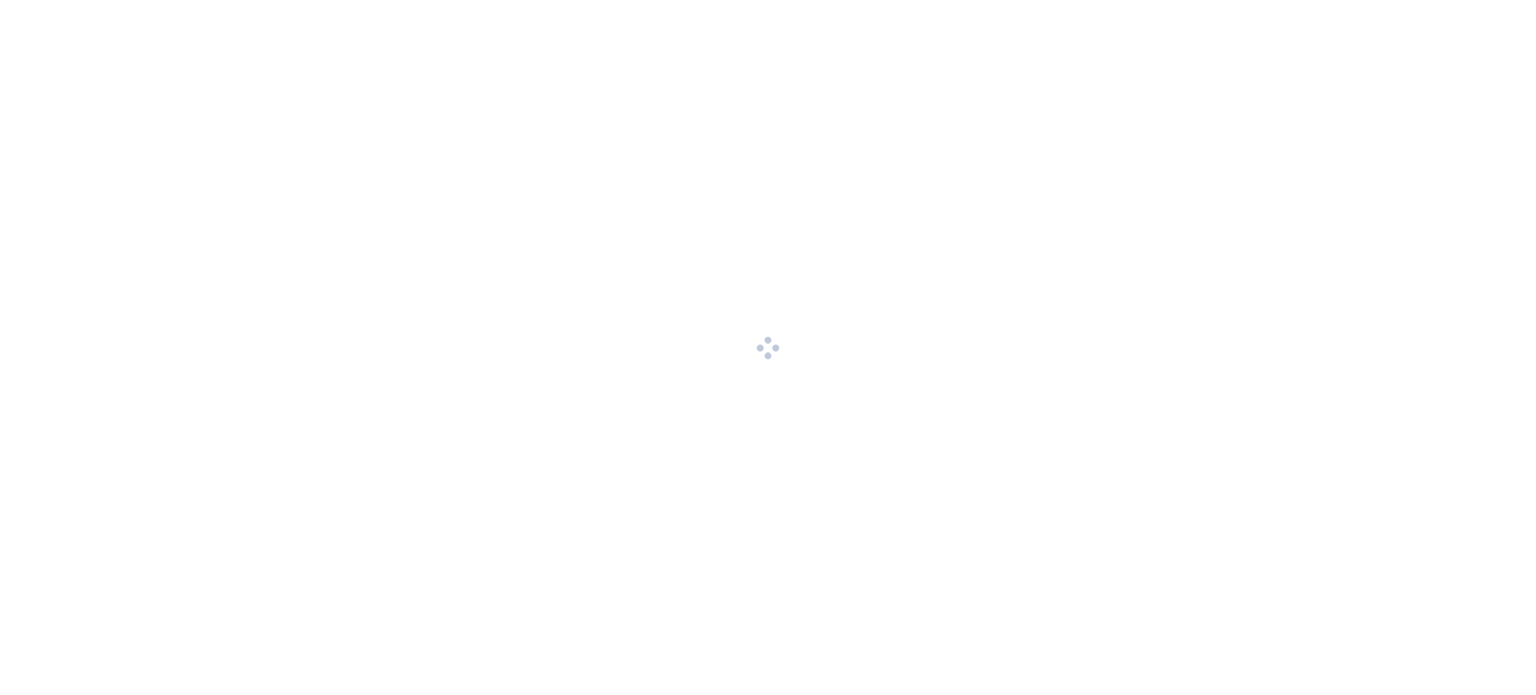 scroll, scrollTop: 0, scrollLeft: 0, axis: both 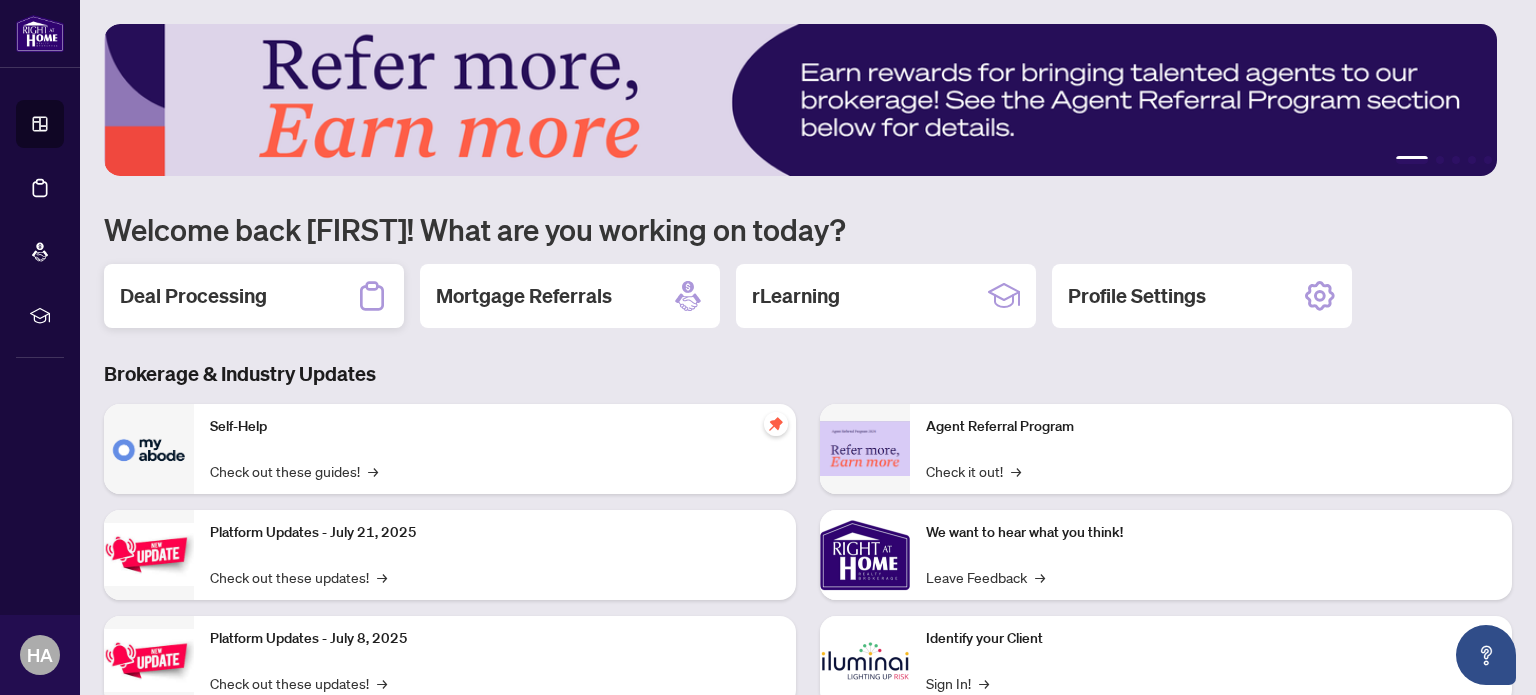 click on "Deal Processing" at bounding box center (254, 296) 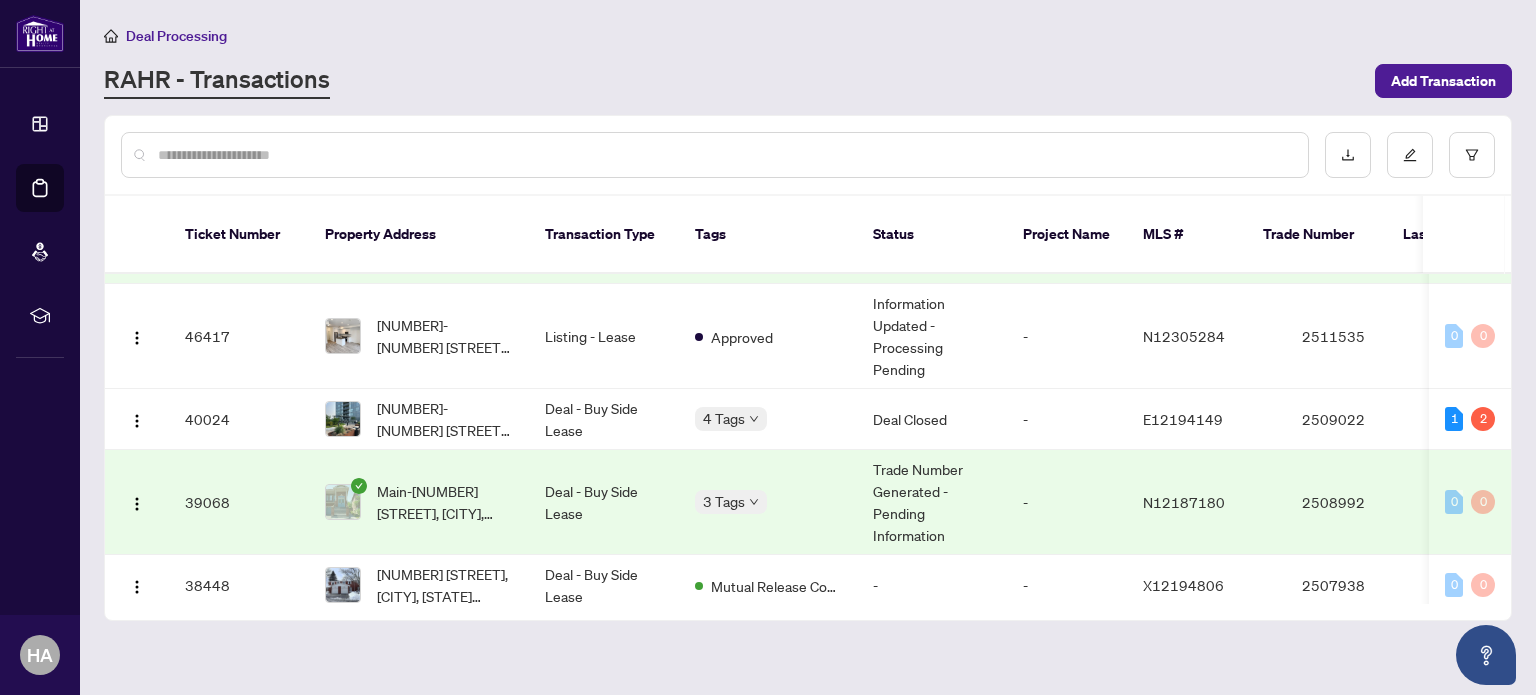 scroll, scrollTop: 132, scrollLeft: 0, axis: vertical 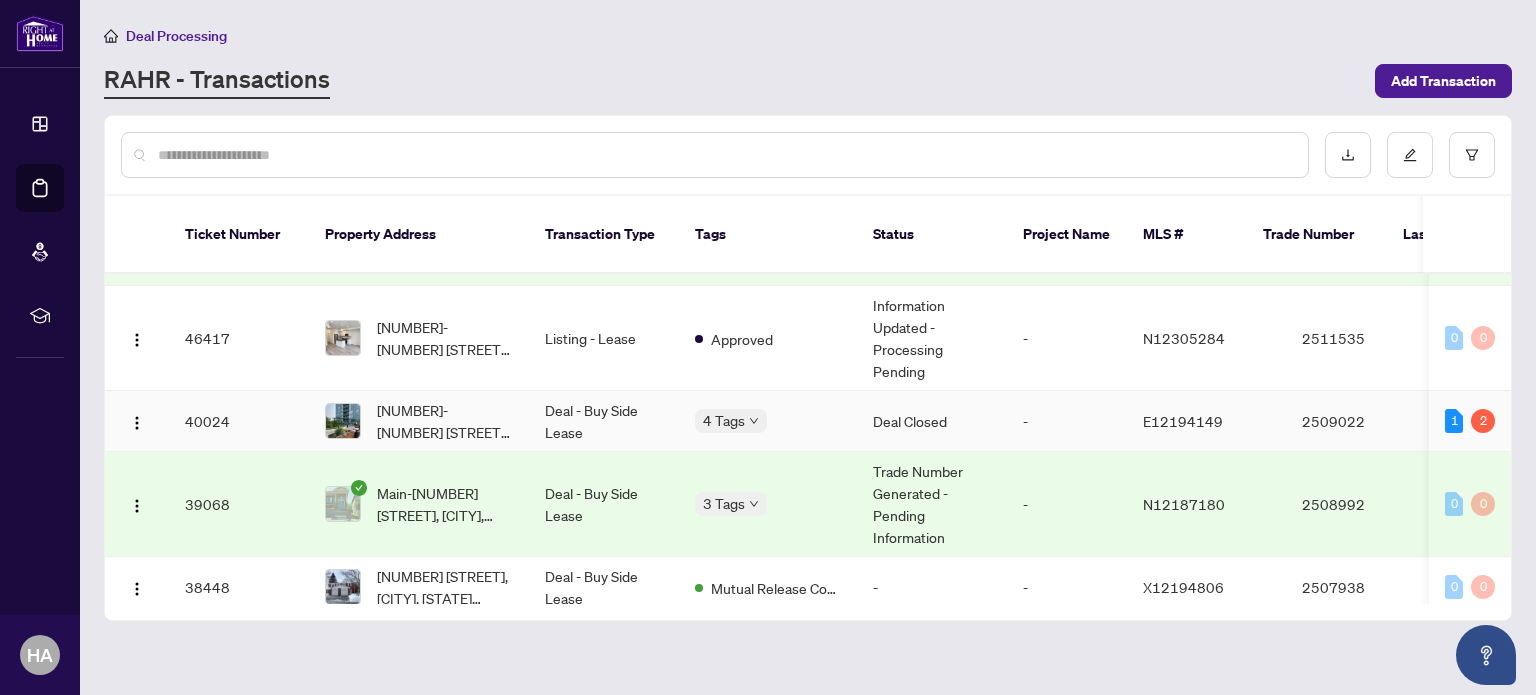 click on "E12194149" at bounding box center (1206, 421) 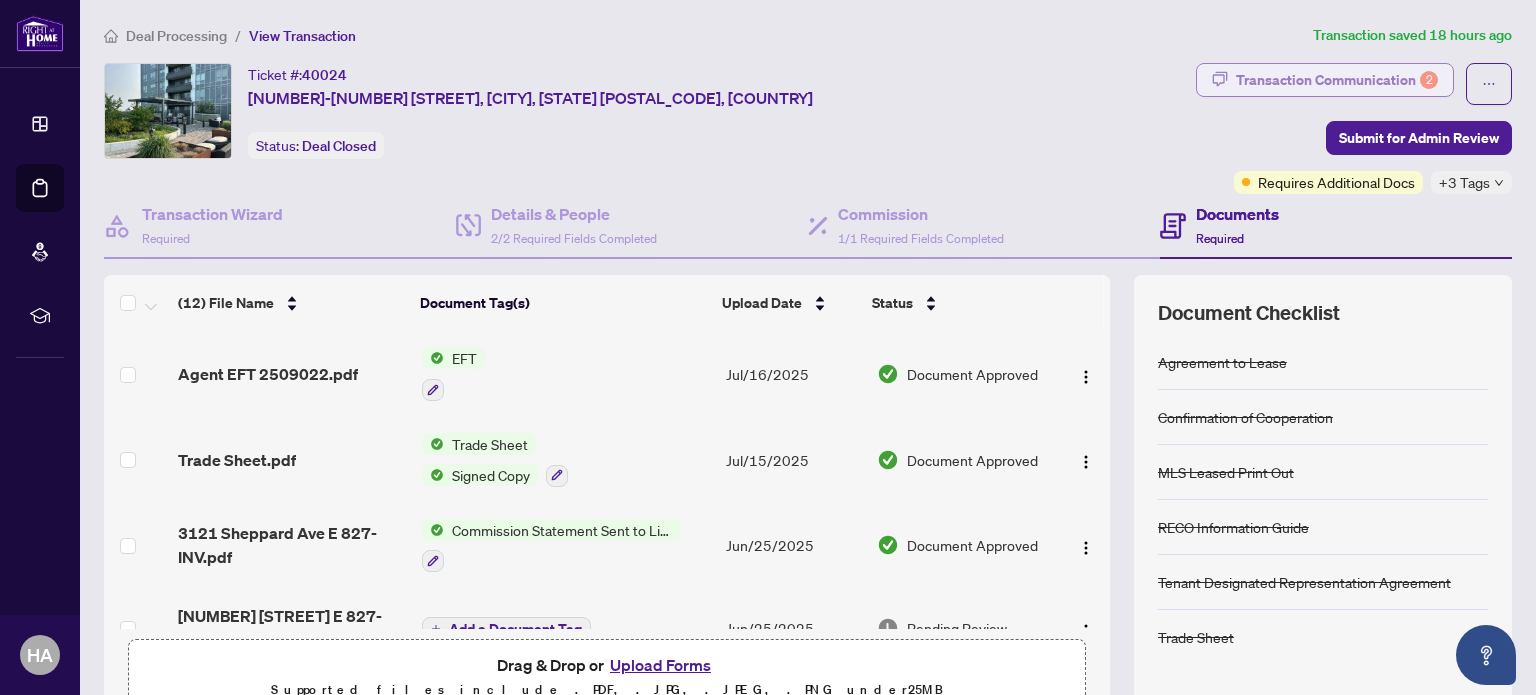 click on "Transaction Communication 2" at bounding box center [1337, 80] 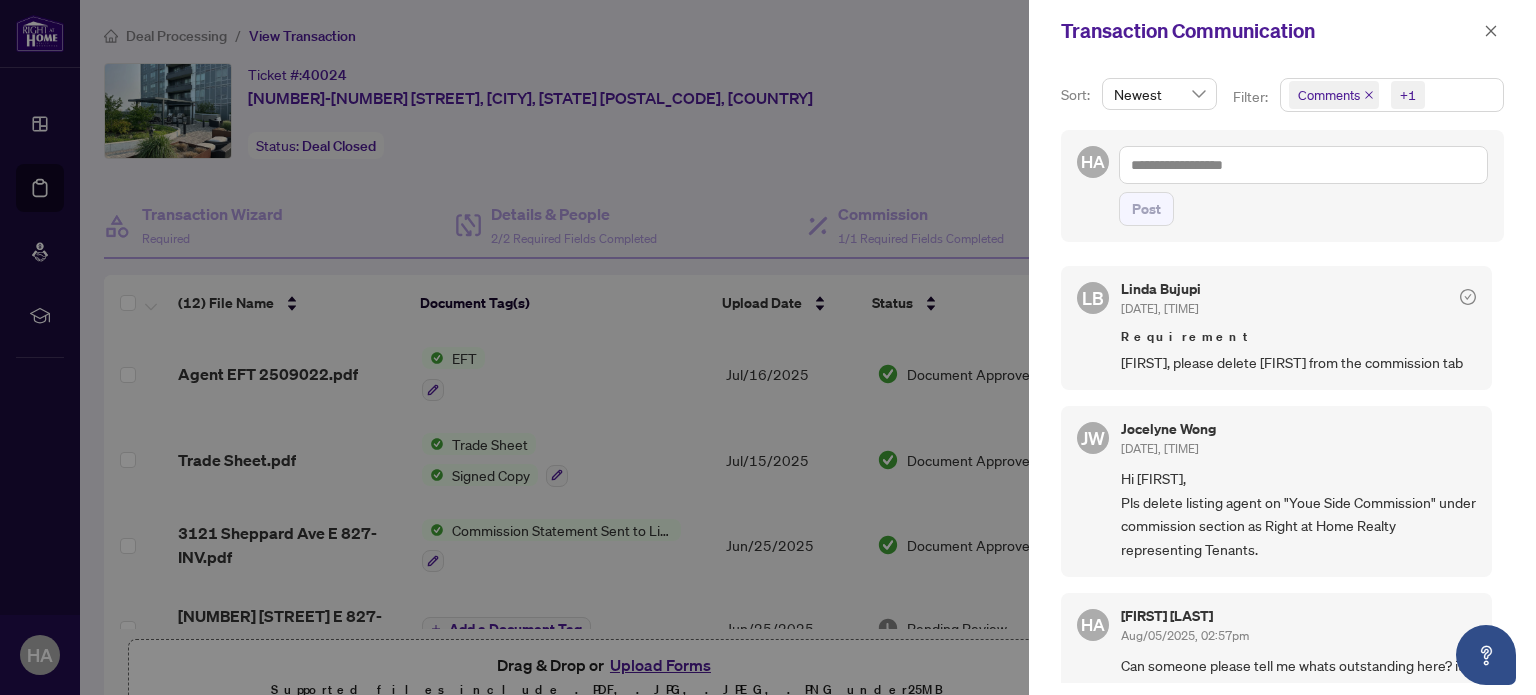 click at bounding box center (768, 347) 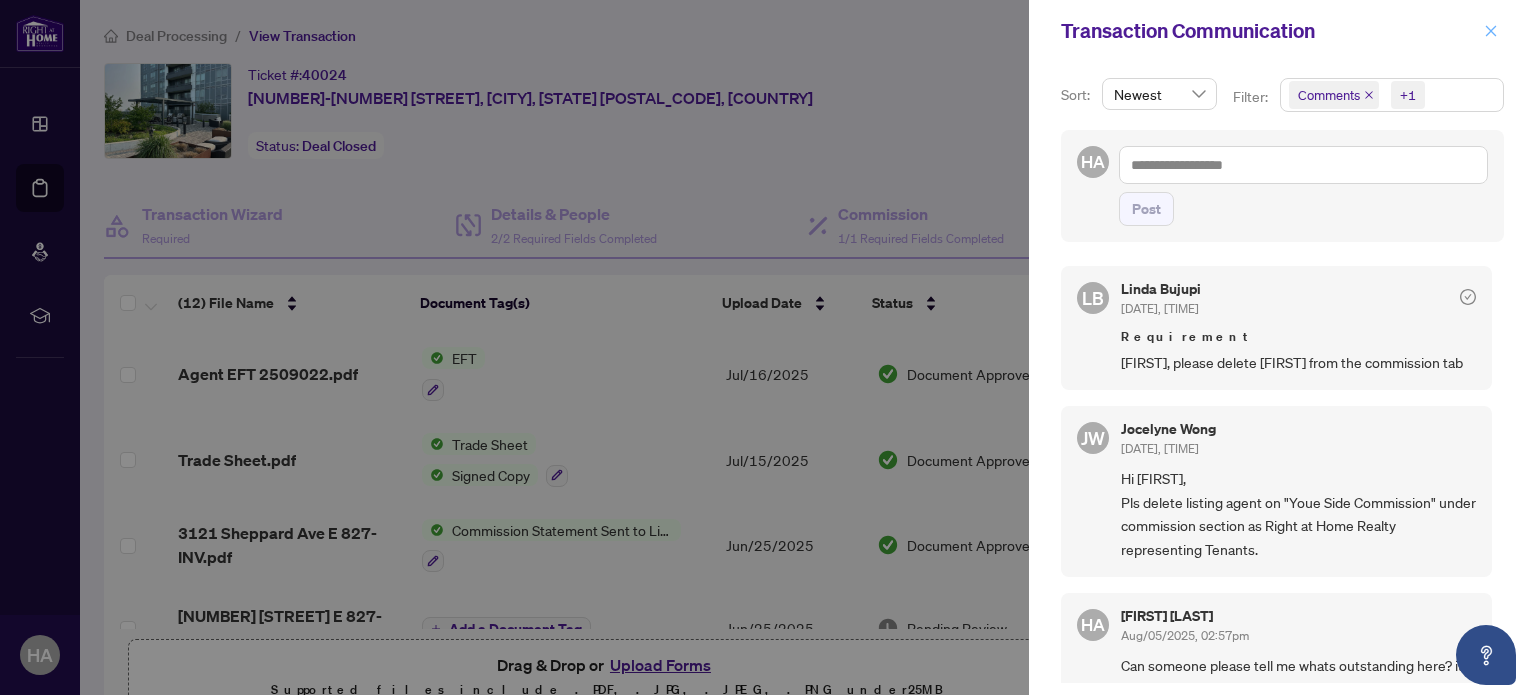 click 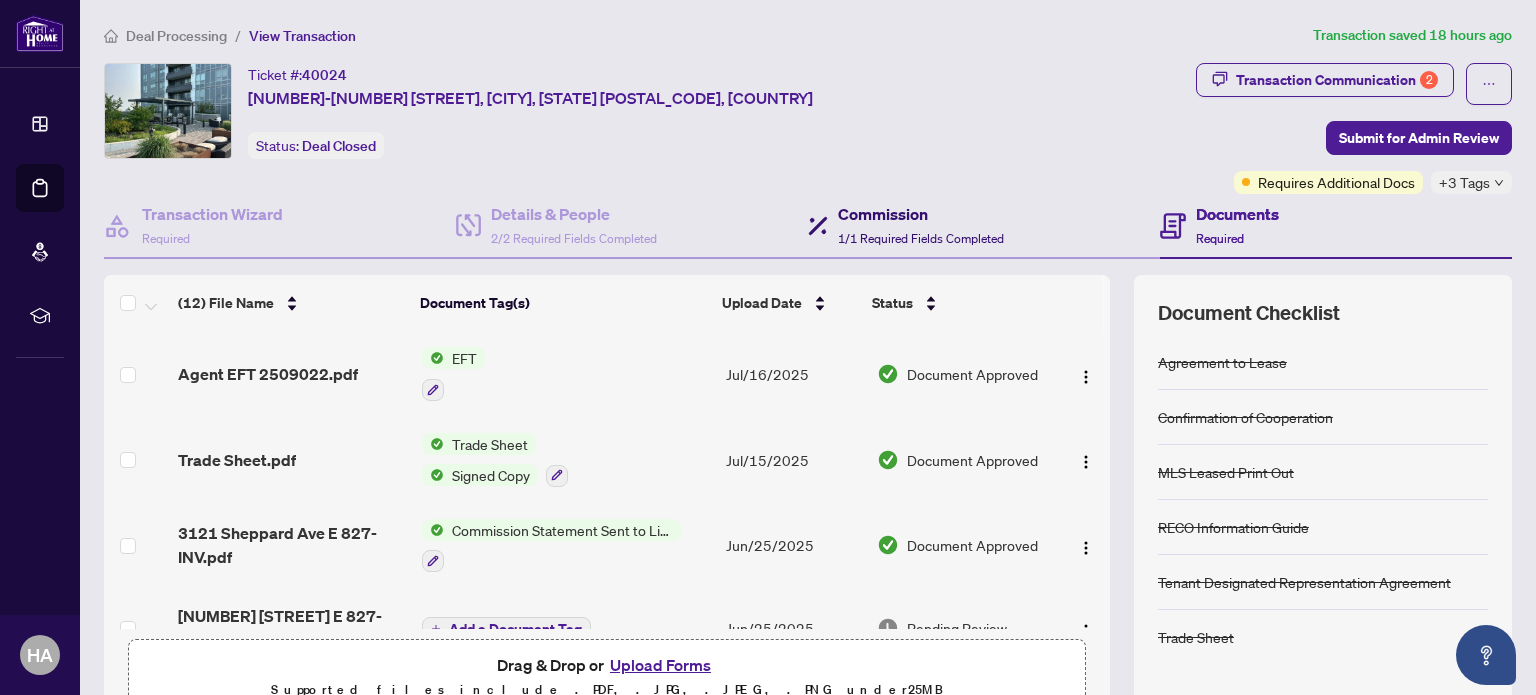 click on "Commission" at bounding box center (921, 214) 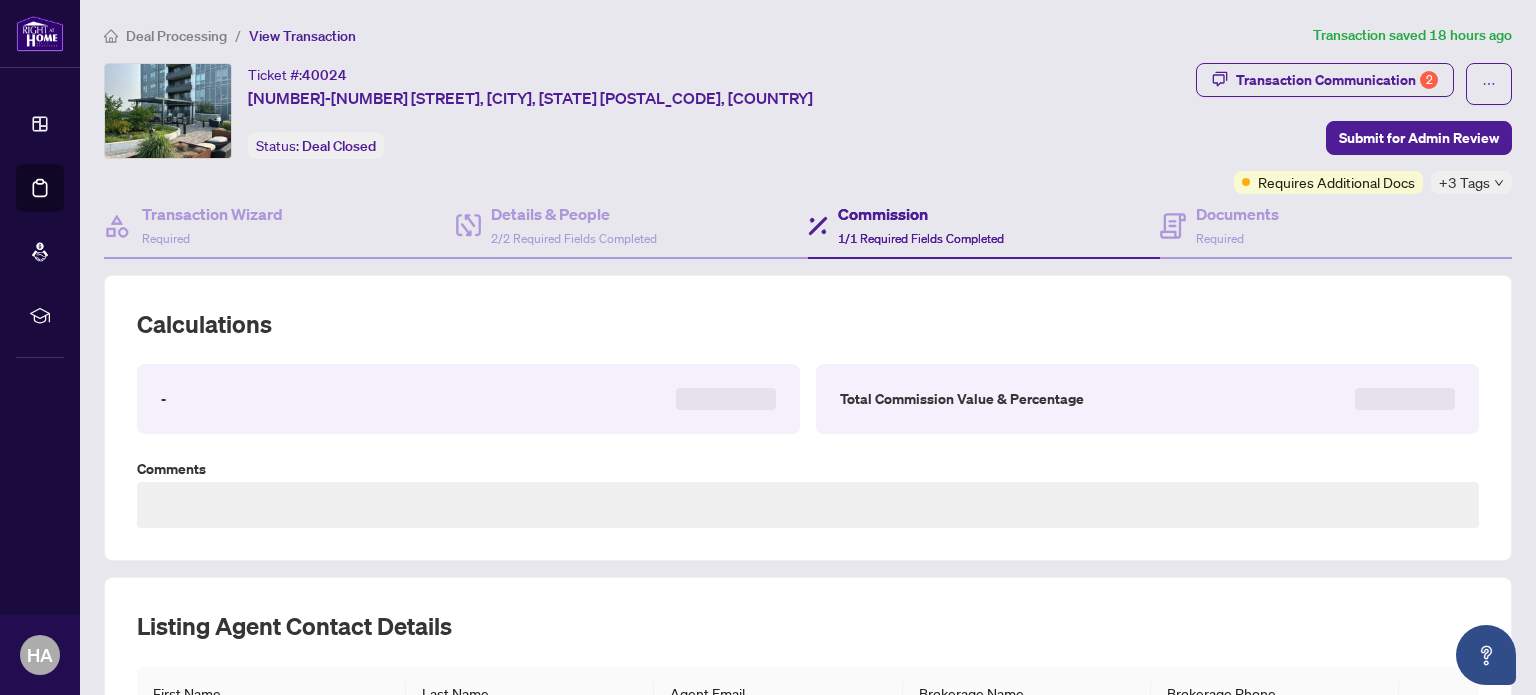 type on "**********" 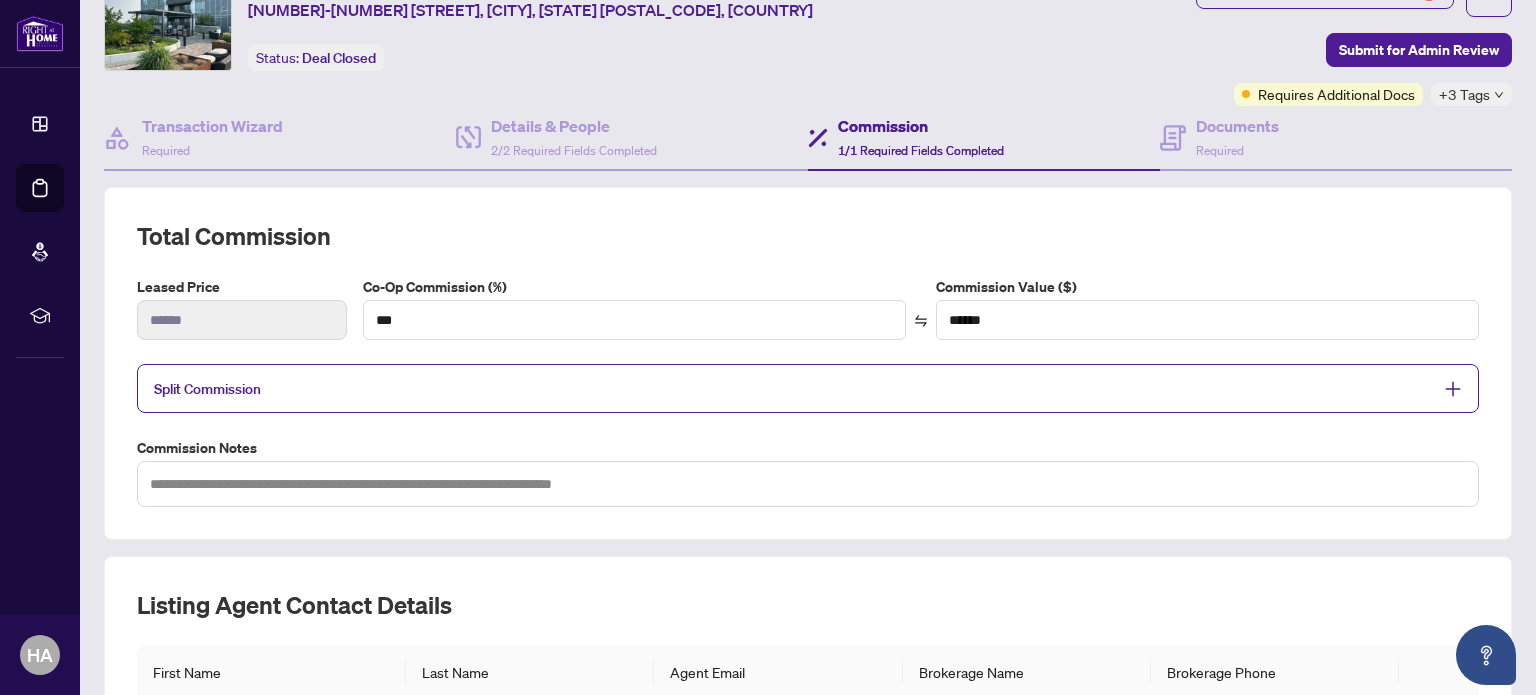 scroll, scrollTop: 0, scrollLeft: 0, axis: both 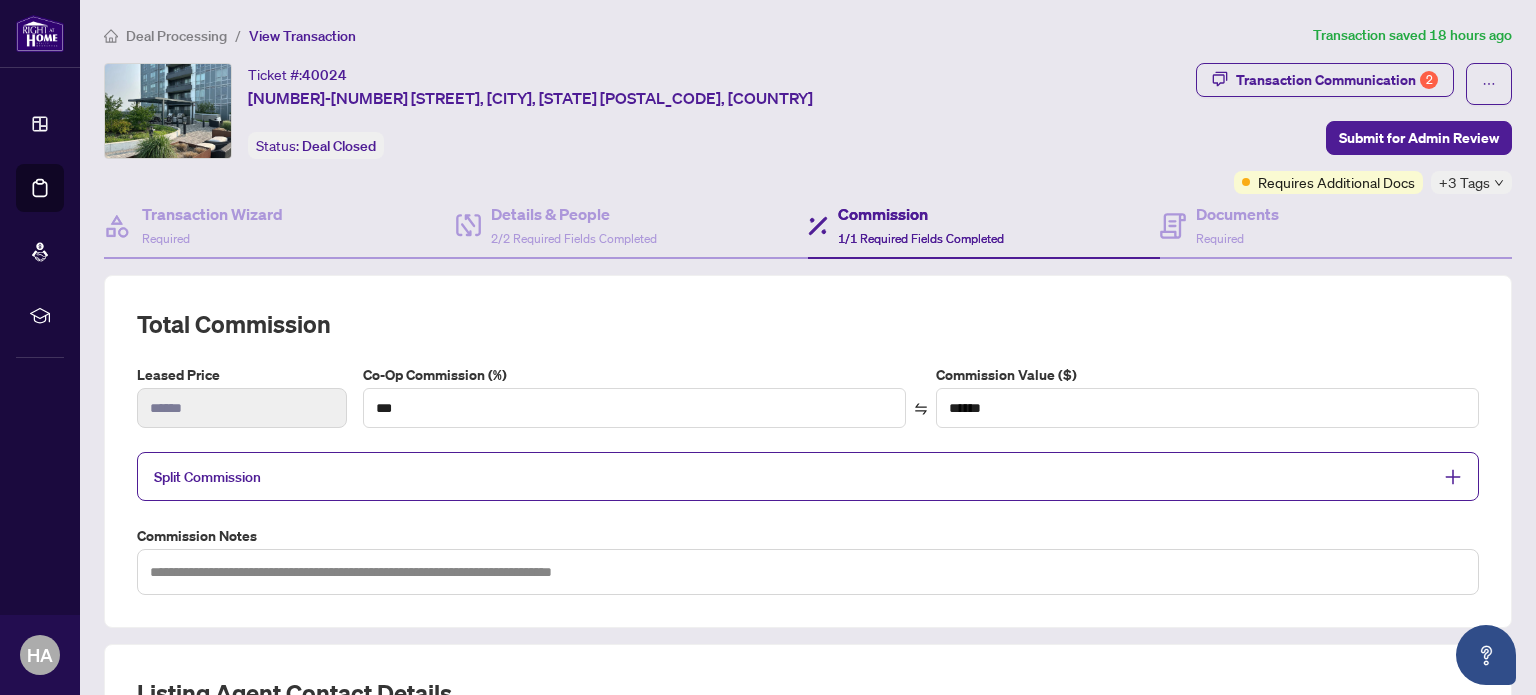 click on "1/1 Required Fields Completed" at bounding box center (921, 238) 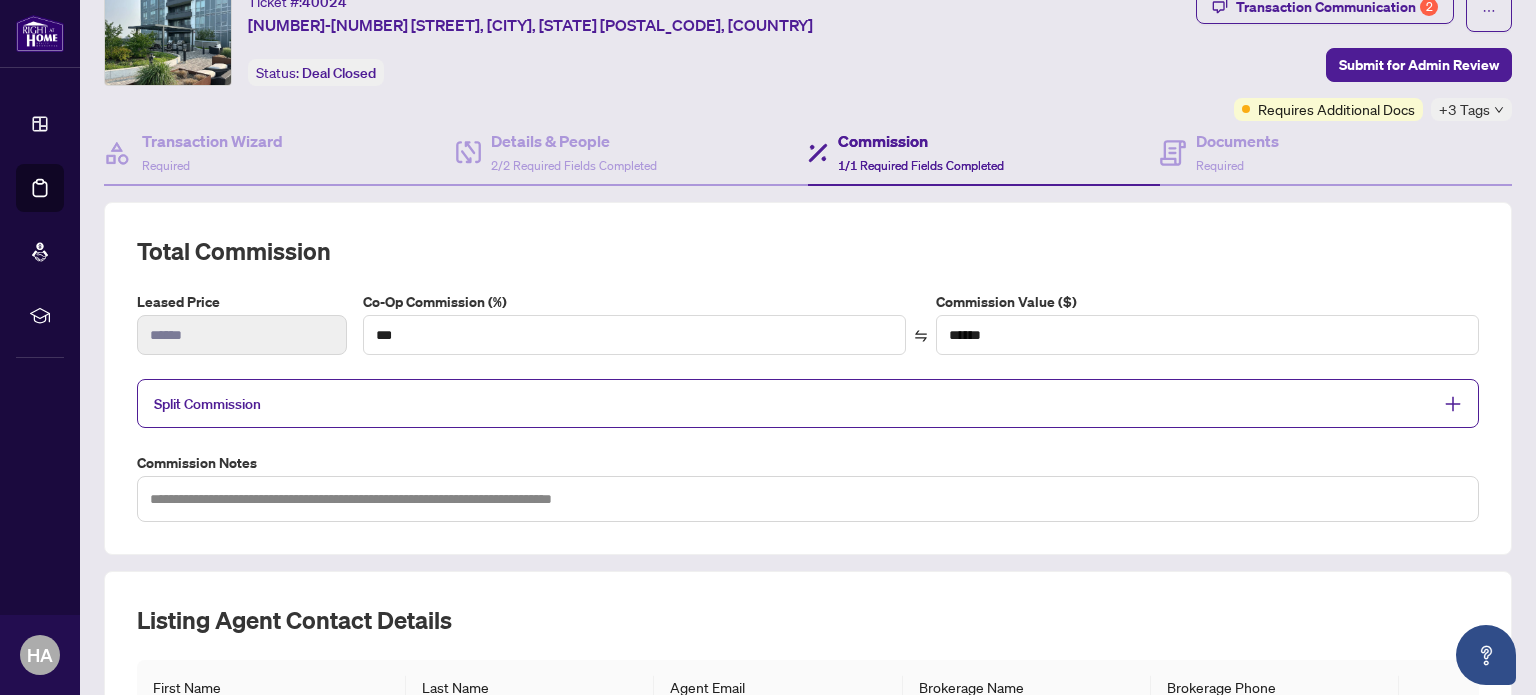 scroll, scrollTop: 36, scrollLeft: 0, axis: vertical 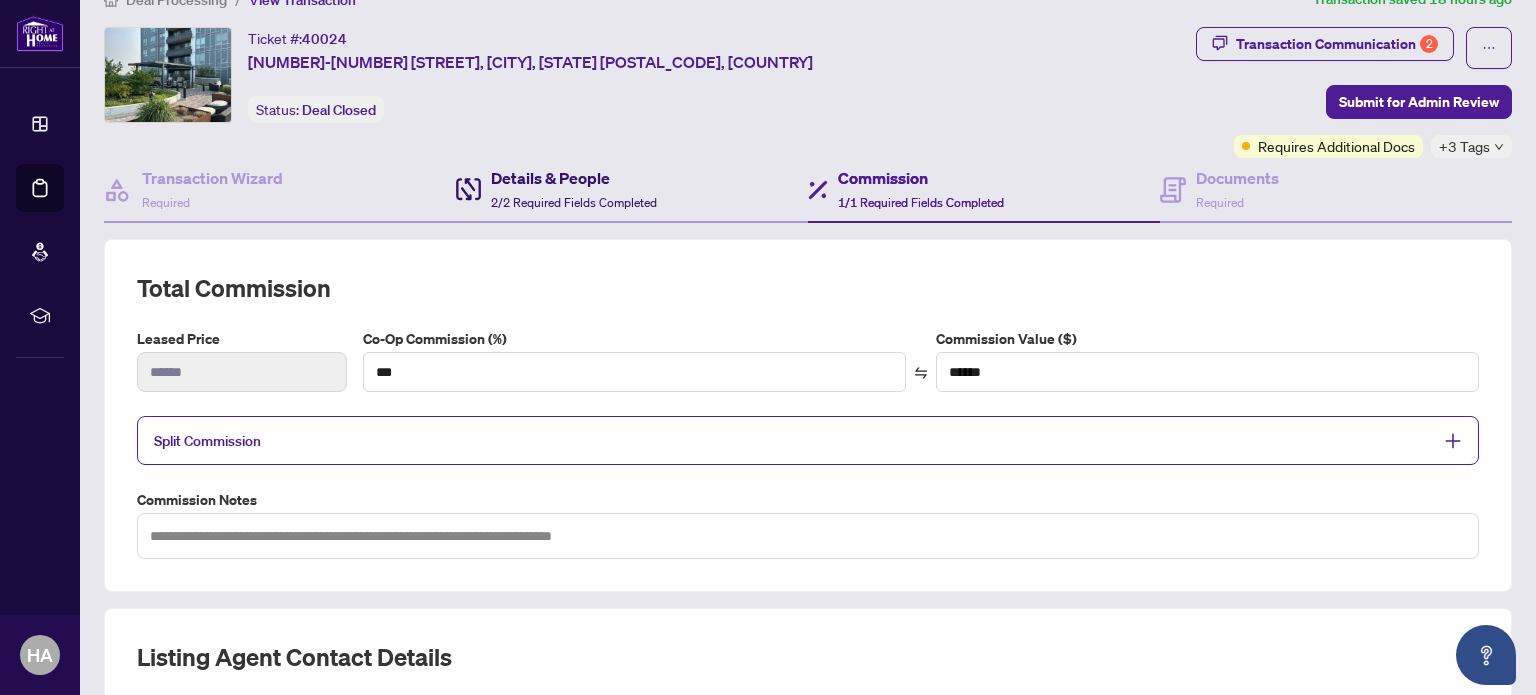 click on "Details & People" at bounding box center [574, 178] 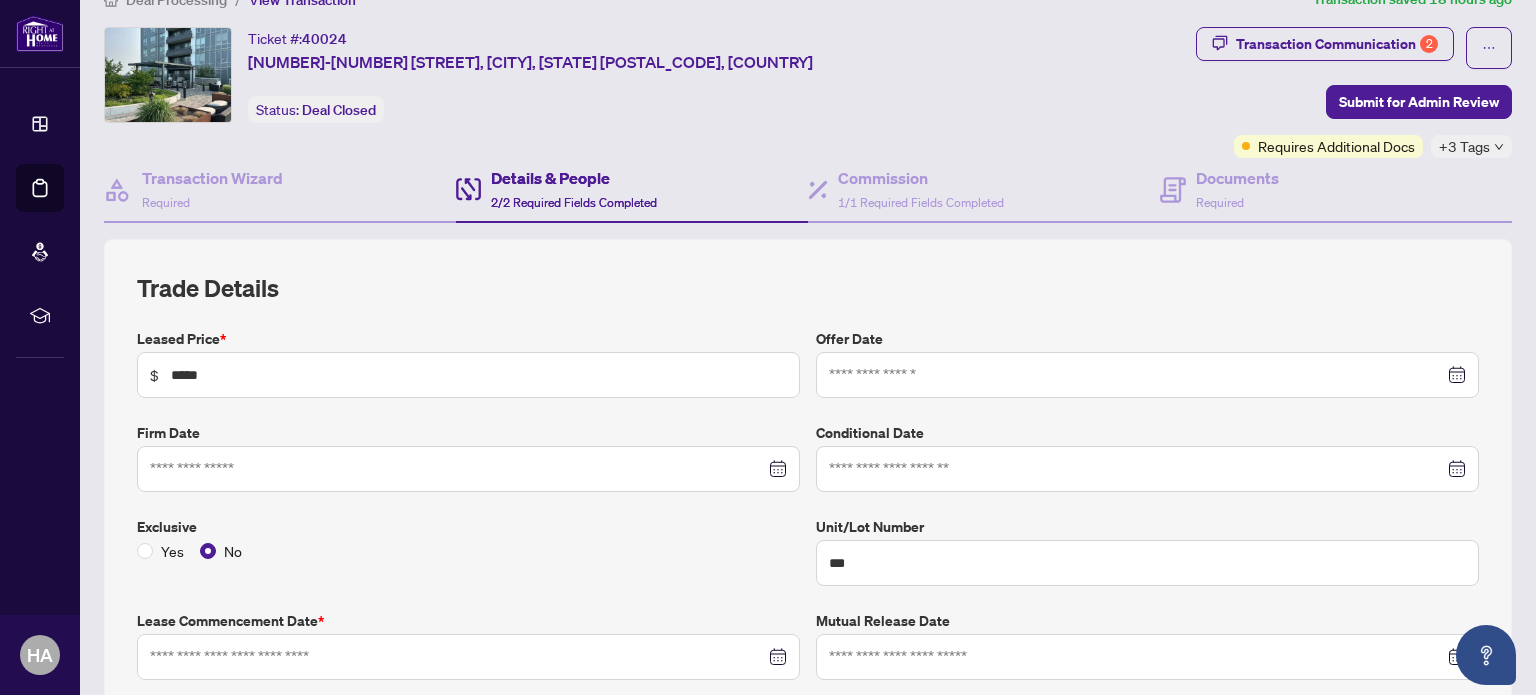 type on "**********" 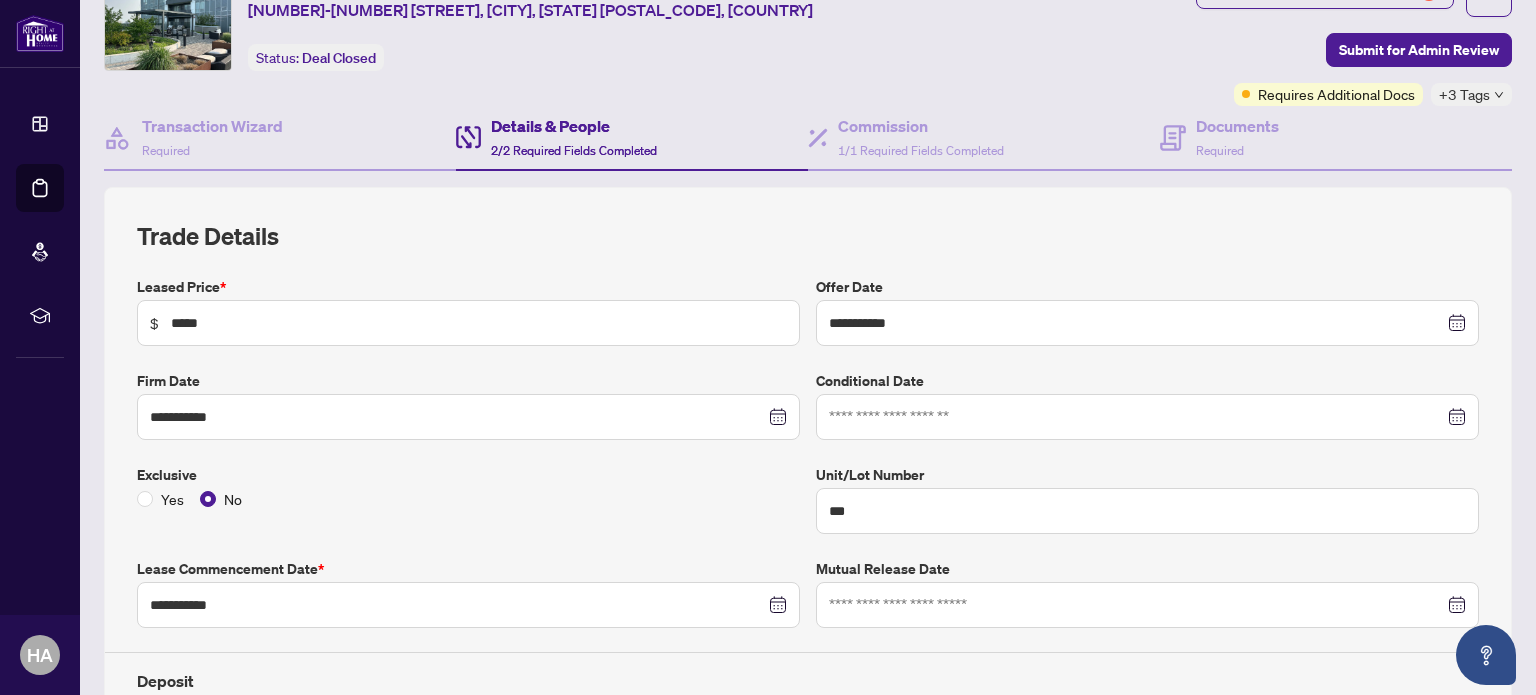 scroll, scrollTop: 0, scrollLeft: 0, axis: both 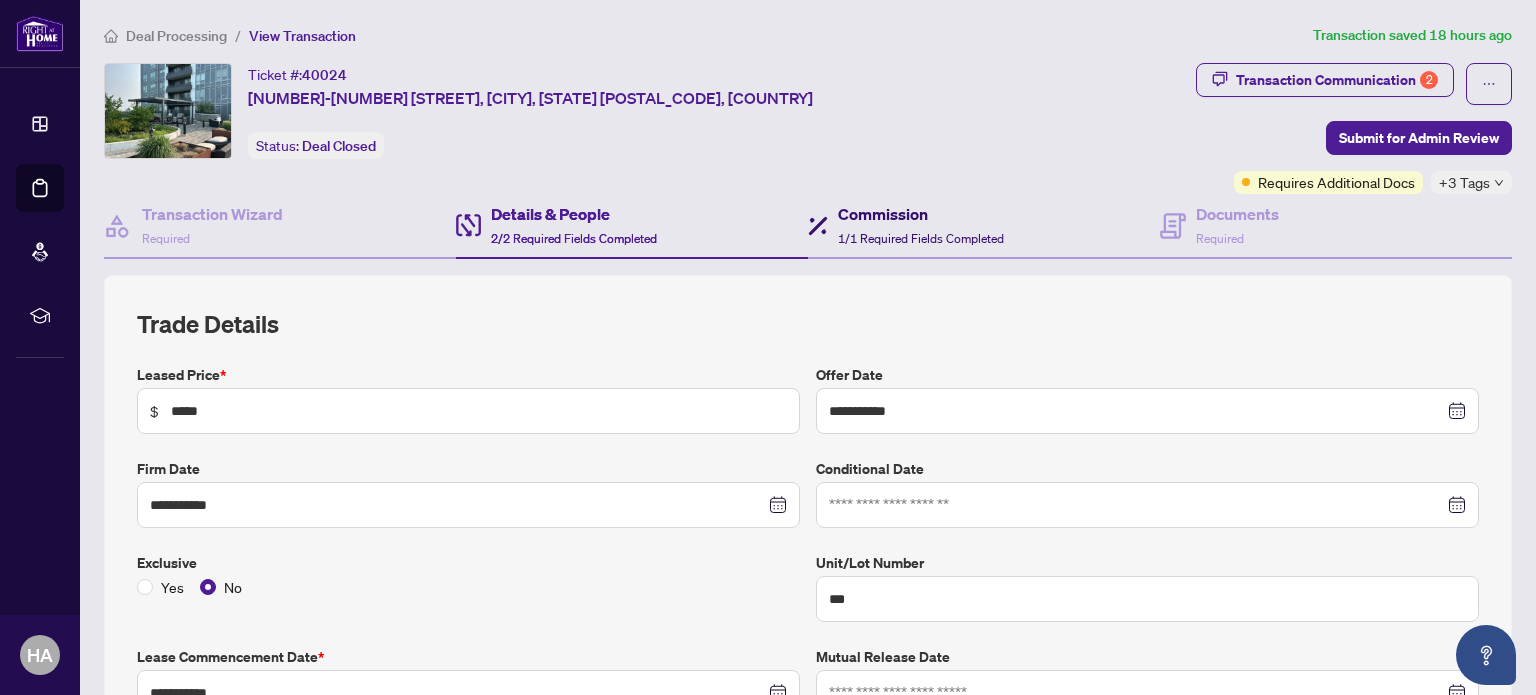 click on "Commission" at bounding box center (921, 214) 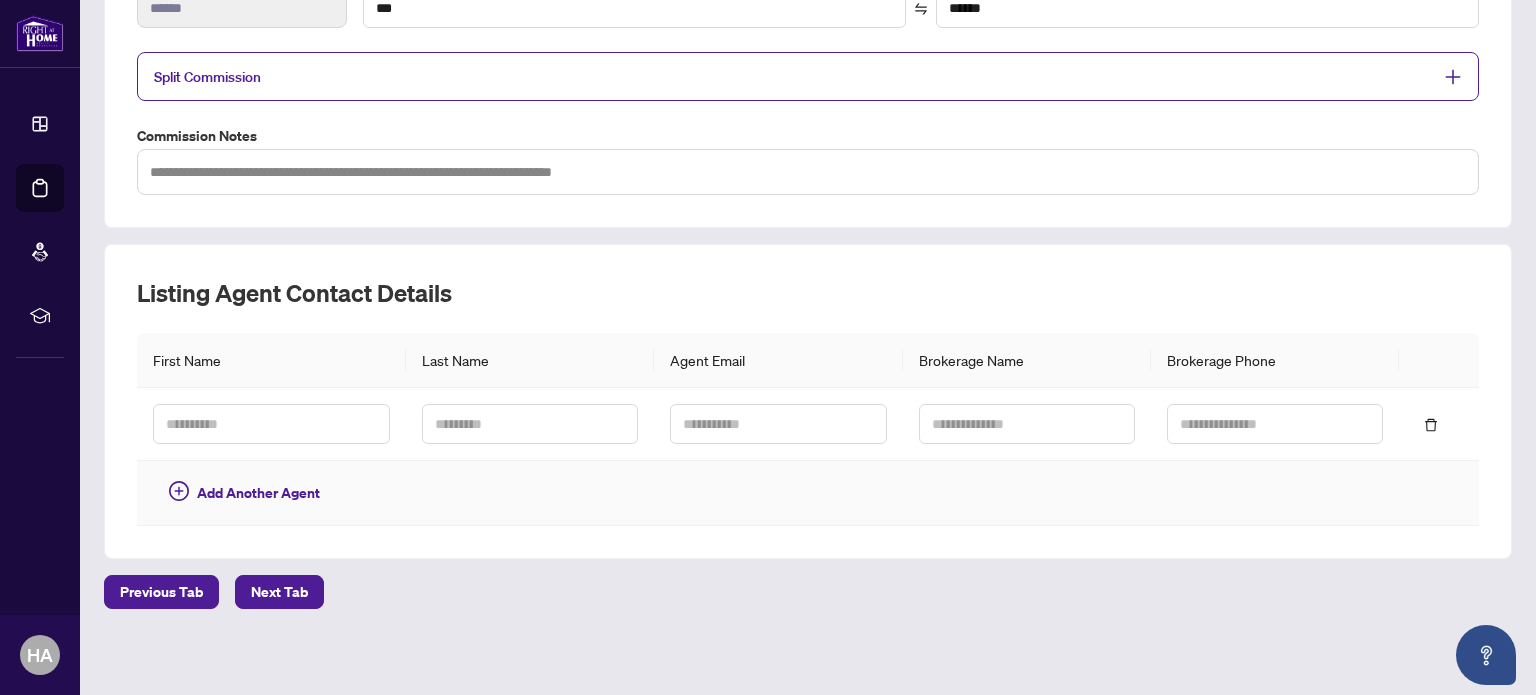 scroll, scrollTop: 0, scrollLeft: 0, axis: both 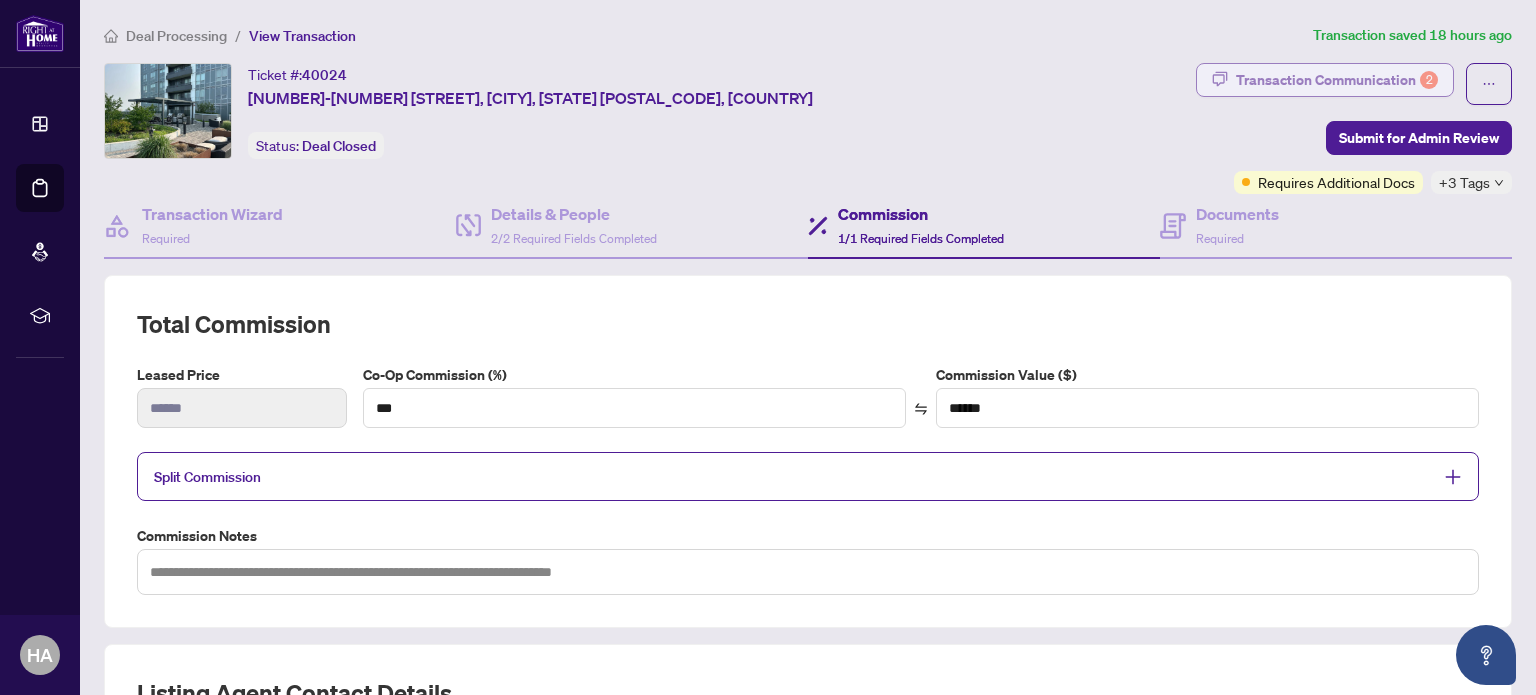 click on "Transaction Communication 2" at bounding box center [1337, 80] 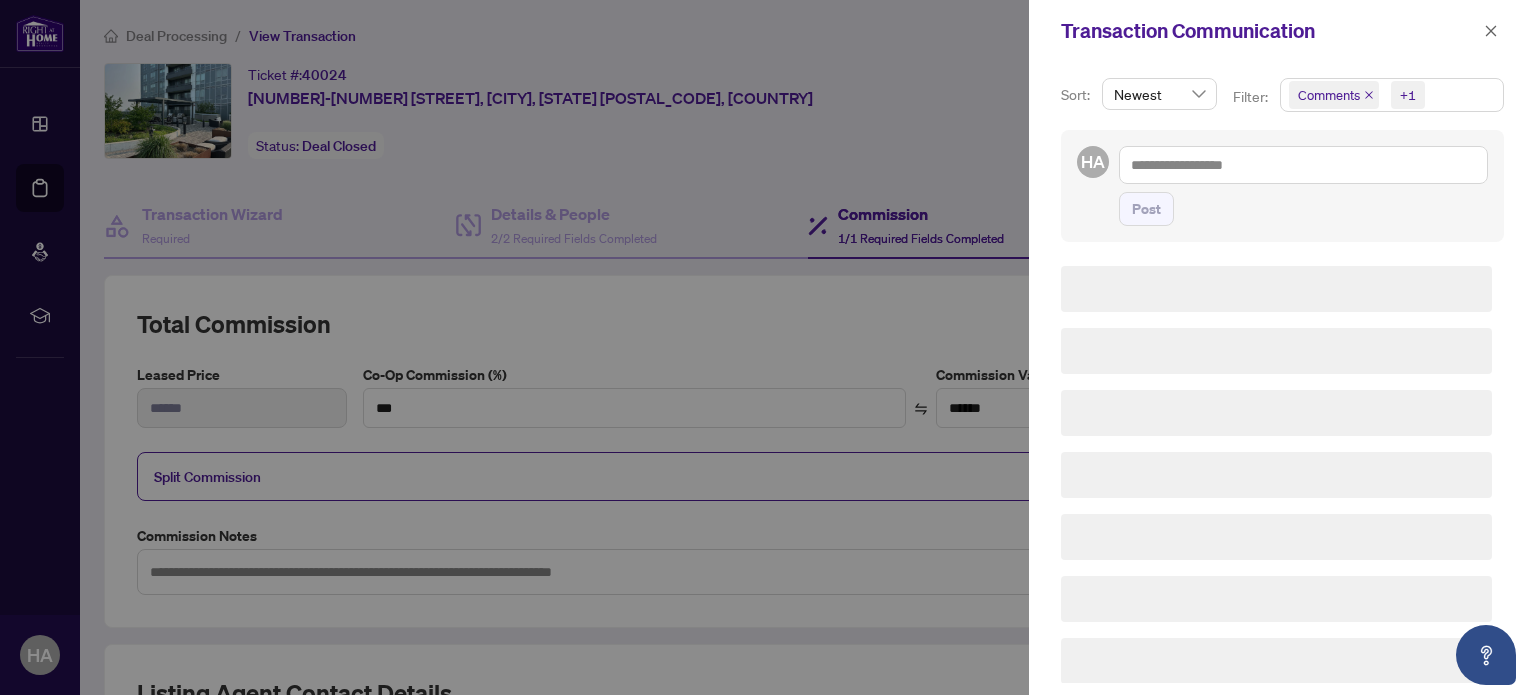 type on "**********" 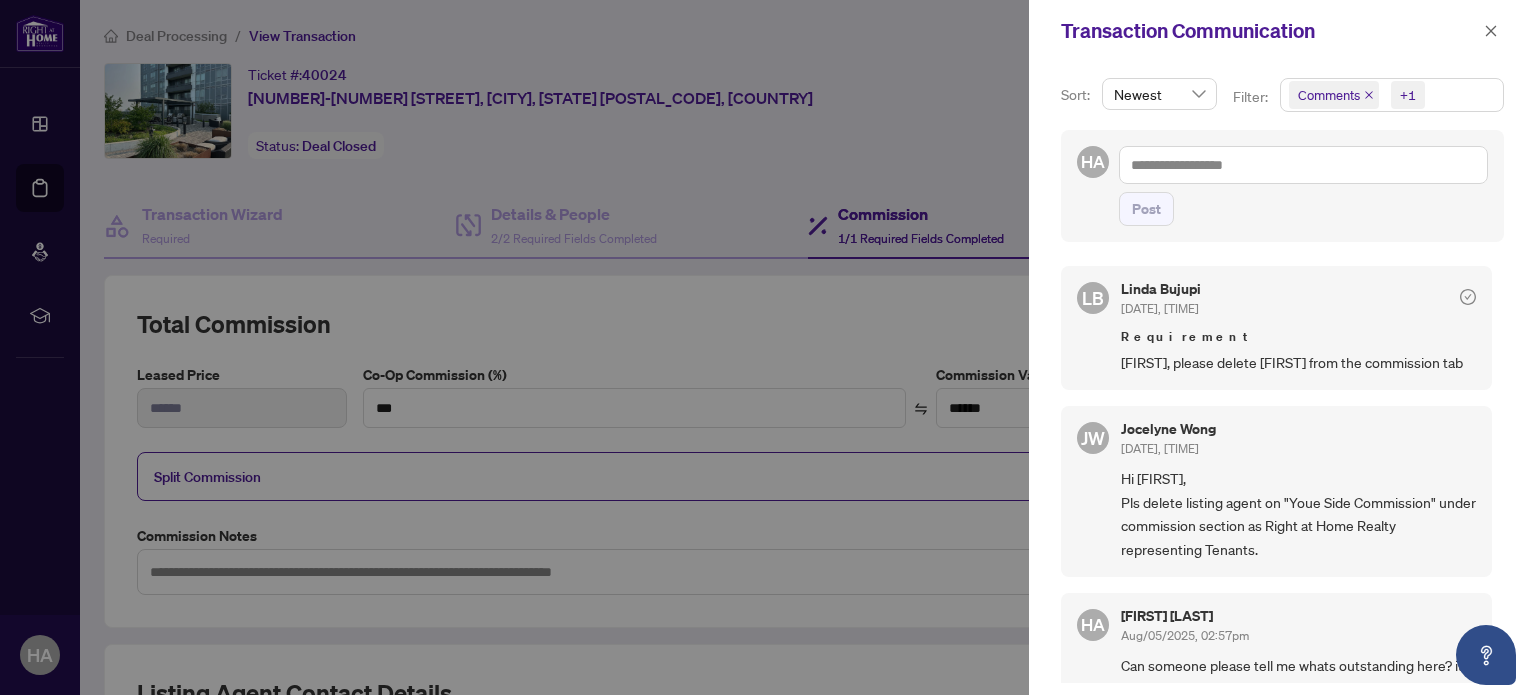 click at bounding box center [768, 347] 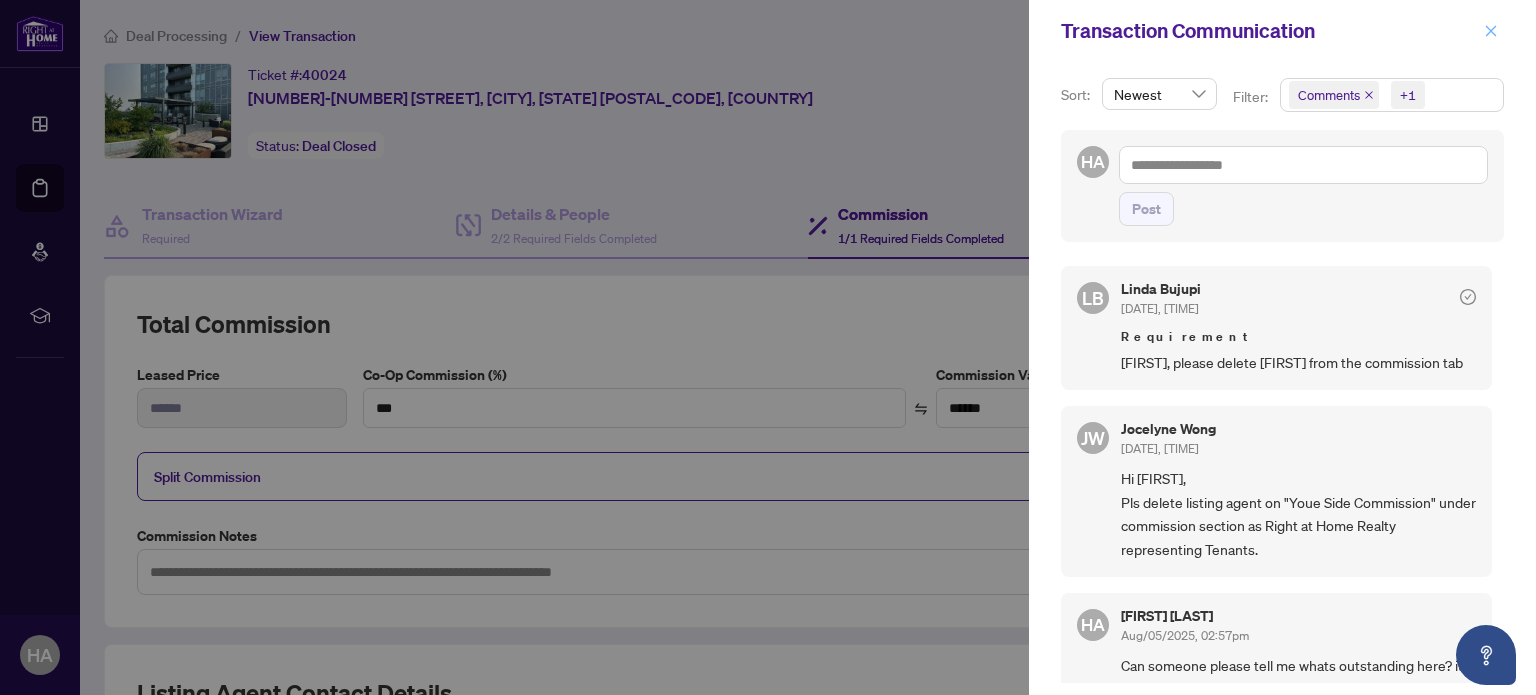 click 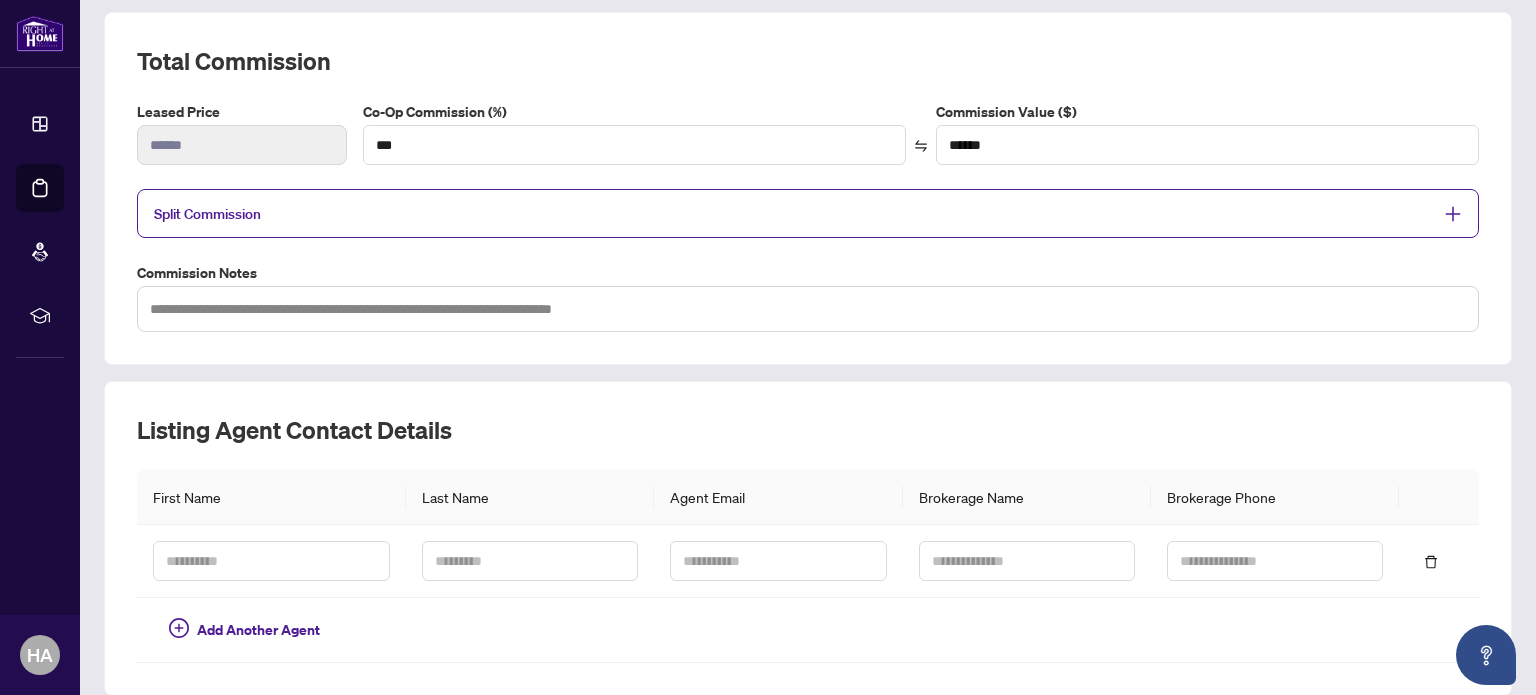 scroll, scrollTop: 252, scrollLeft: 0, axis: vertical 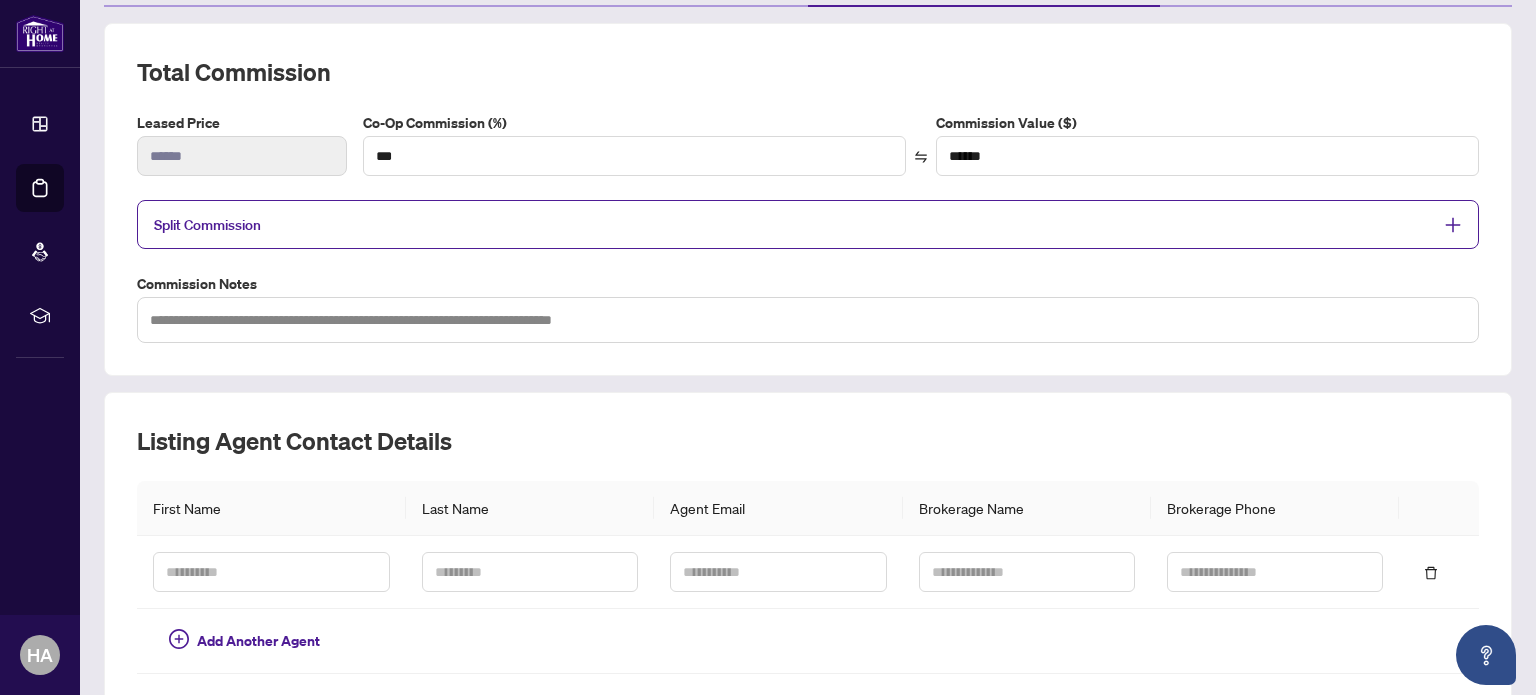 click on "Split Commission" at bounding box center [793, 224] 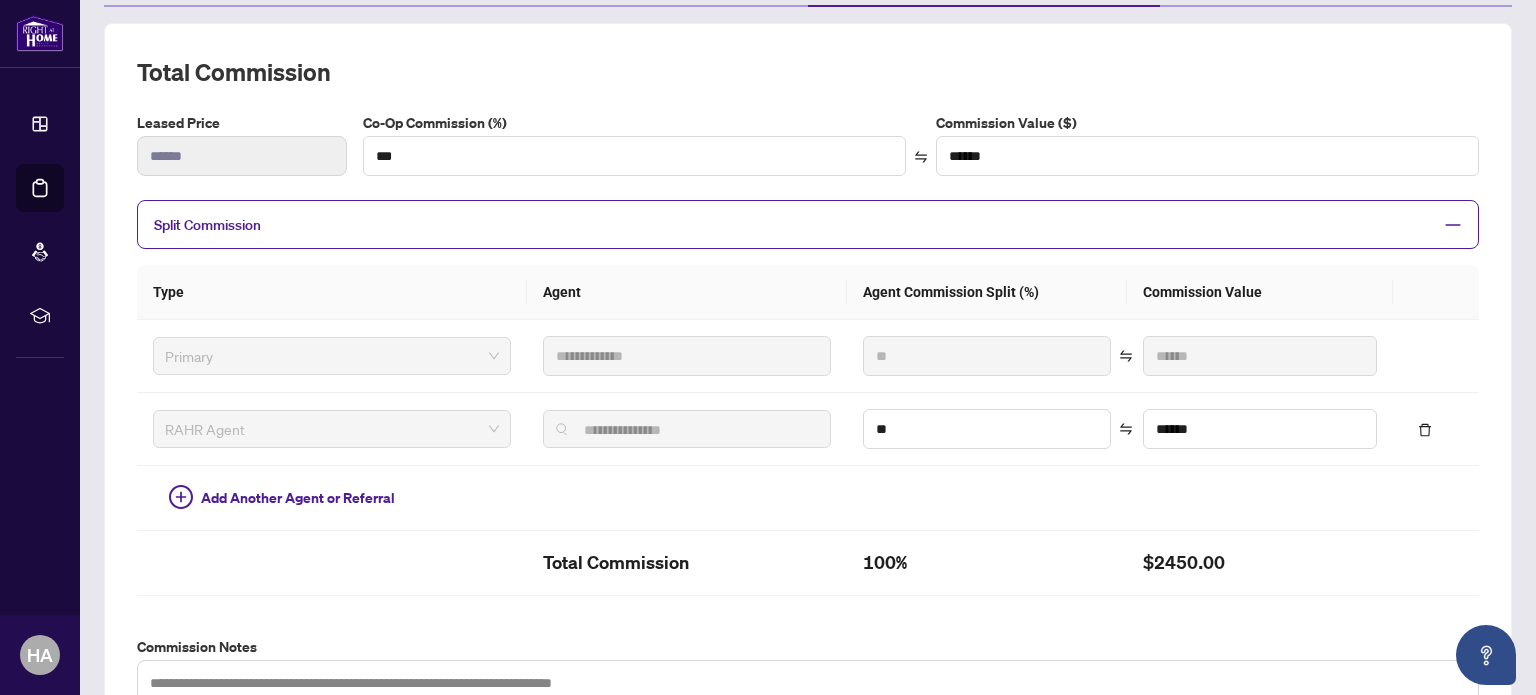 click on "Split Commission" at bounding box center (793, 224) 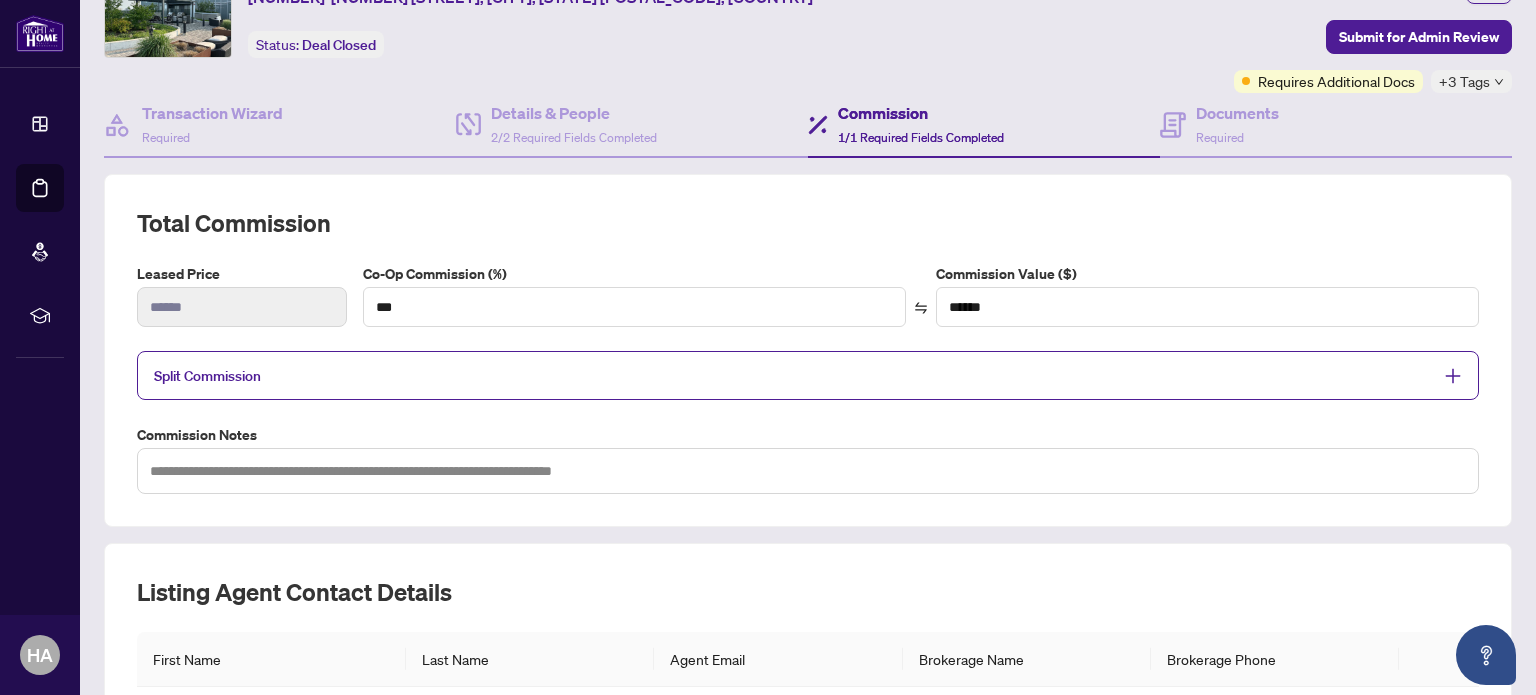 scroll, scrollTop: 79, scrollLeft: 0, axis: vertical 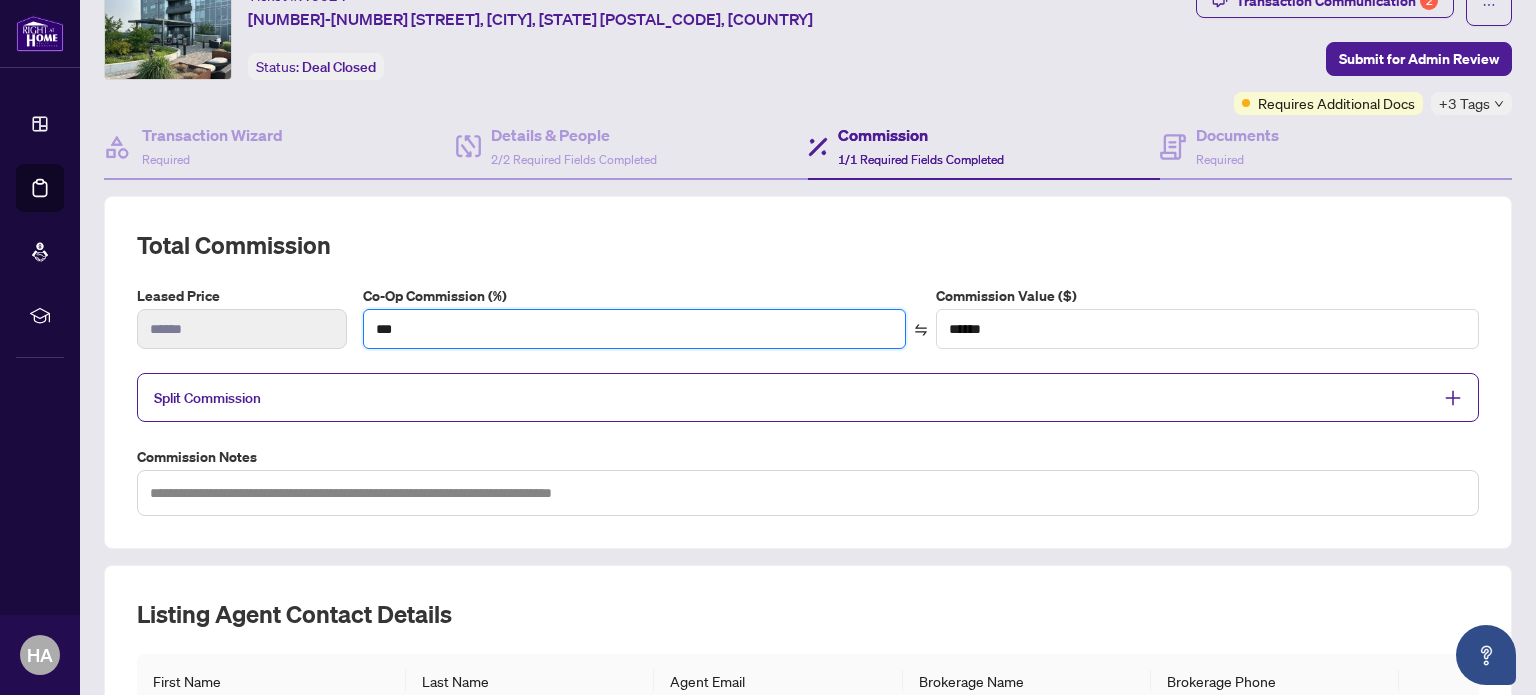 click on "Leased Price ****** Co-Op Commission (%) *** Commission Value ($) ******" at bounding box center (808, 325) 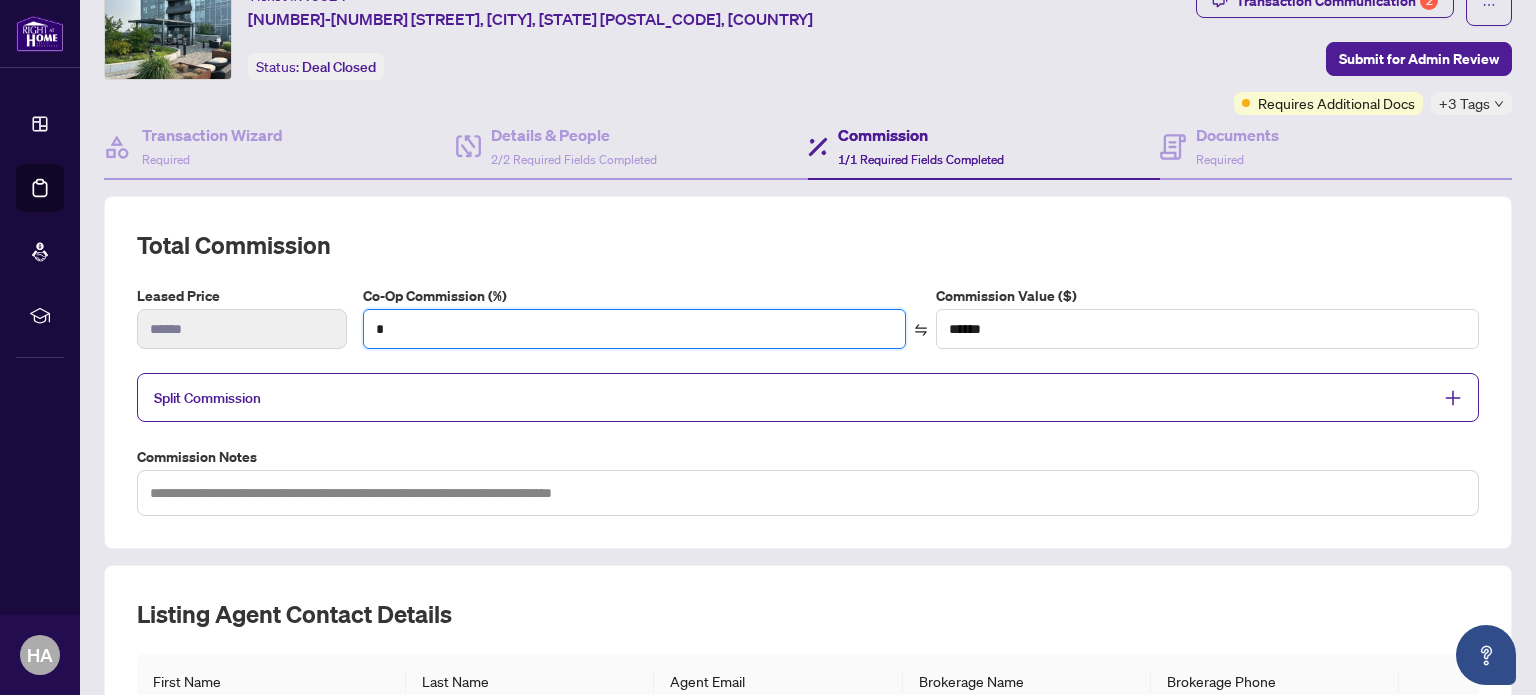type on "**" 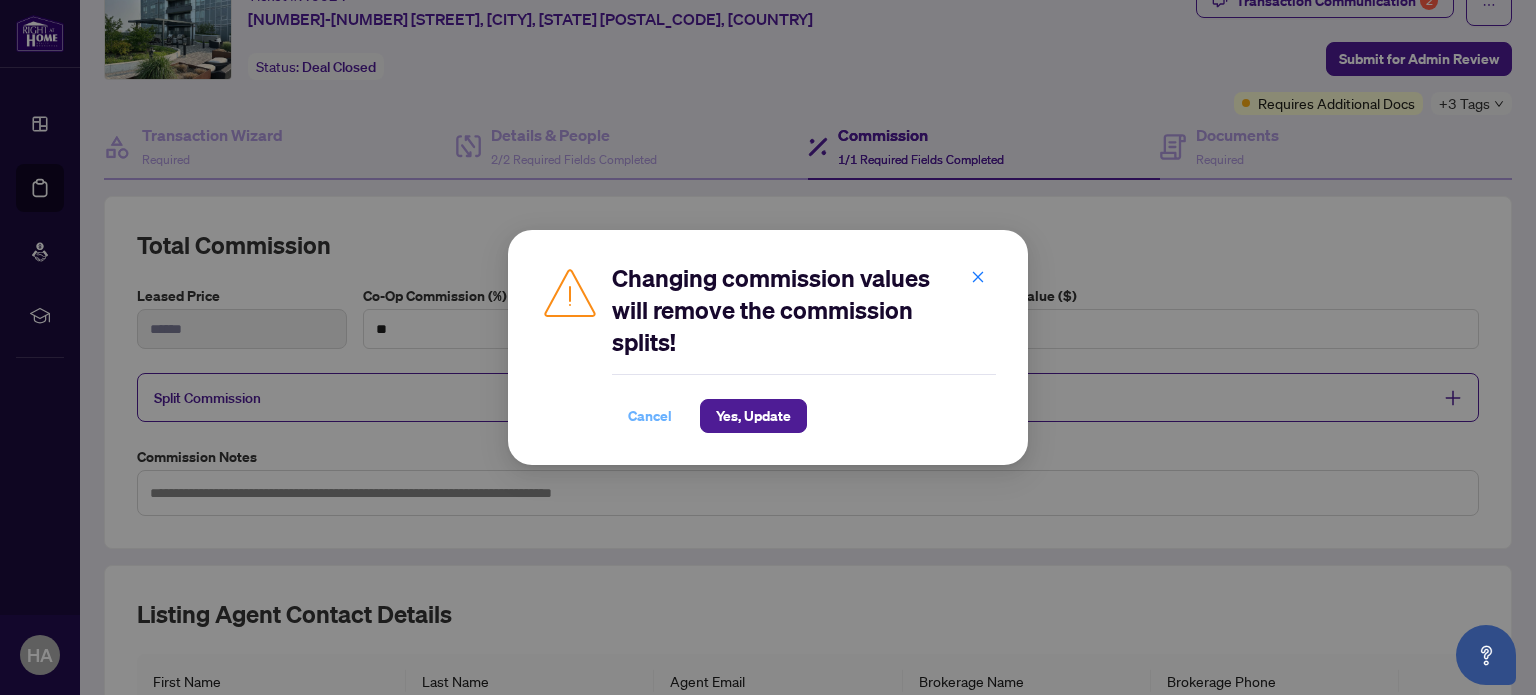 click on "Cancel" at bounding box center (650, 416) 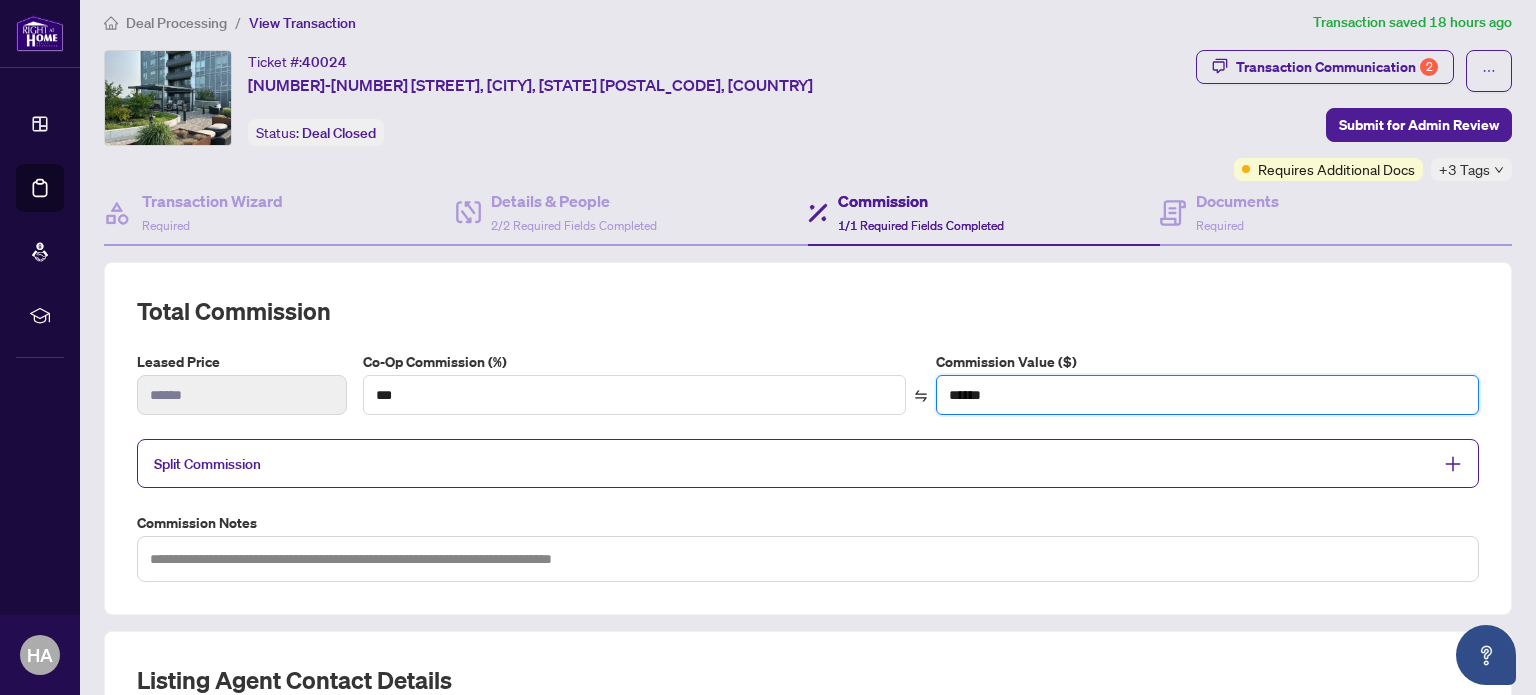 scroll, scrollTop: 11, scrollLeft: 0, axis: vertical 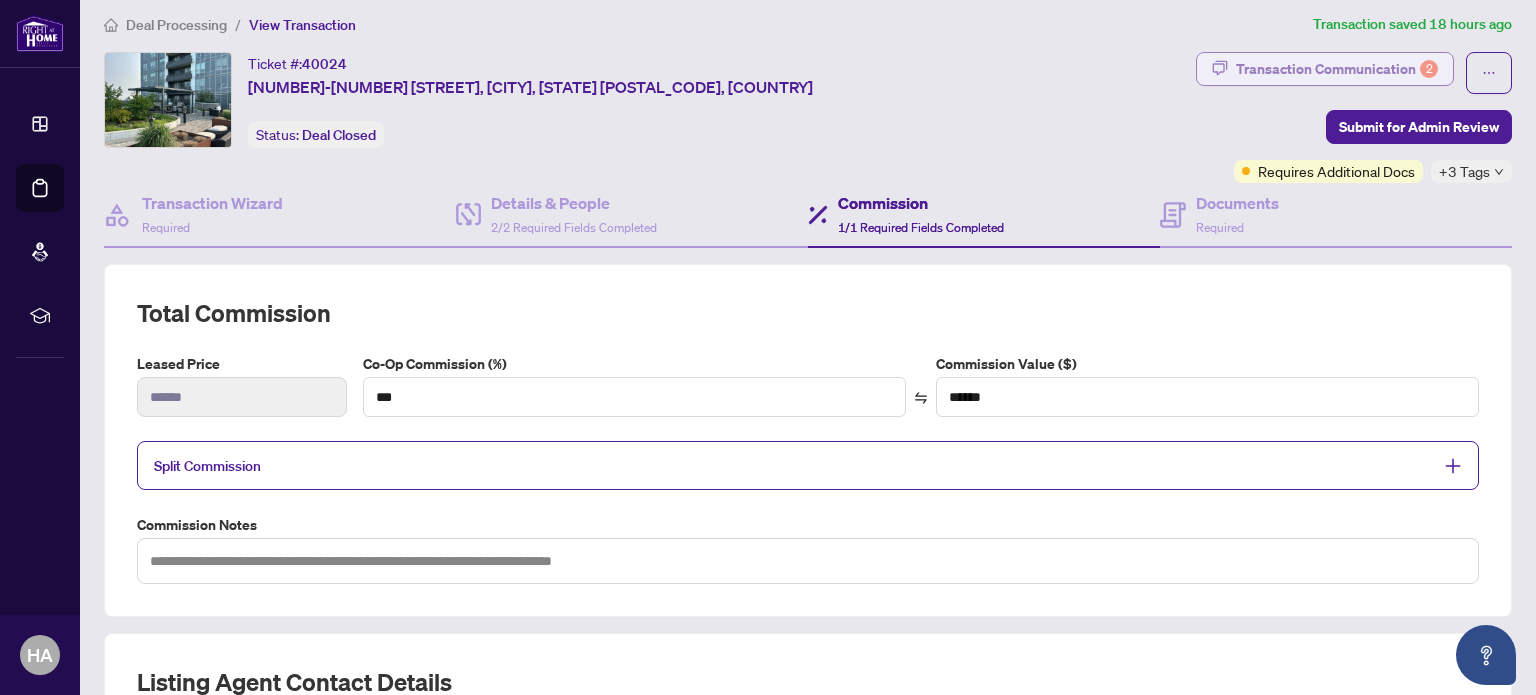 click on "Transaction Communication 2" at bounding box center [1337, 69] 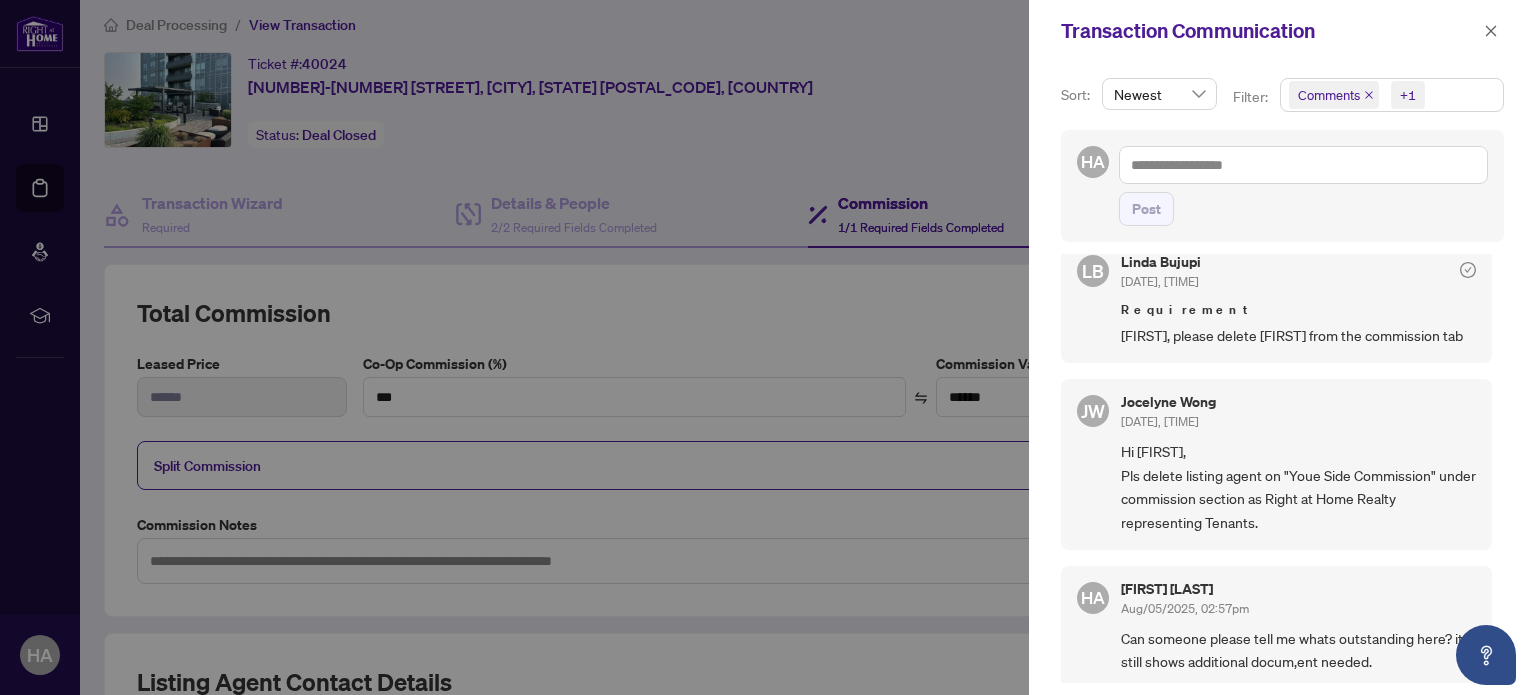 scroll, scrollTop: 0, scrollLeft: 0, axis: both 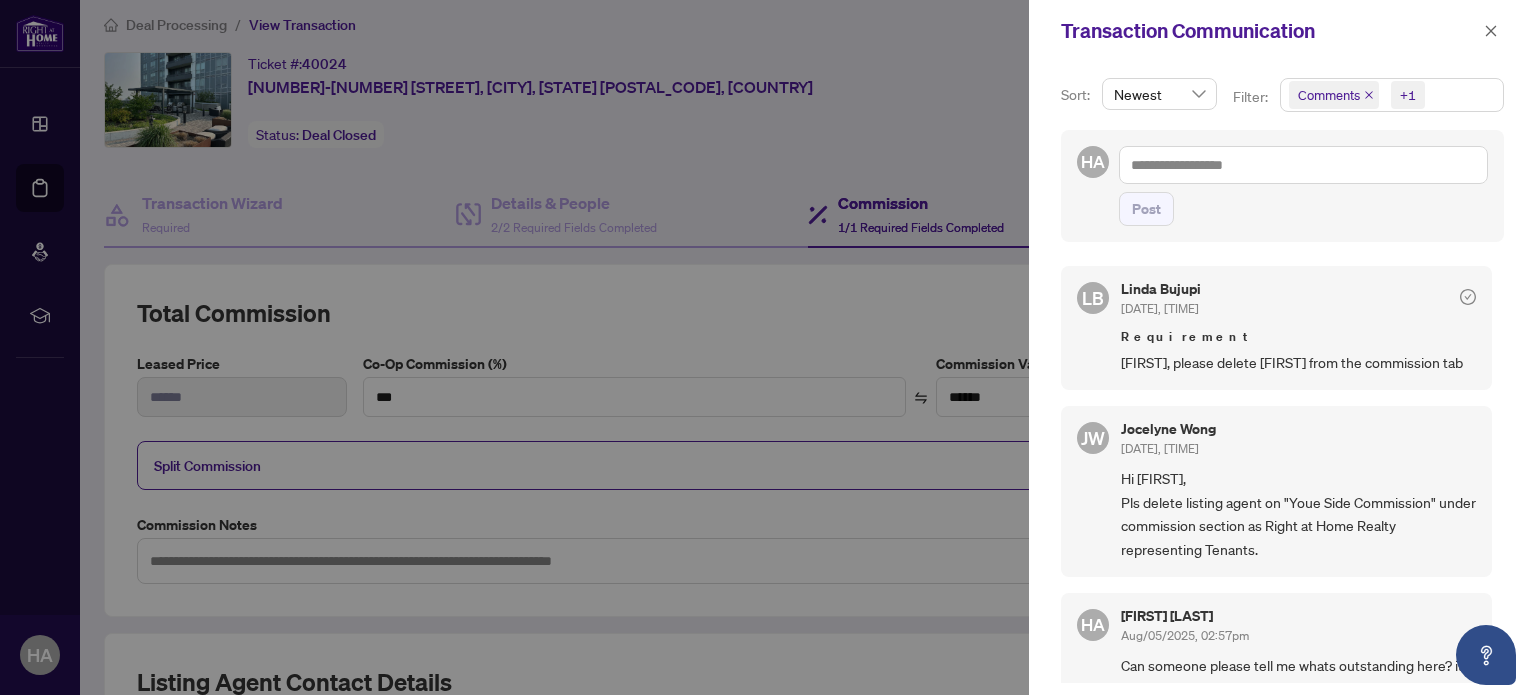 click at bounding box center (768, 347) 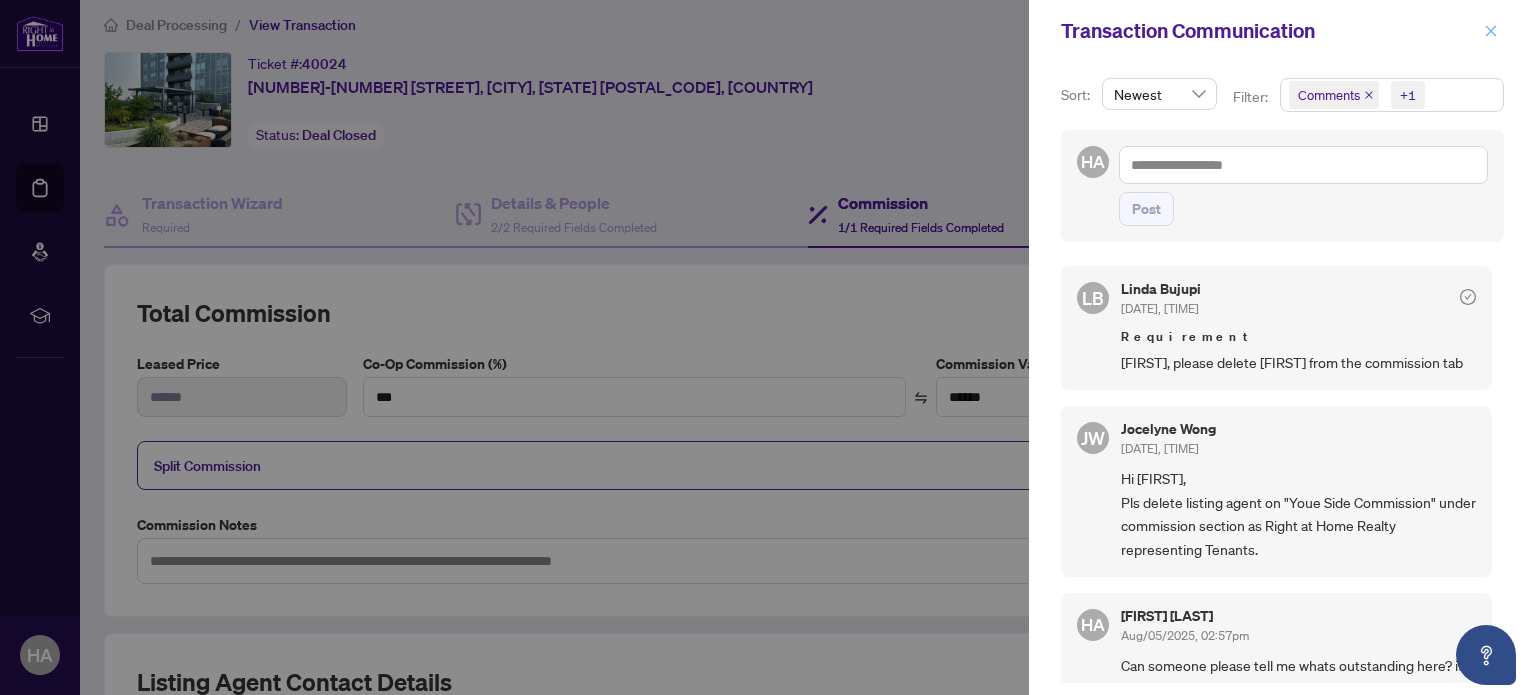click 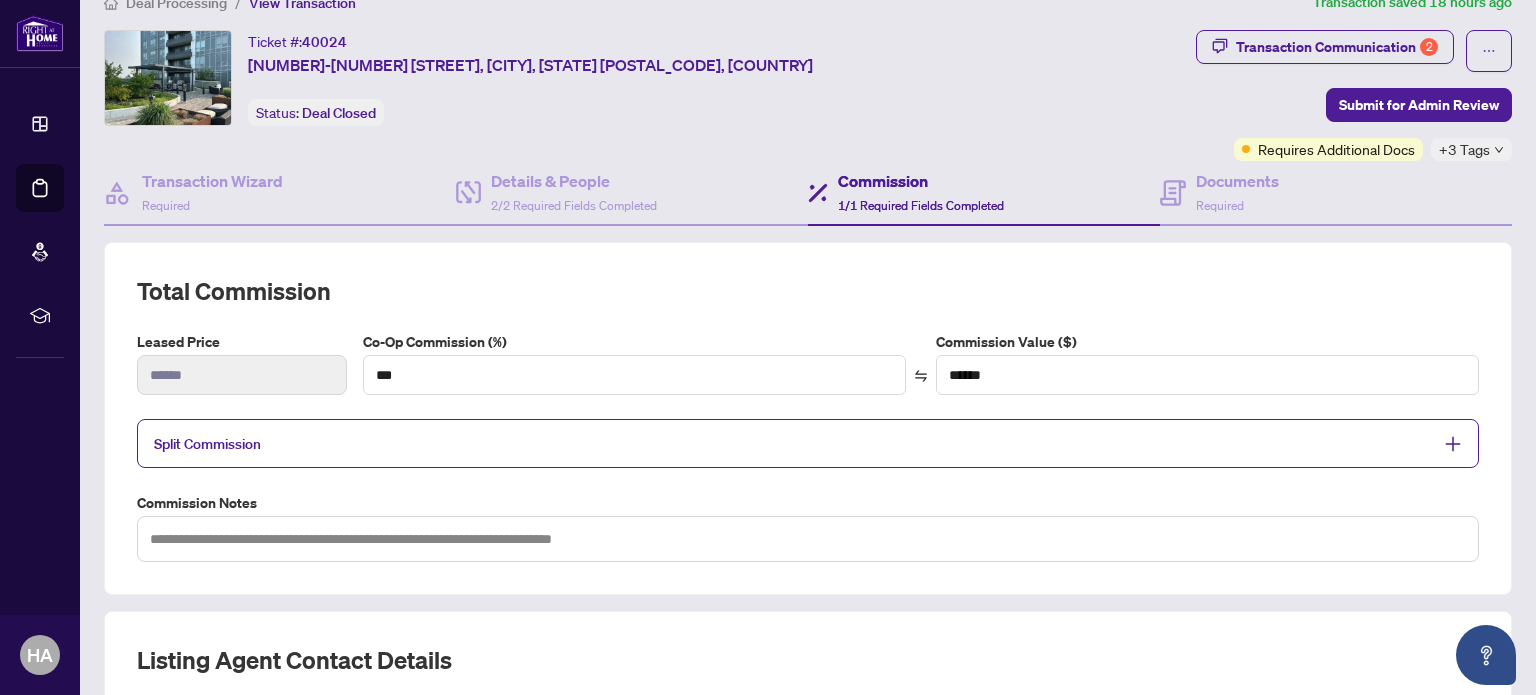 scroll, scrollTop: 0, scrollLeft: 0, axis: both 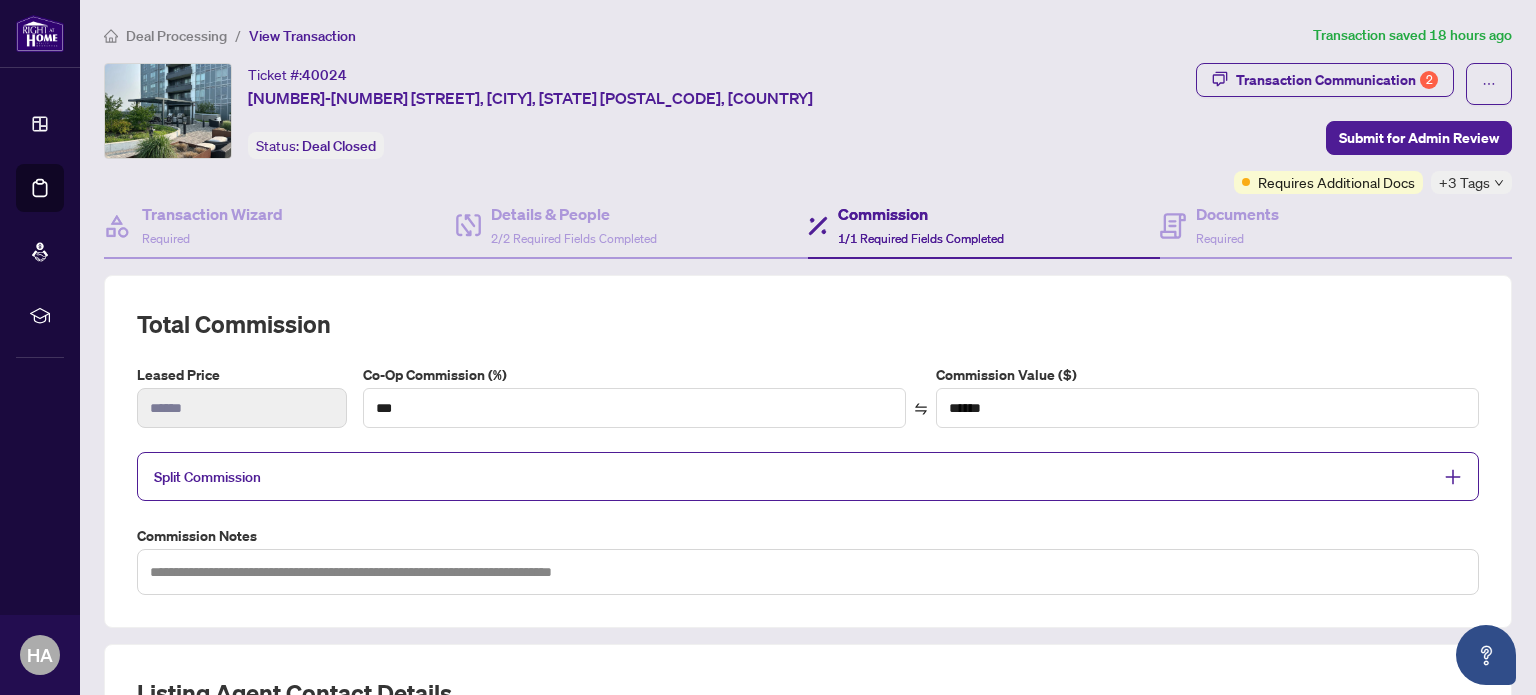 click 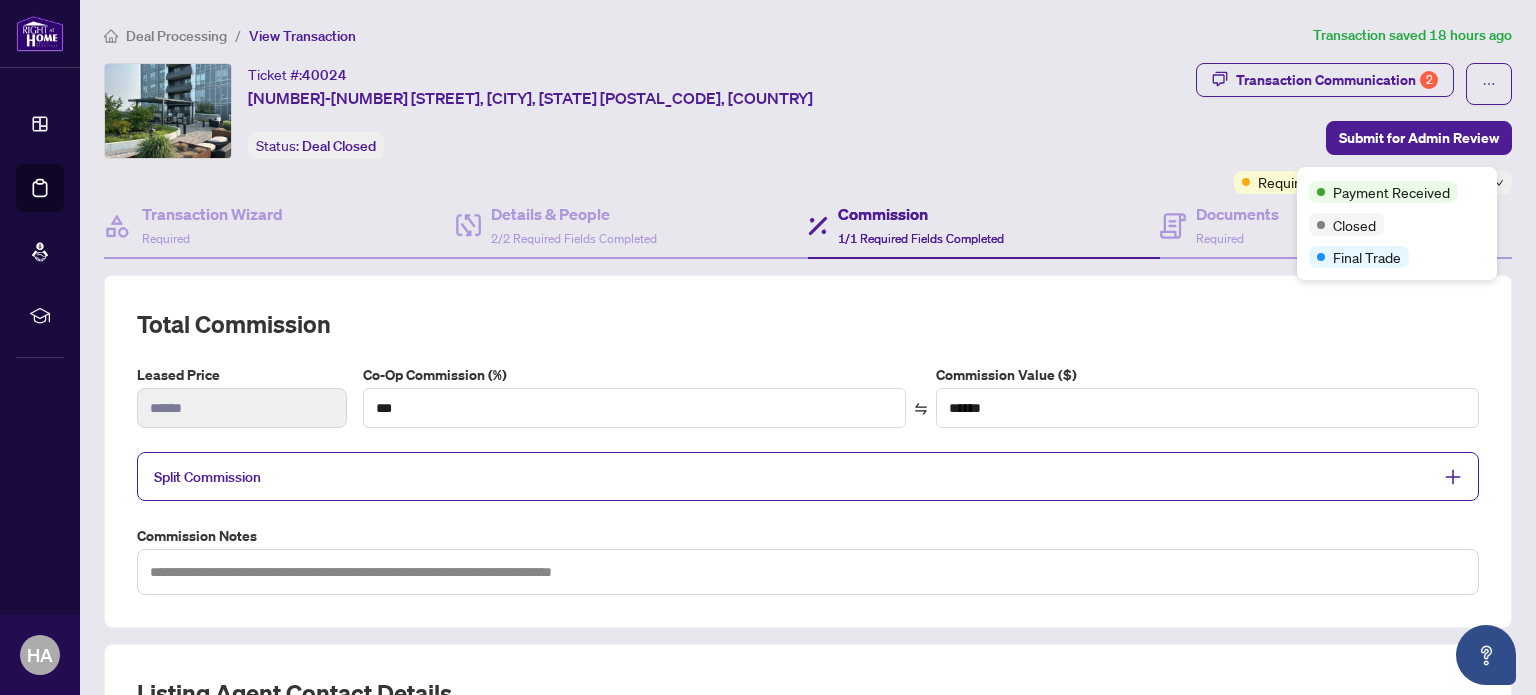 click on "Ticket #:  40024 [NUMBER]-[NUMBER] [STREET], [CITY], [STATE] [POSTAL_CODE], [COUNTRY] Status:   Deal Closed" at bounding box center (646, 111) 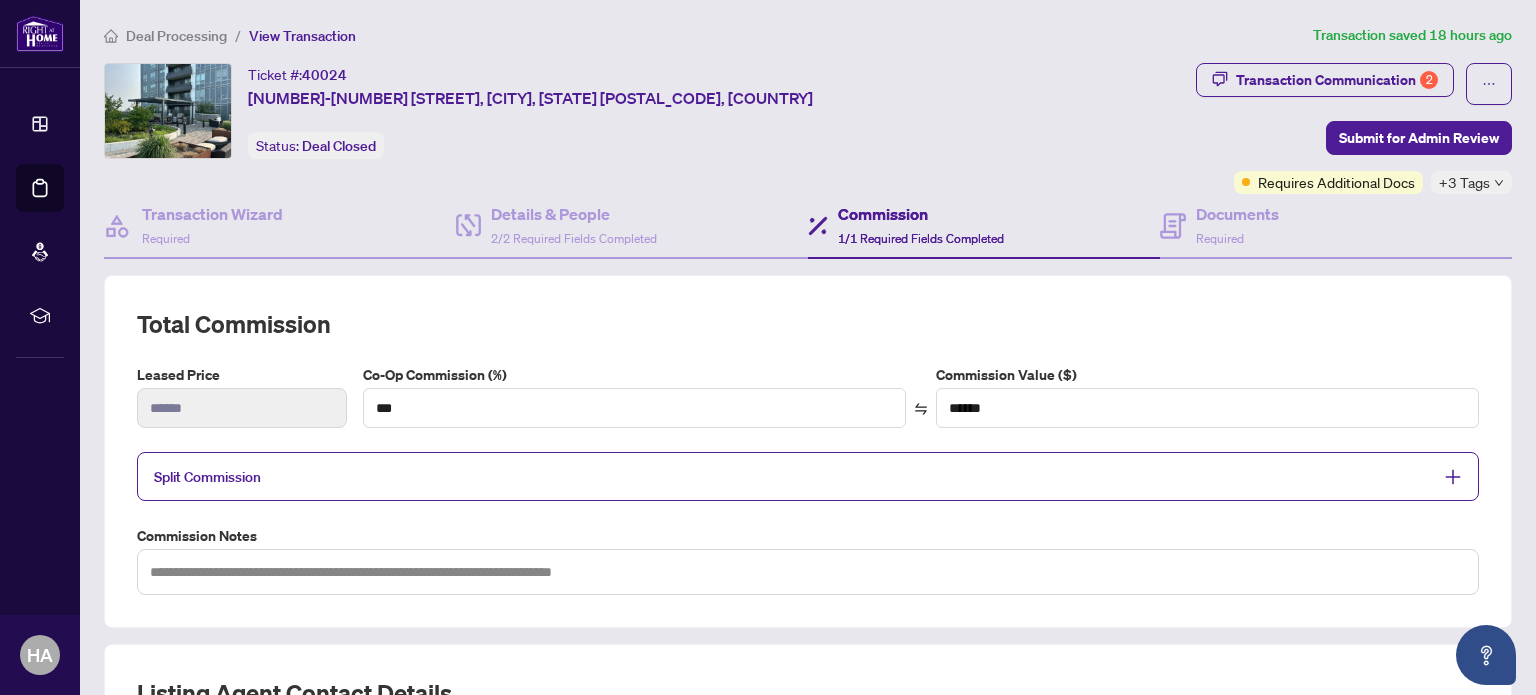 click on "Commission" at bounding box center (921, 214) 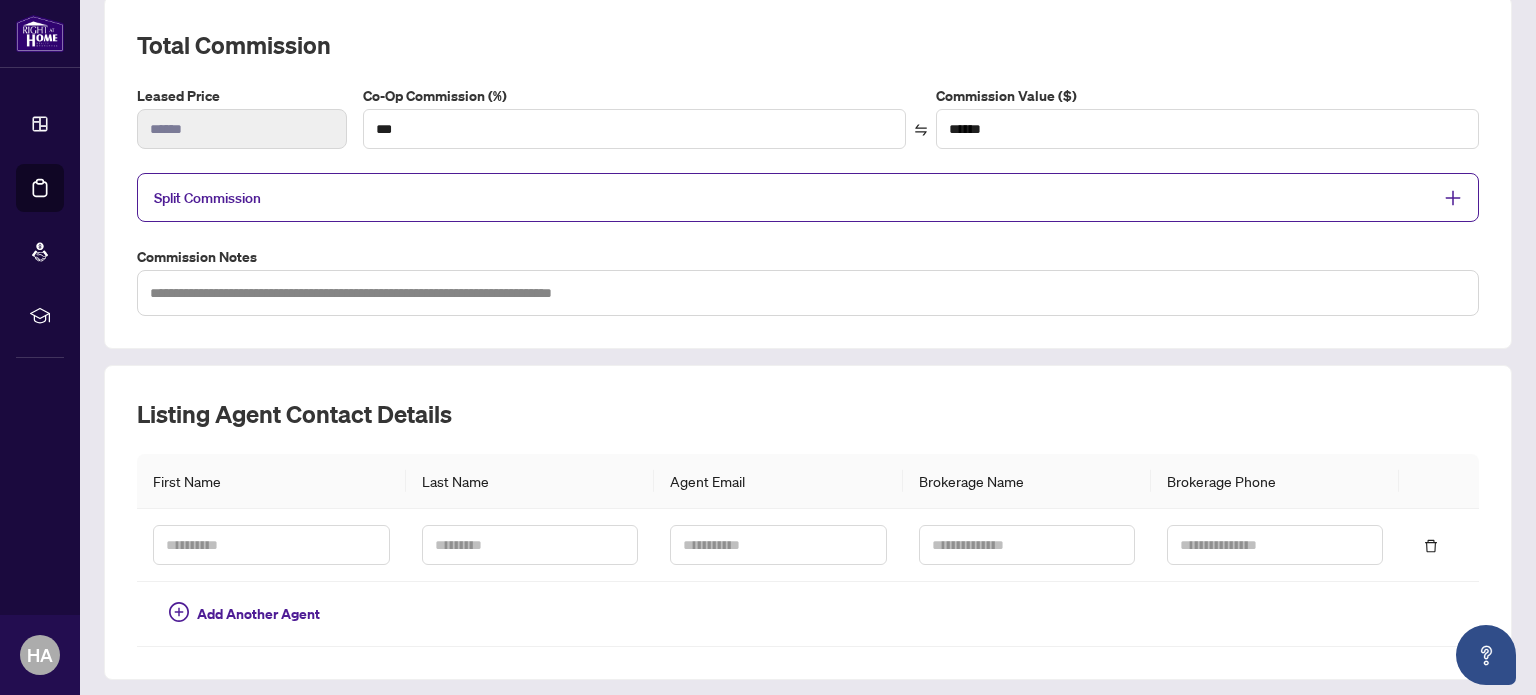 scroll, scrollTop: 280, scrollLeft: 0, axis: vertical 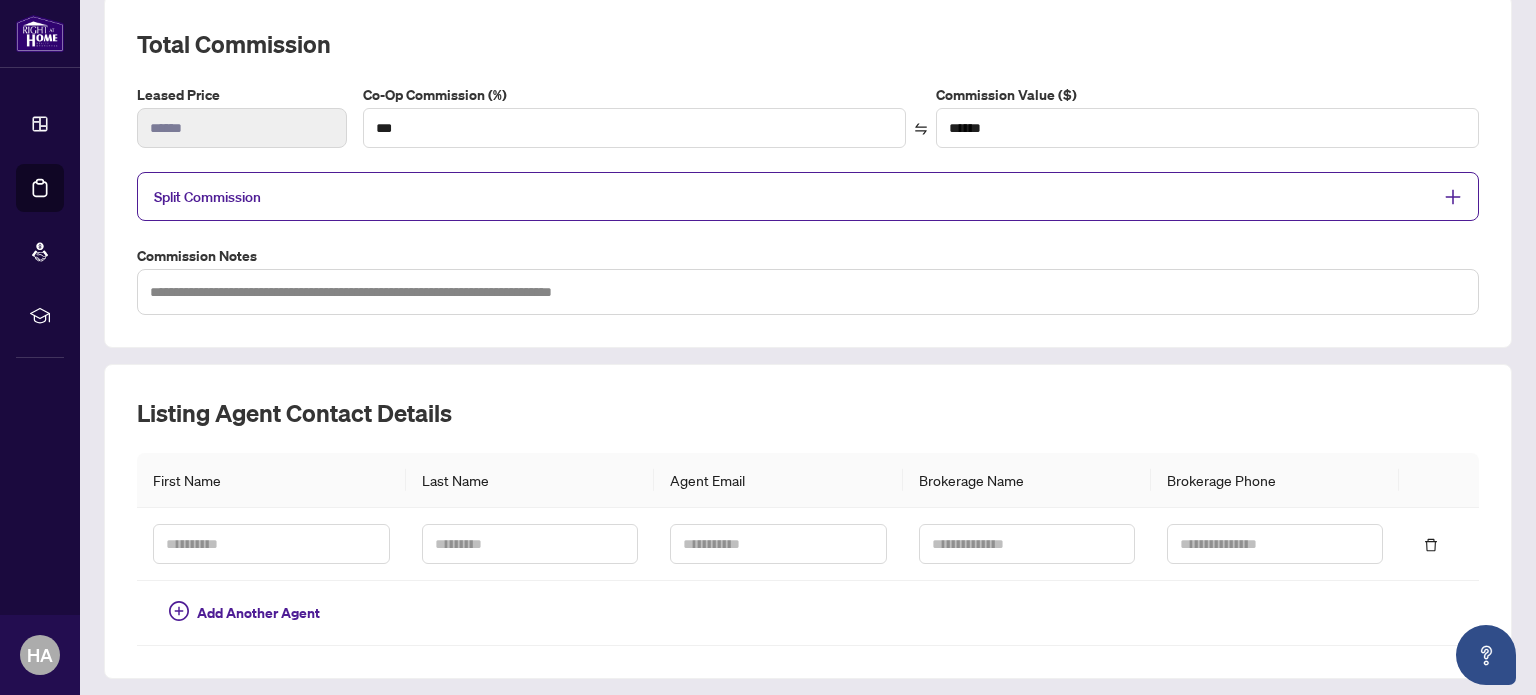 click on "Split Commission" at bounding box center (793, 196) 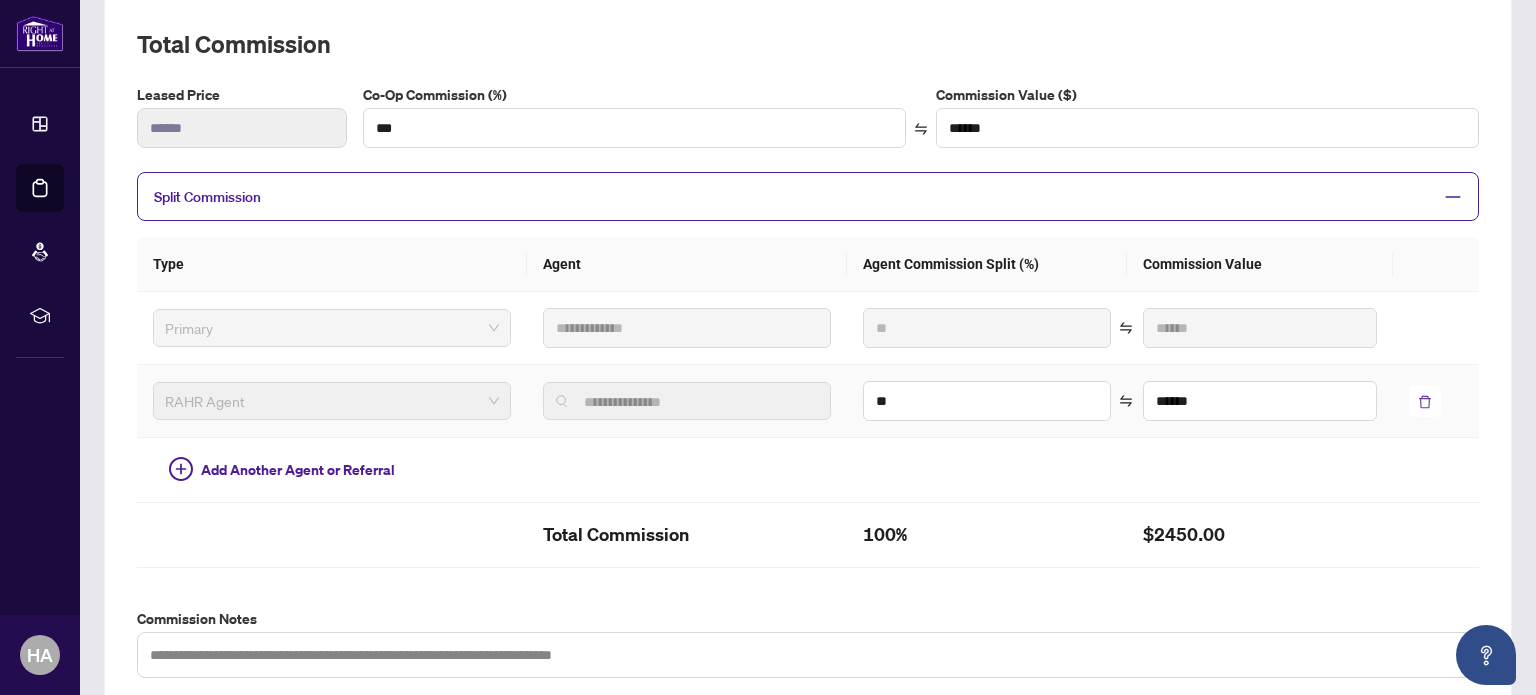 click 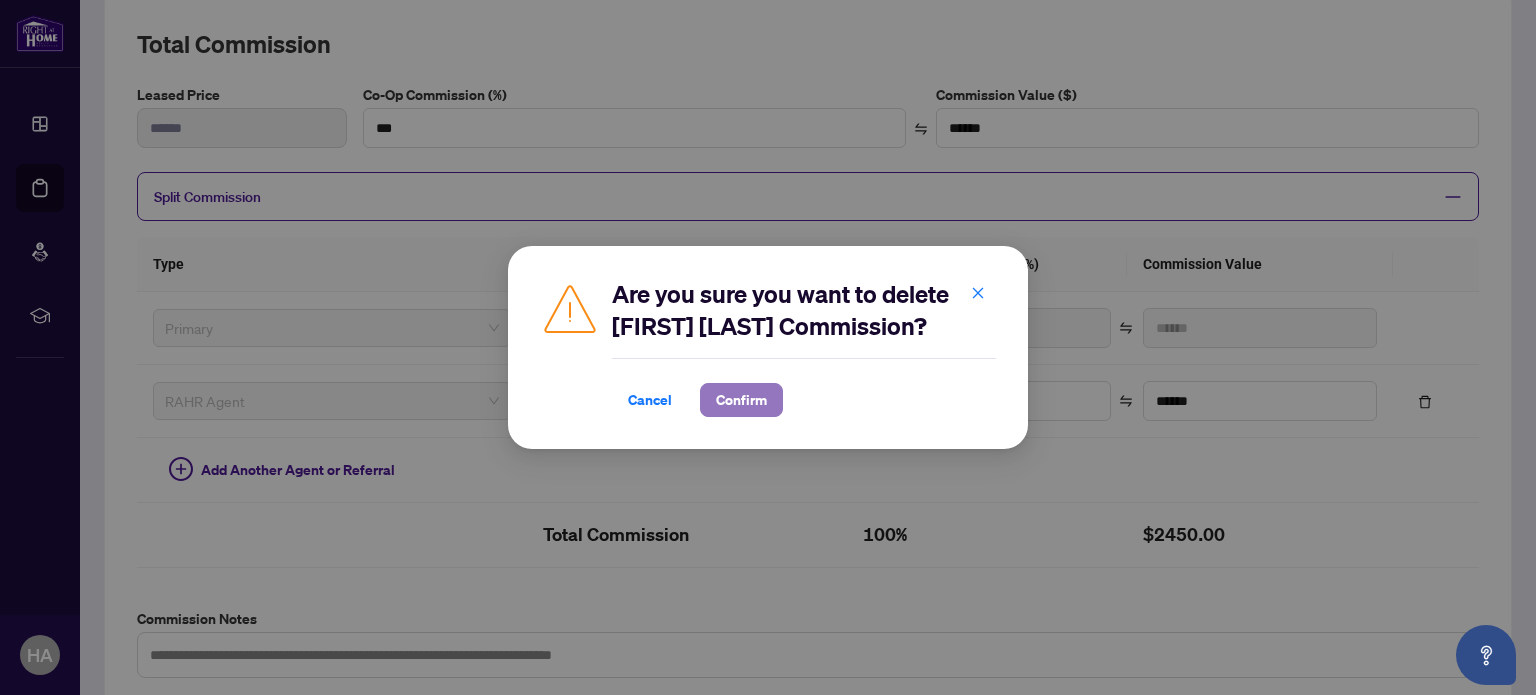 click on "Confirm" at bounding box center [741, 400] 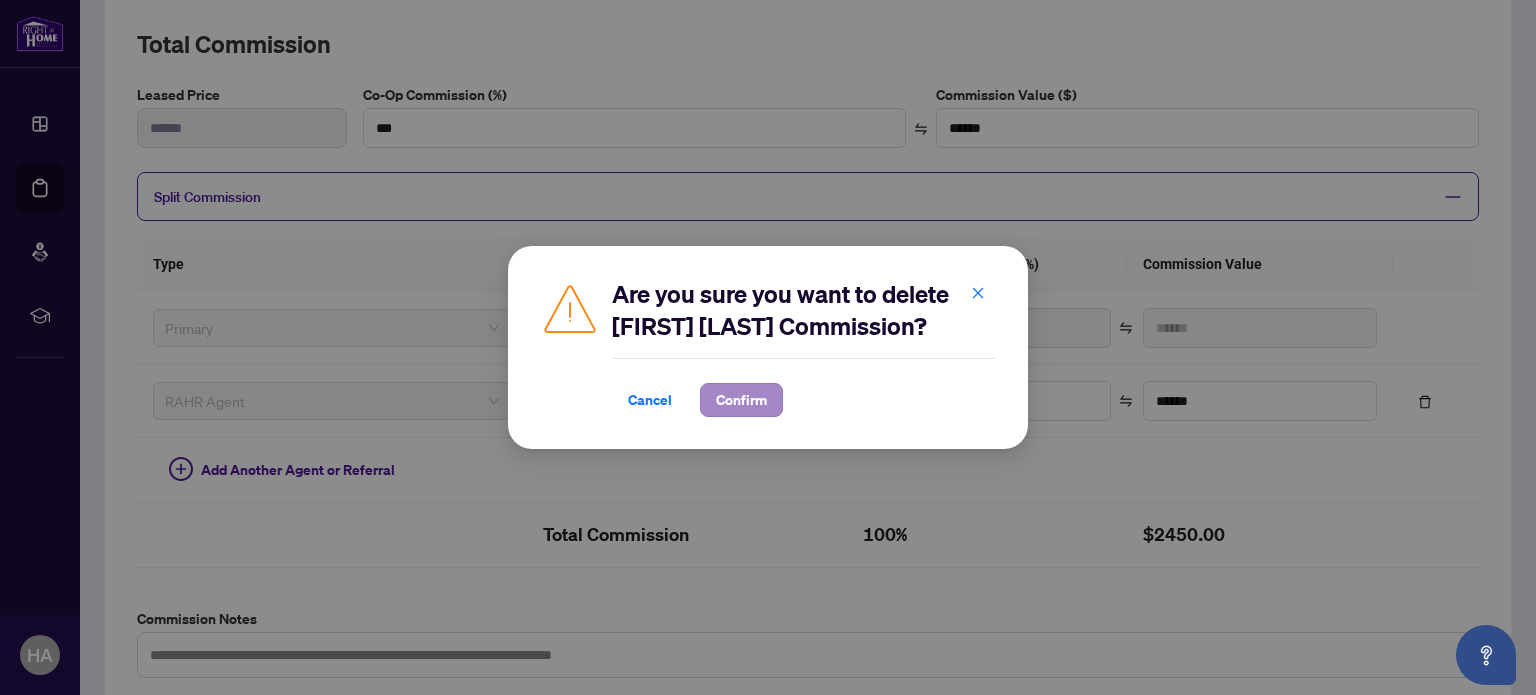 type on "***" 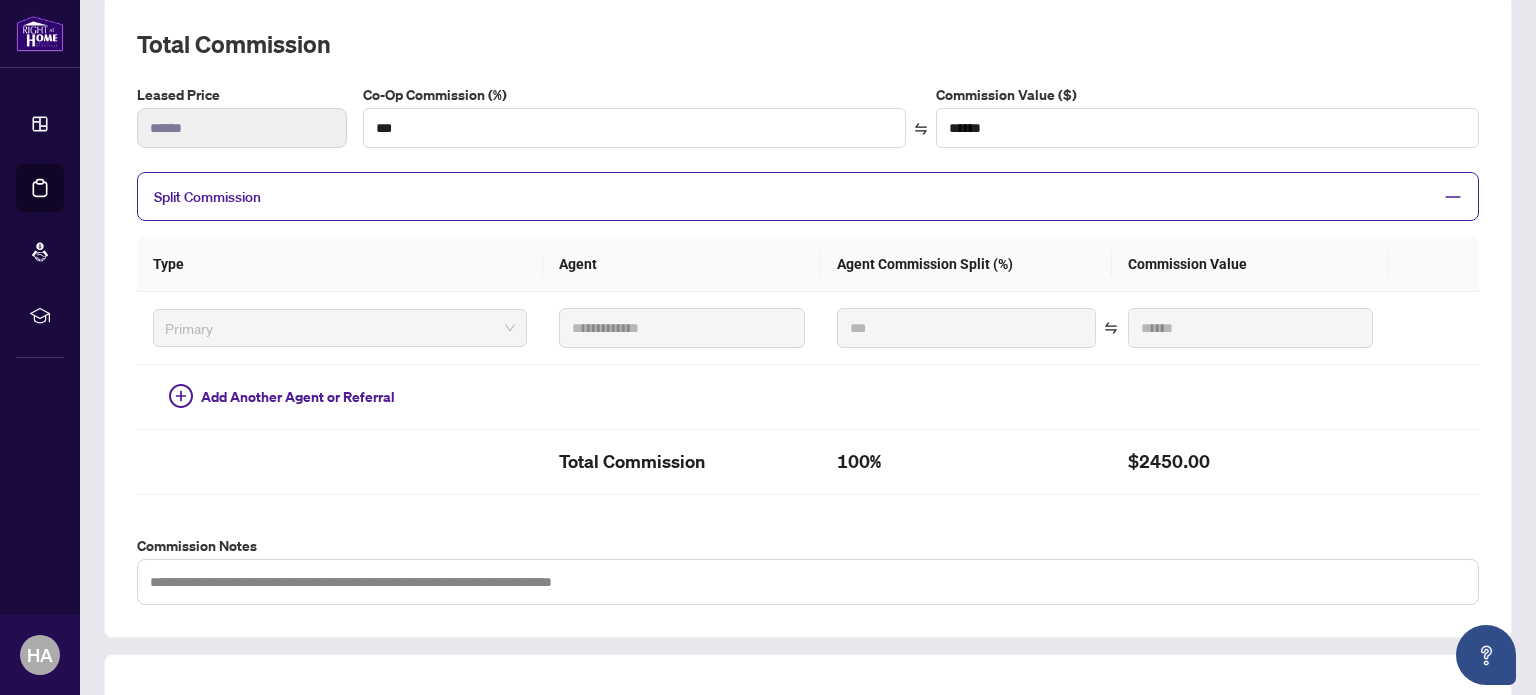 click on "Split Commission" at bounding box center (808, 196) 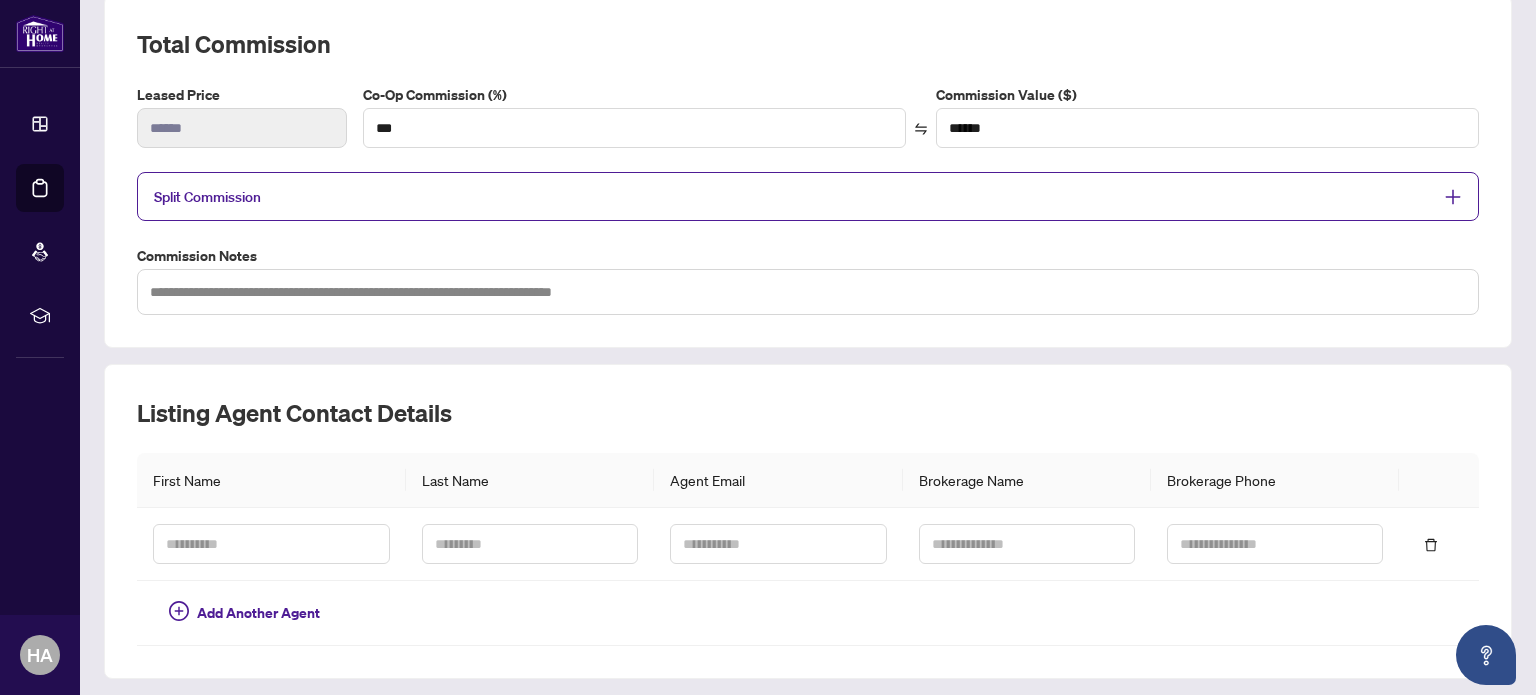 click on "Split Commission" at bounding box center [808, 196] 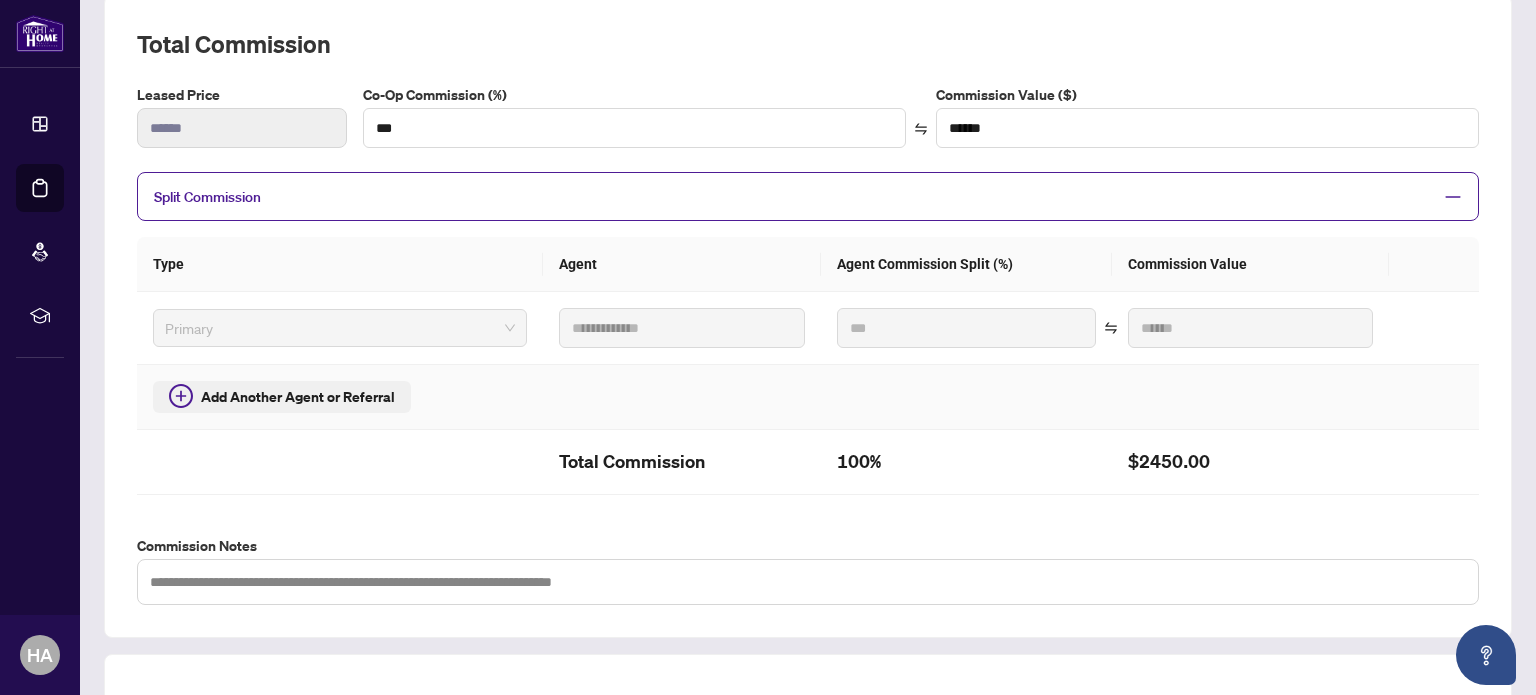 click on "Add Another Agent or Referral" at bounding box center (298, 397) 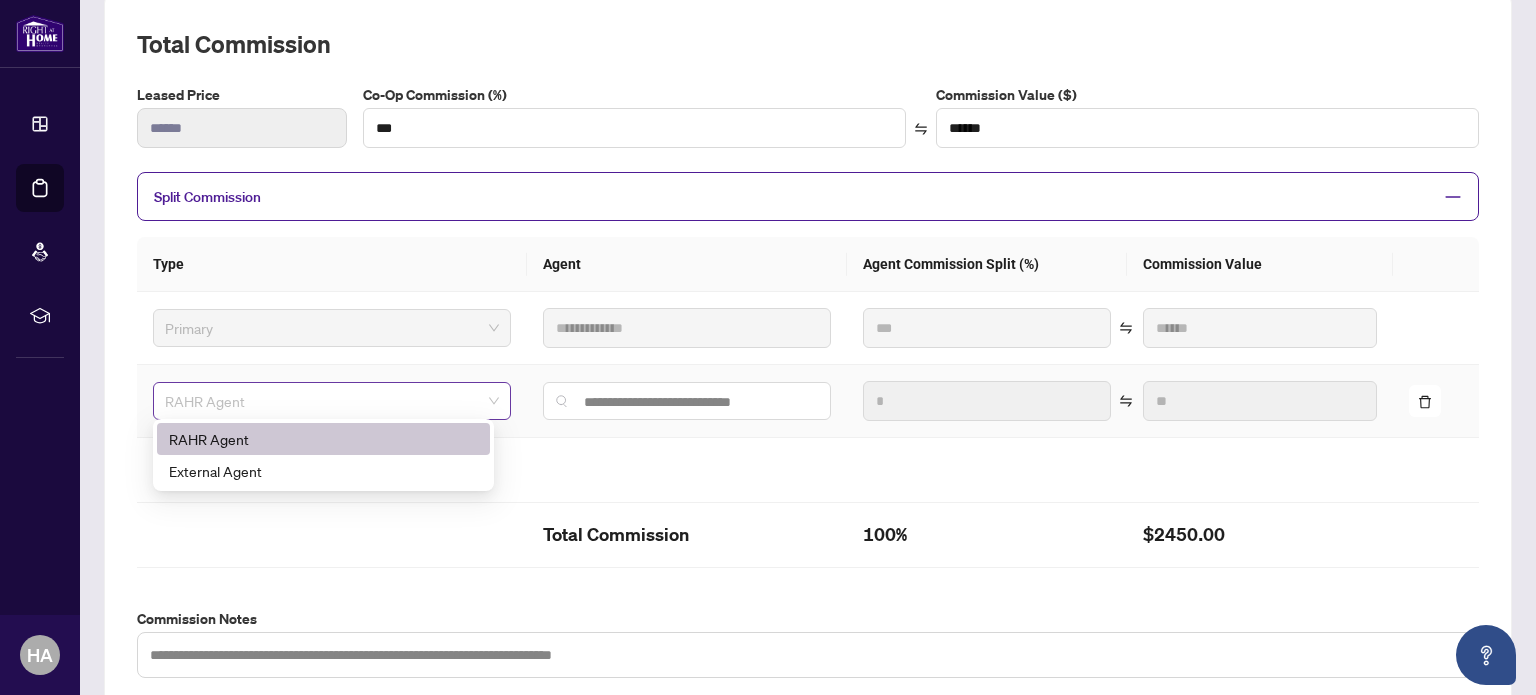 click on "RAHR Agent" at bounding box center (332, 401) 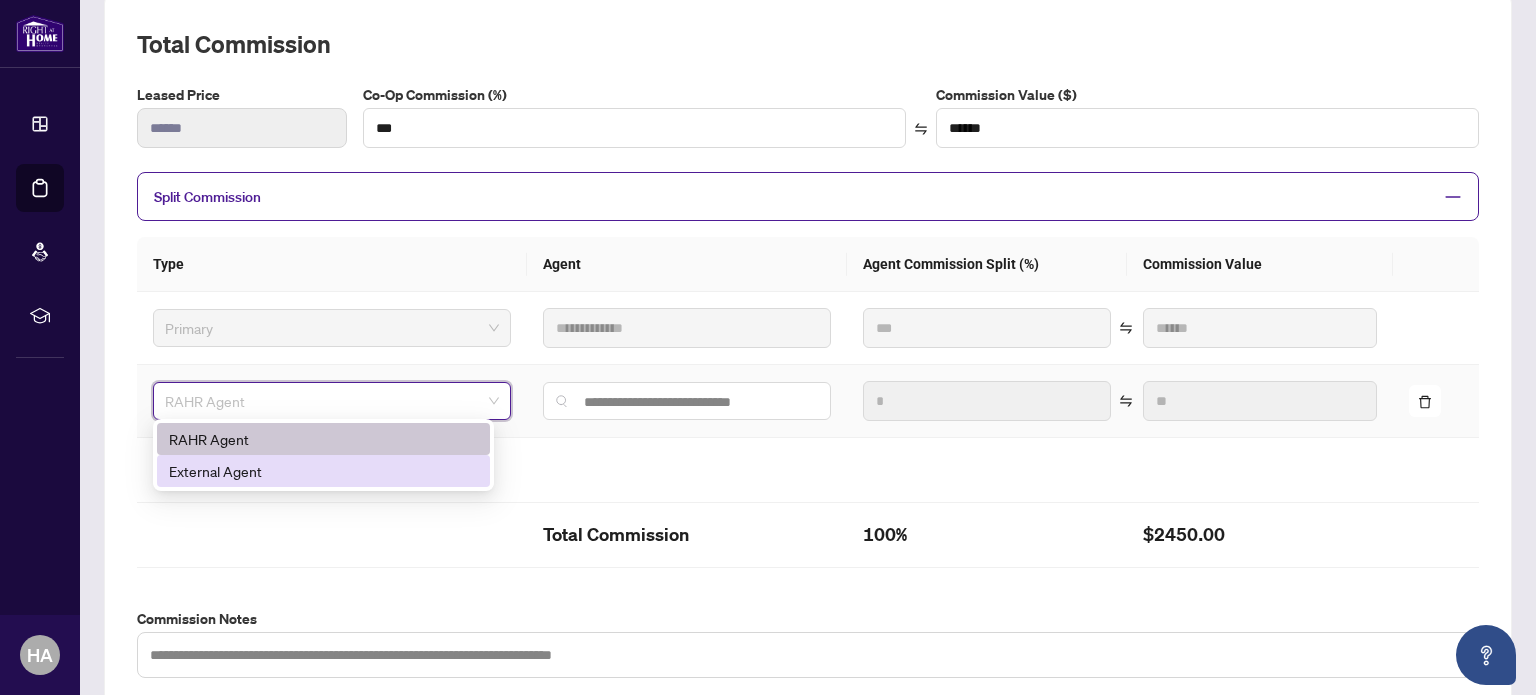 click on "External Agent" at bounding box center (323, 471) 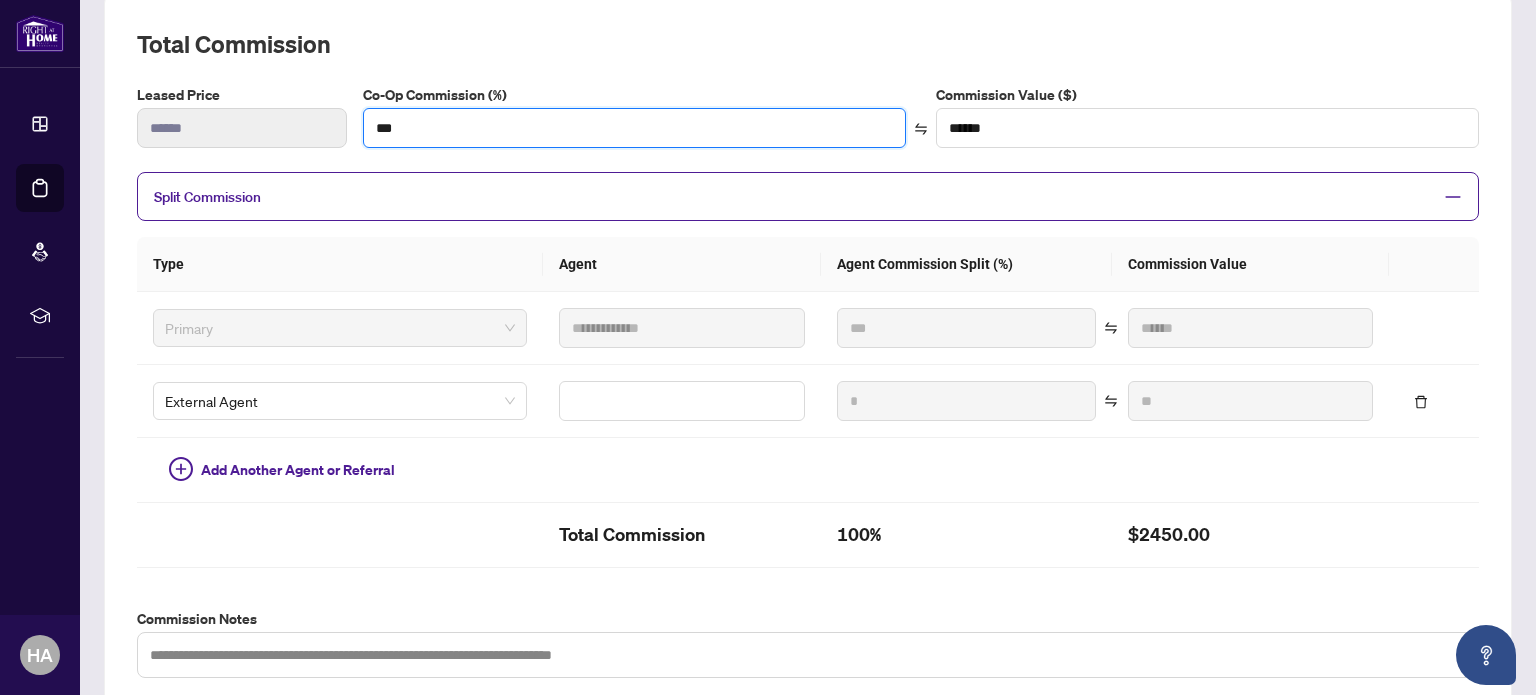 click on "Leased Price ****** Co-Op Commission (%) *** Commission Value ($) ******" at bounding box center [808, 124] 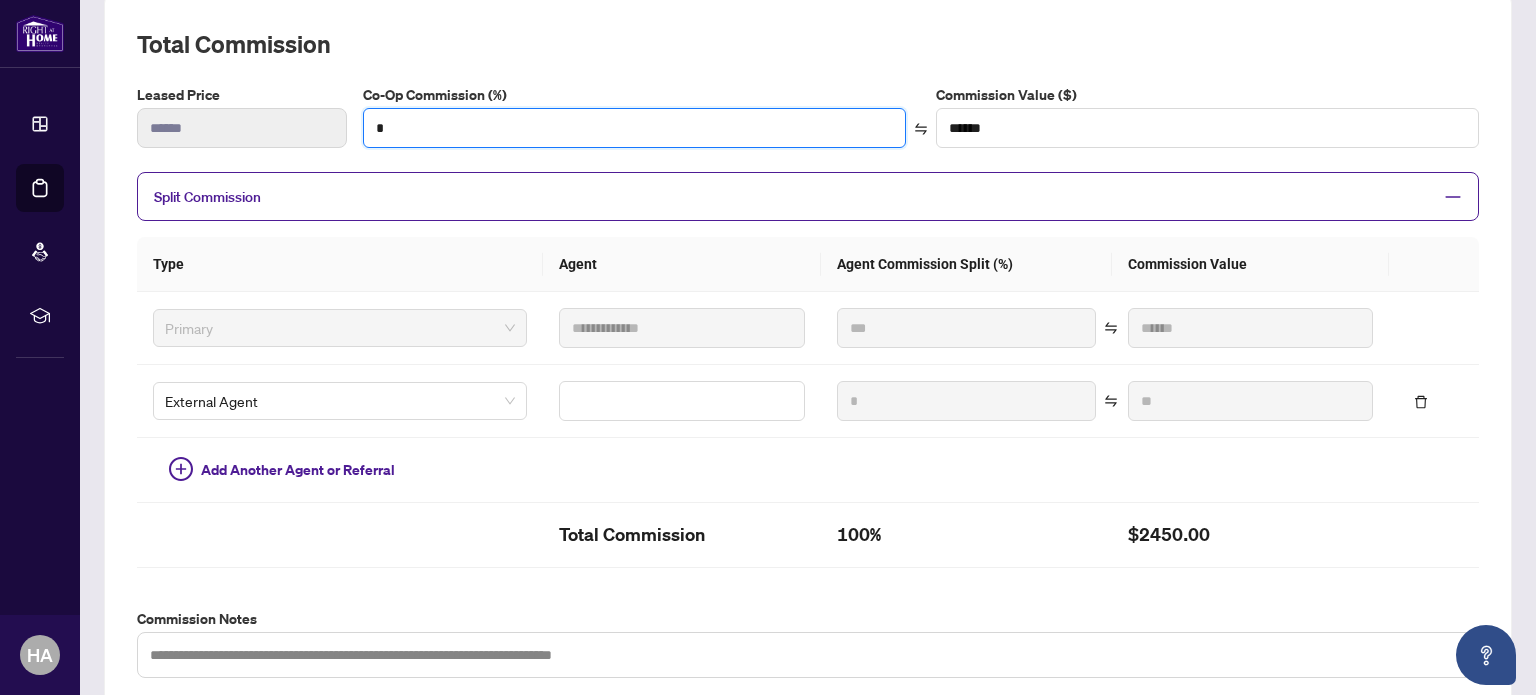 type on "**" 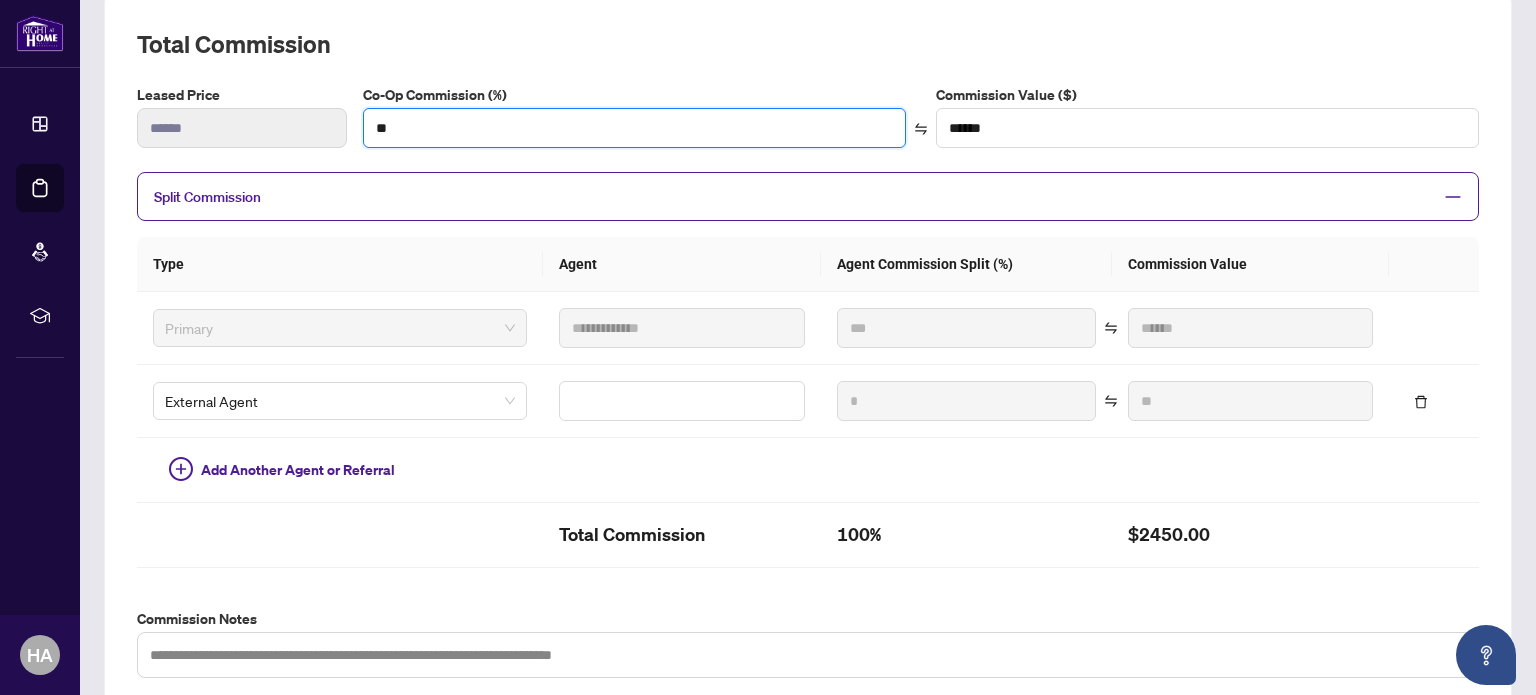 type on "**" 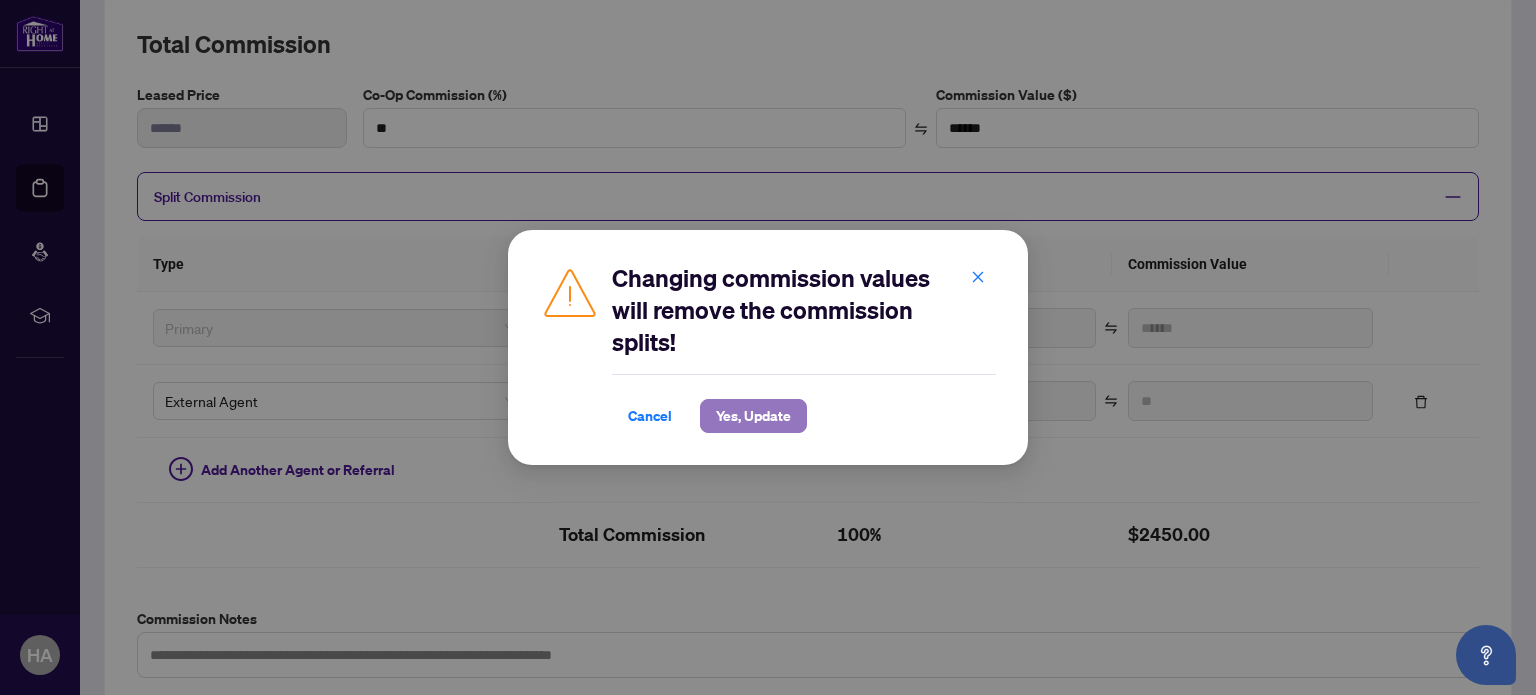 click on "Yes, Update" at bounding box center (753, 416) 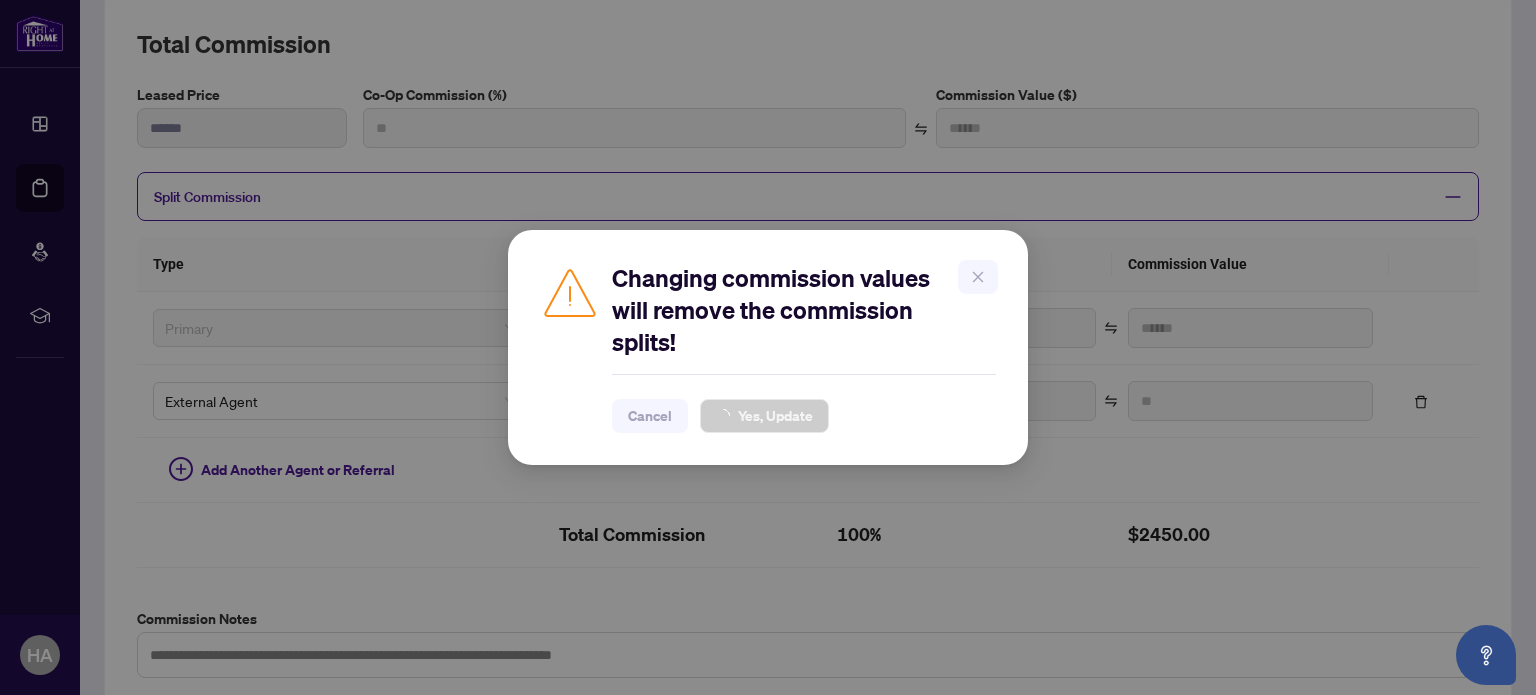 type on "******" 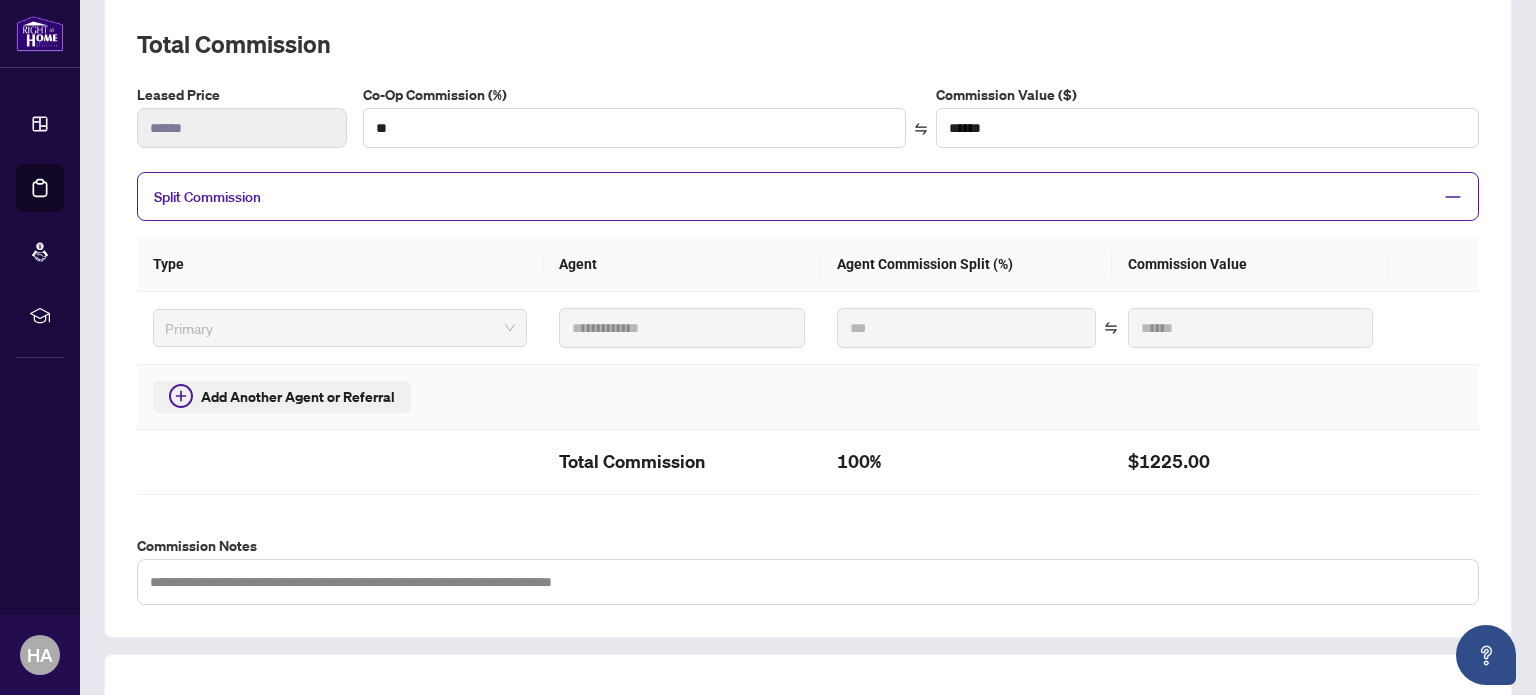 click on "Add Another Agent or Referral" at bounding box center [298, 397] 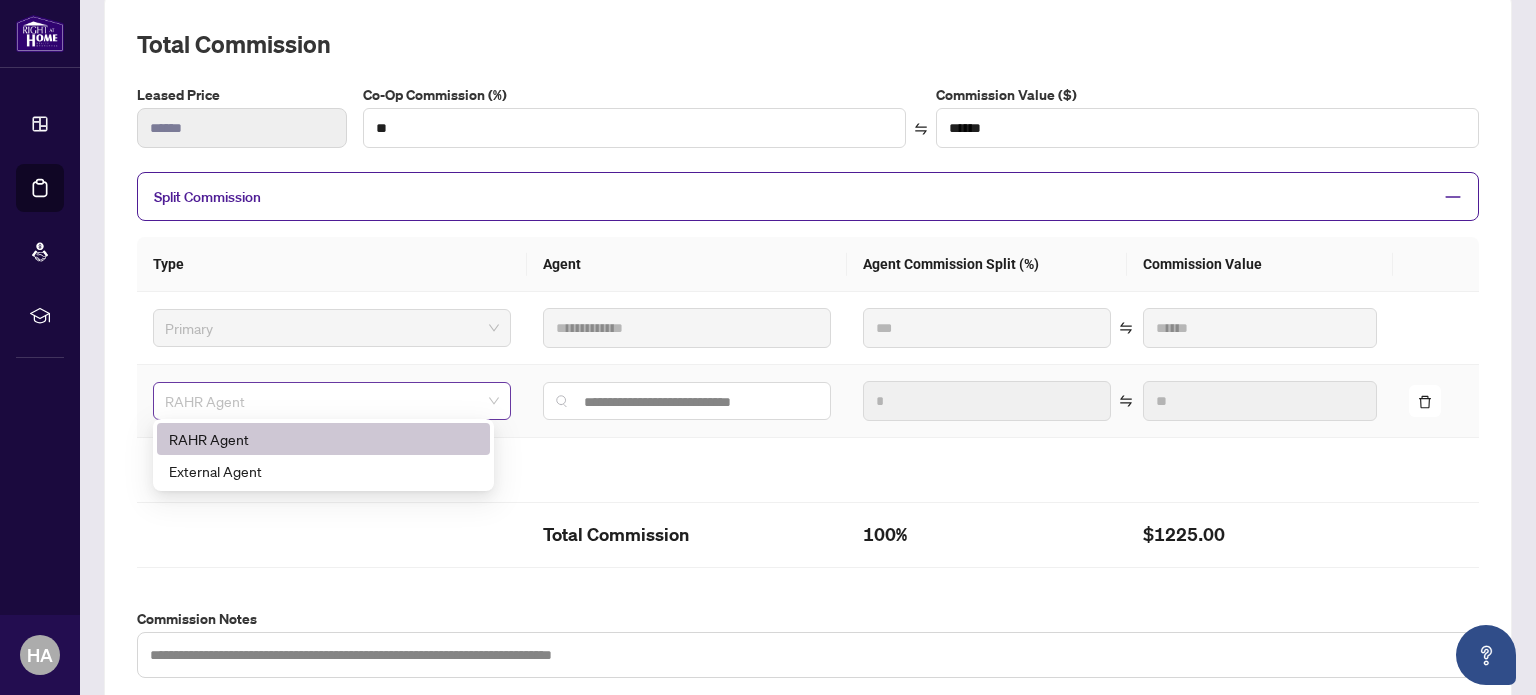 click on "RAHR Agent" at bounding box center [332, 401] 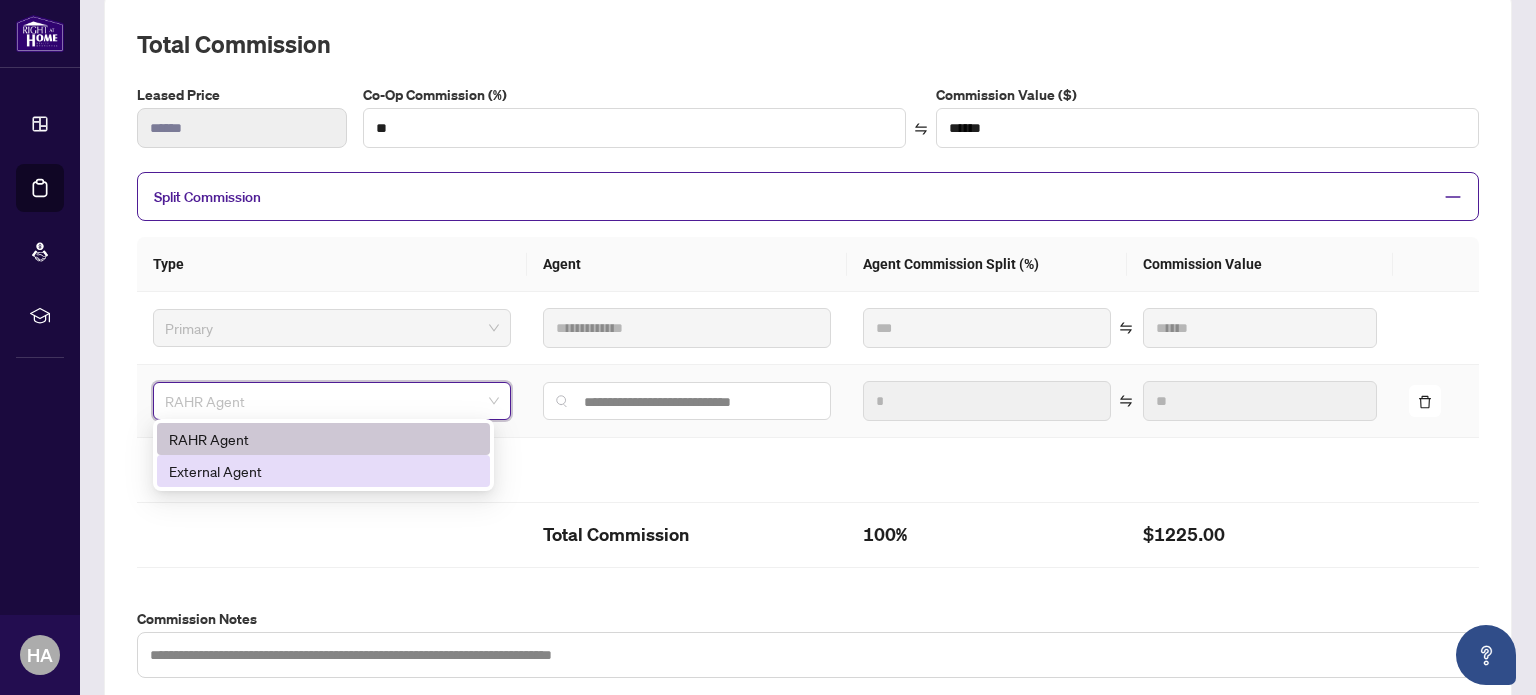 click on "External Agent" at bounding box center [323, 471] 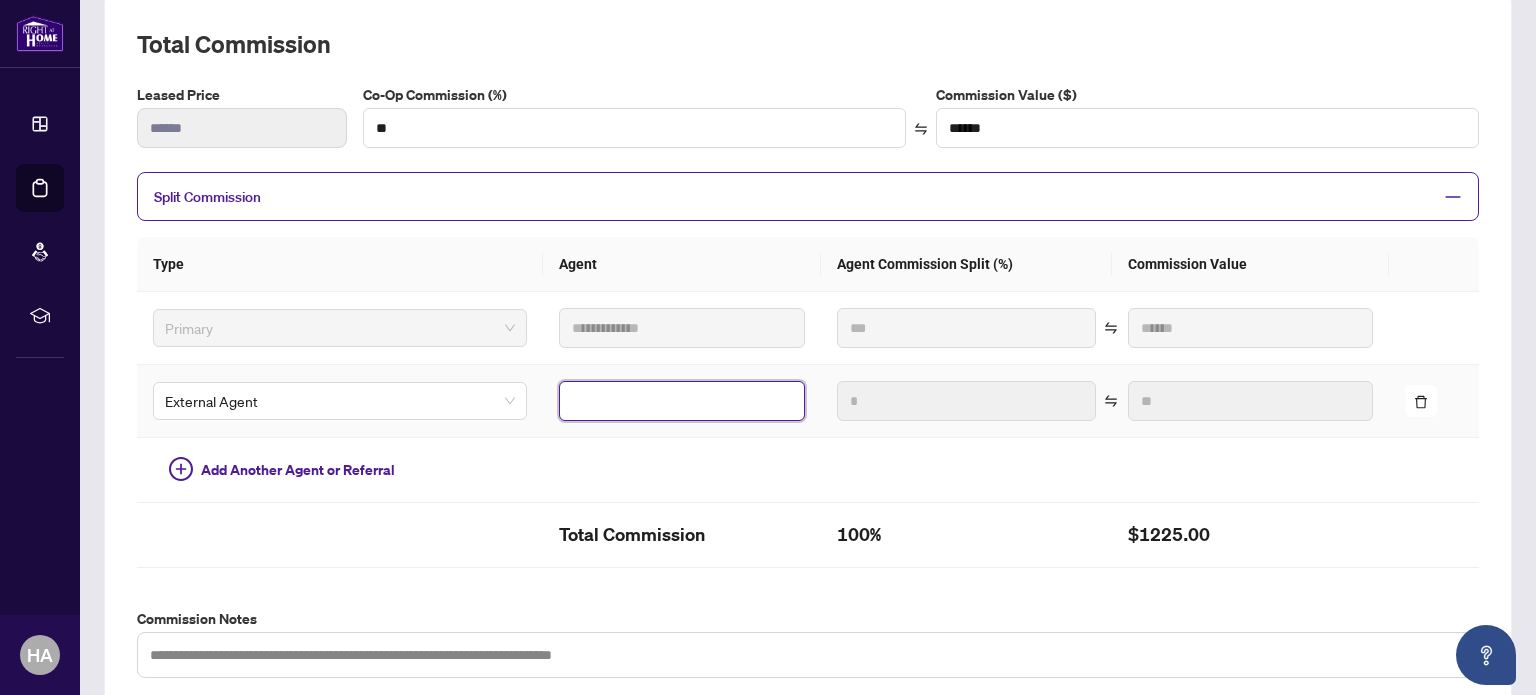 click at bounding box center (681, 401) 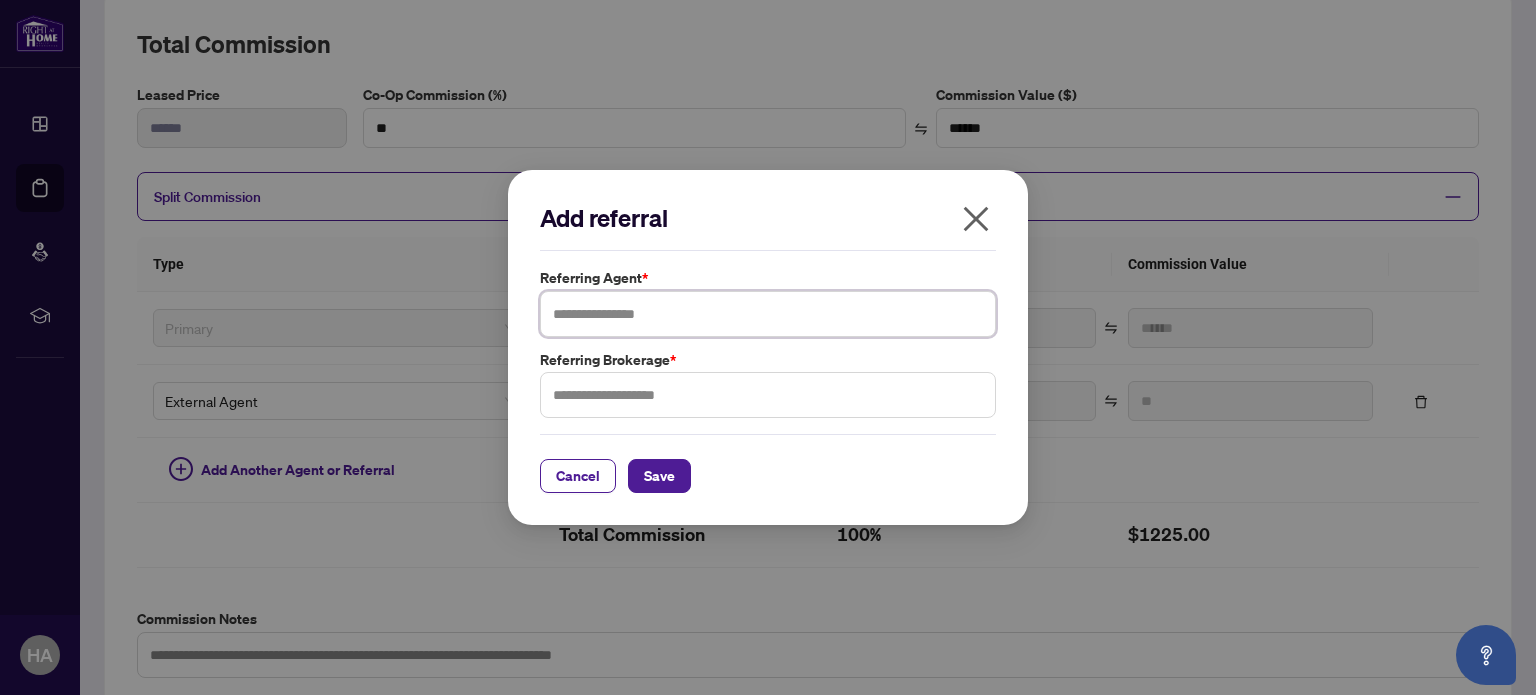 click at bounding box center [768, 314] 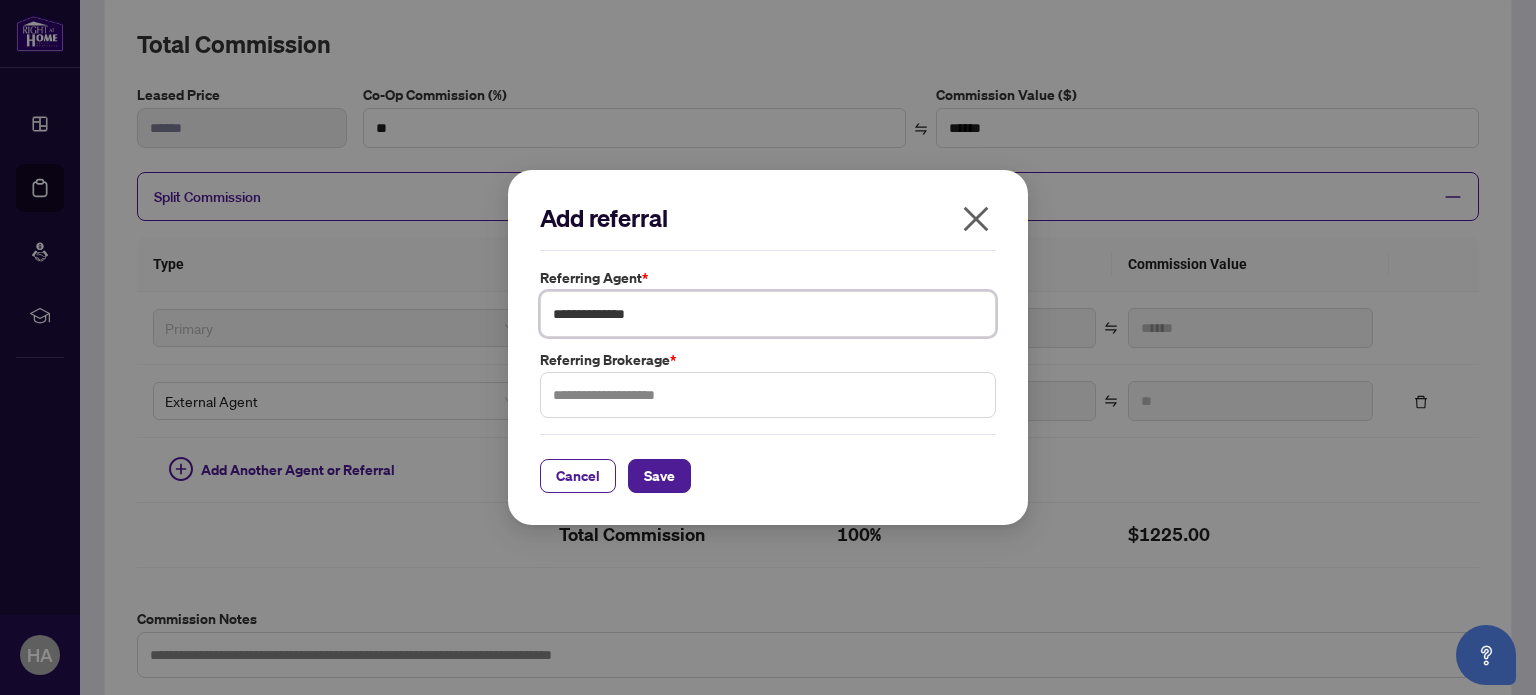 type on "**********" 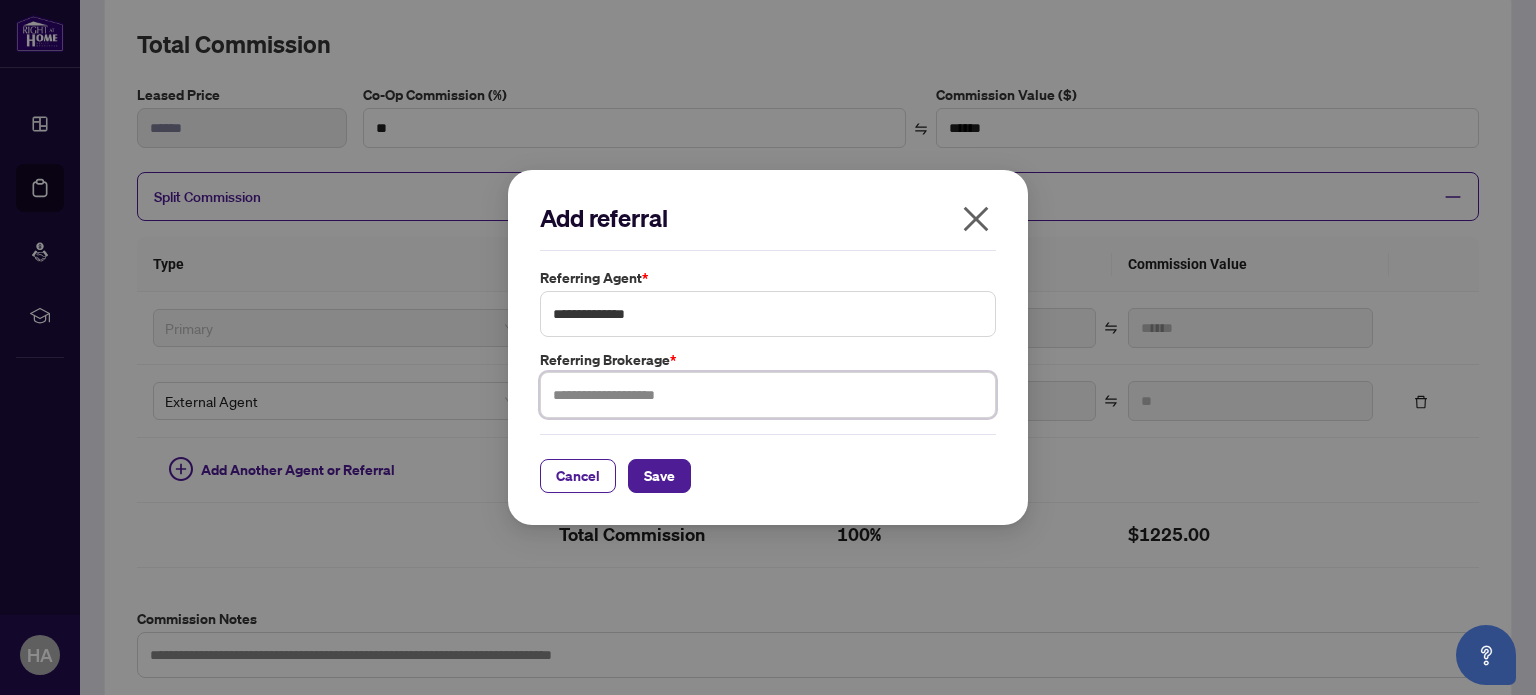 click at bounding box center [768, 395] 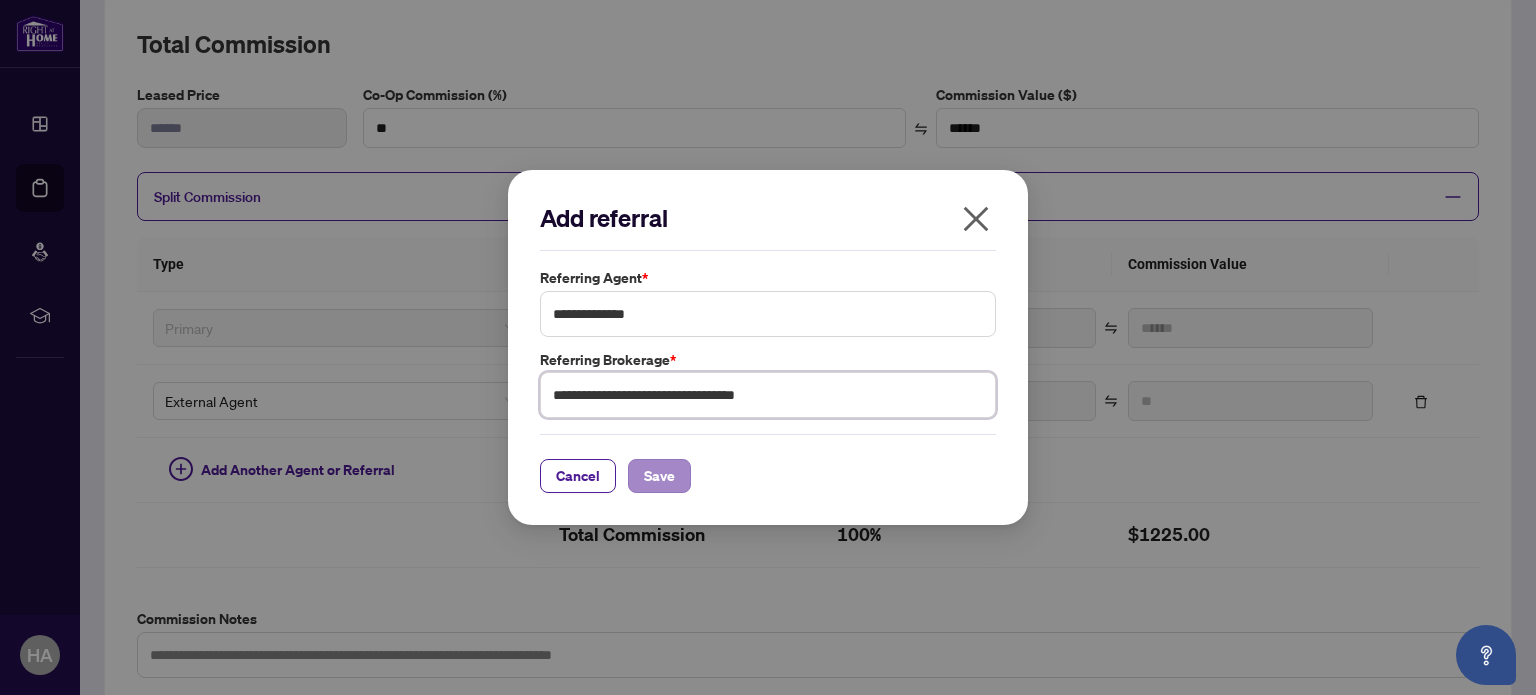 type on "**********" 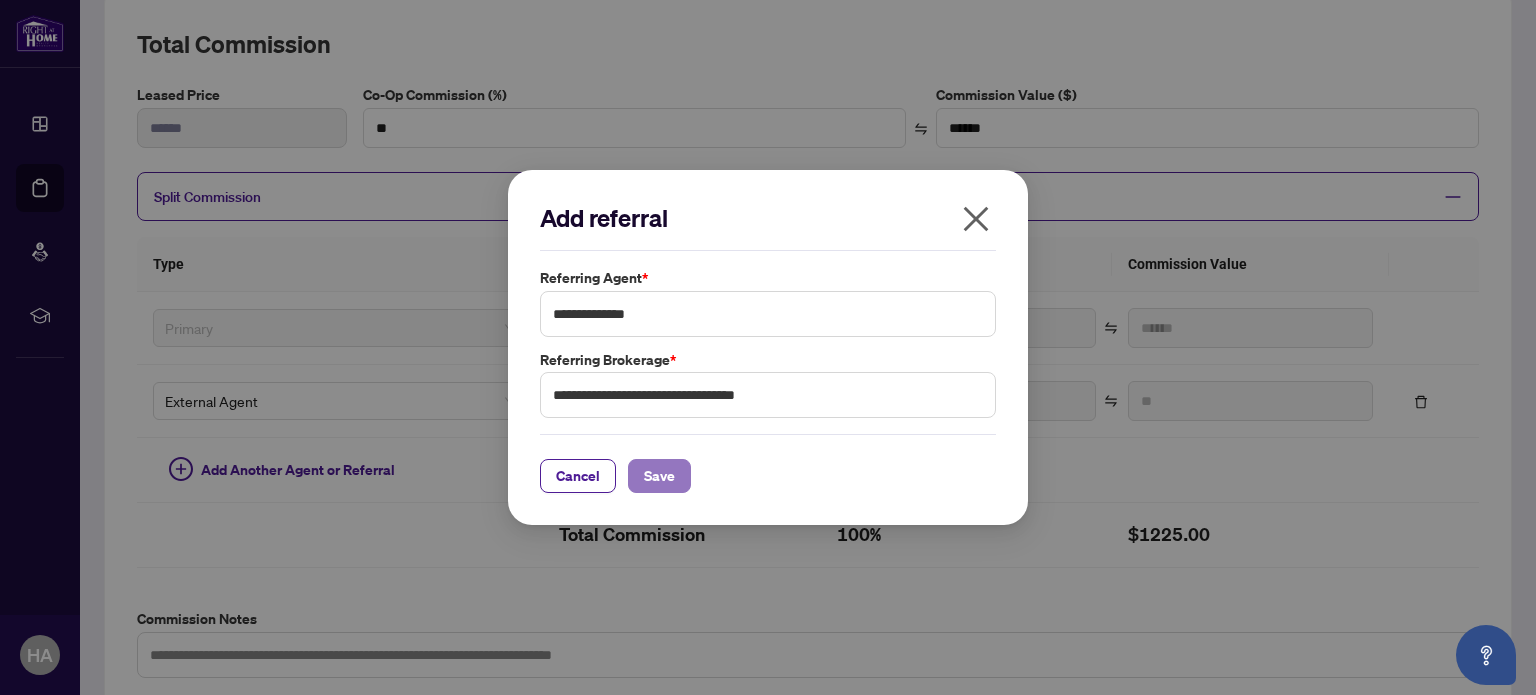 click on "Save" at bounding box center [659, 476] 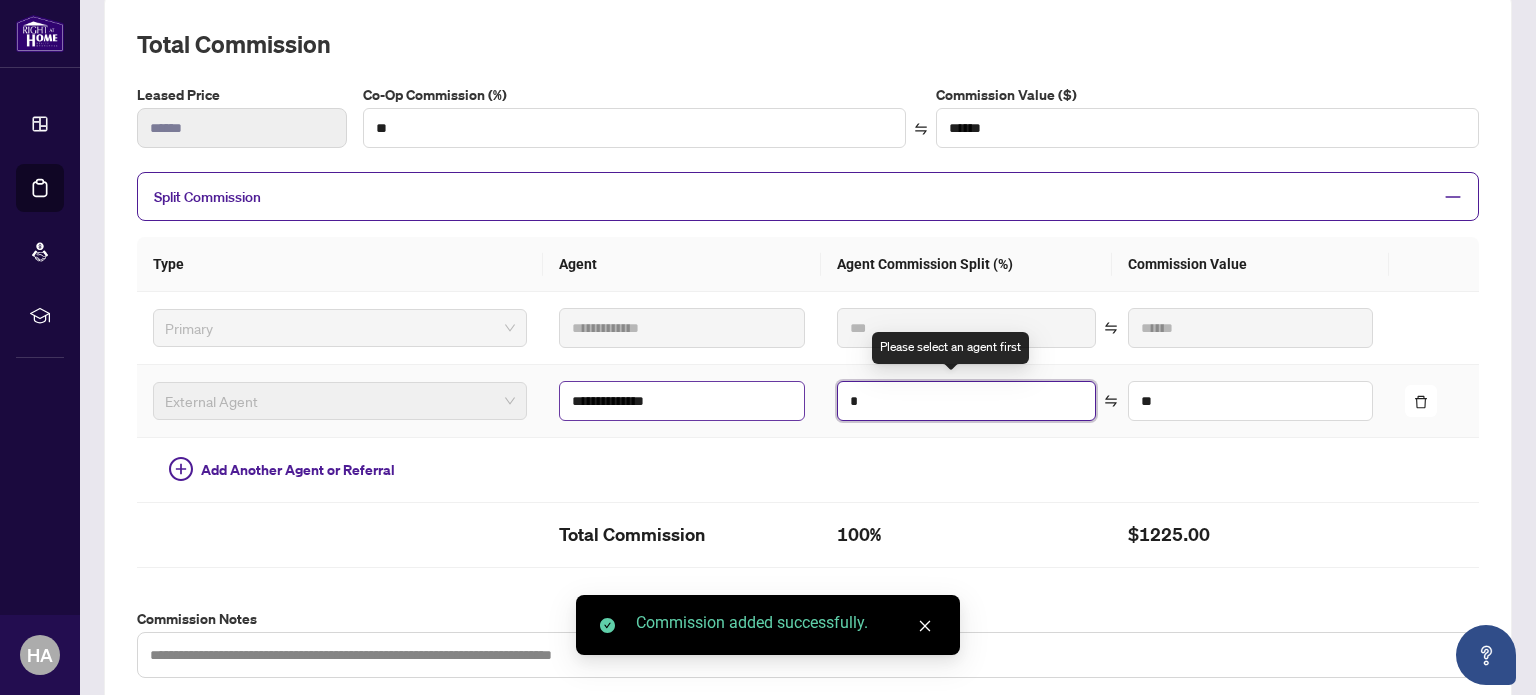 drag, startPoint x: 868, startPoint y: 395, endPoint x: 770, endPoint y: 395, distance: 98 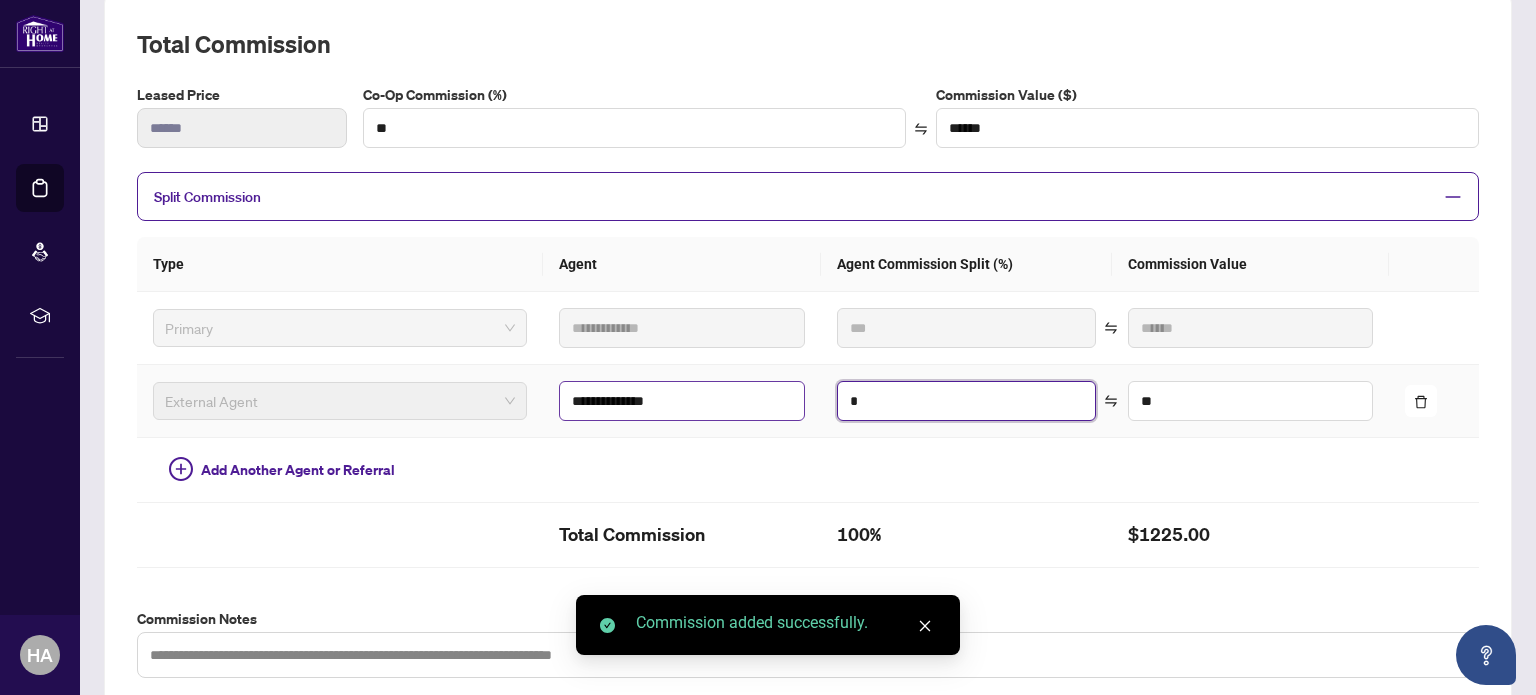 type on "**" 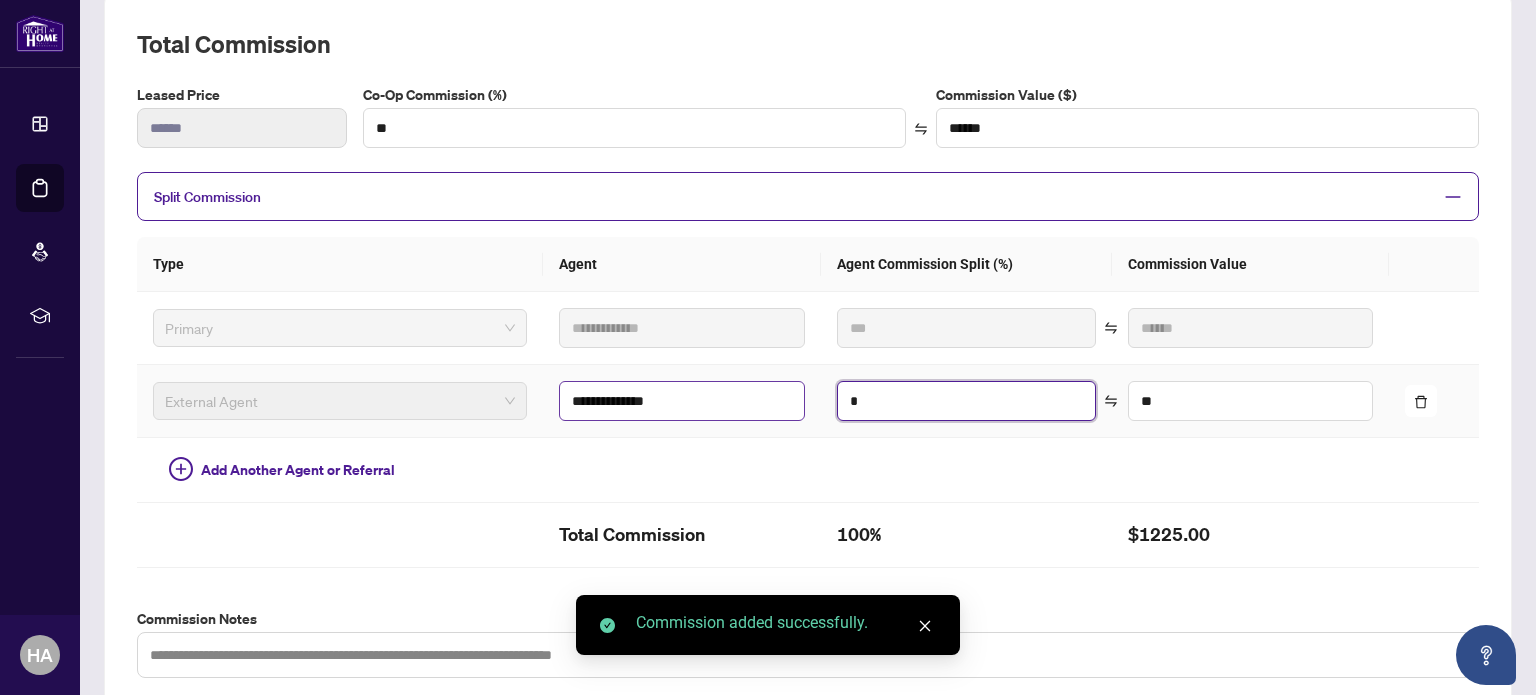 type on "*" 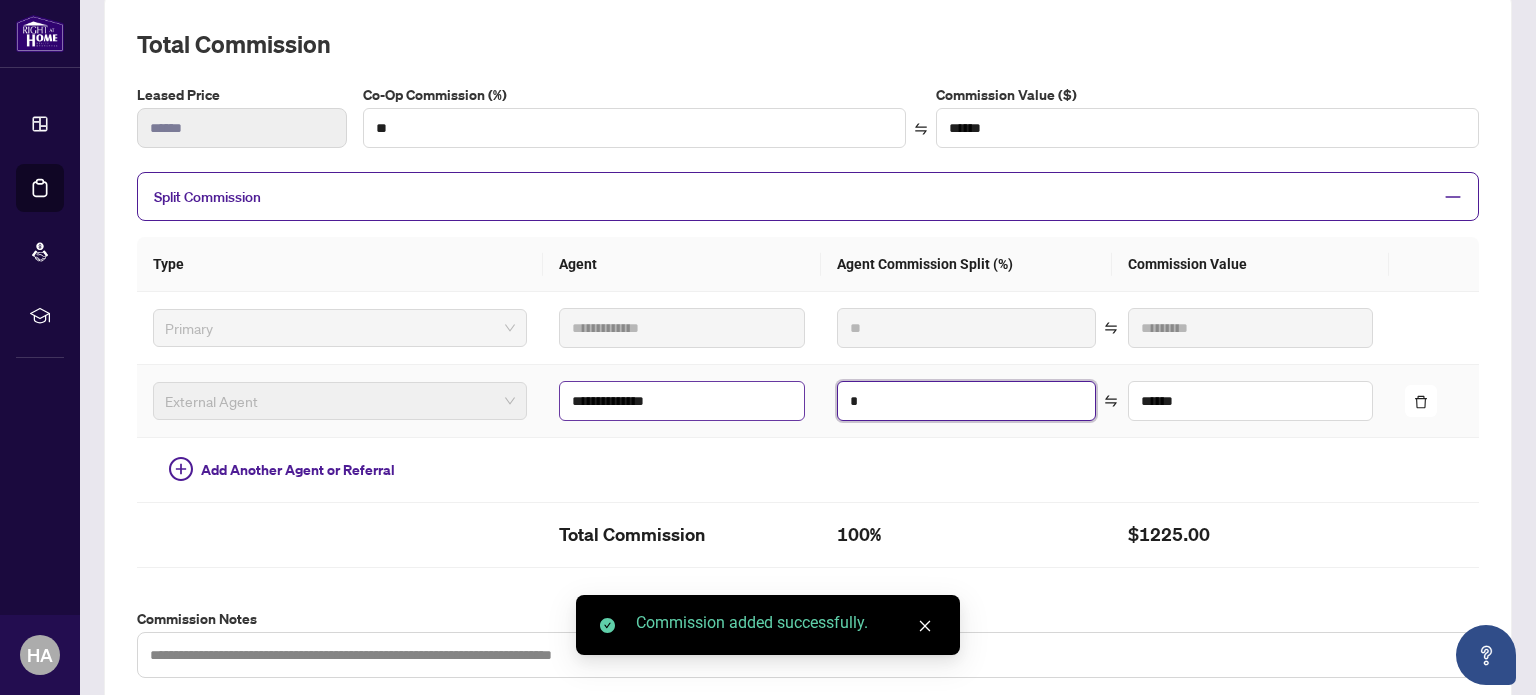 type on "**" 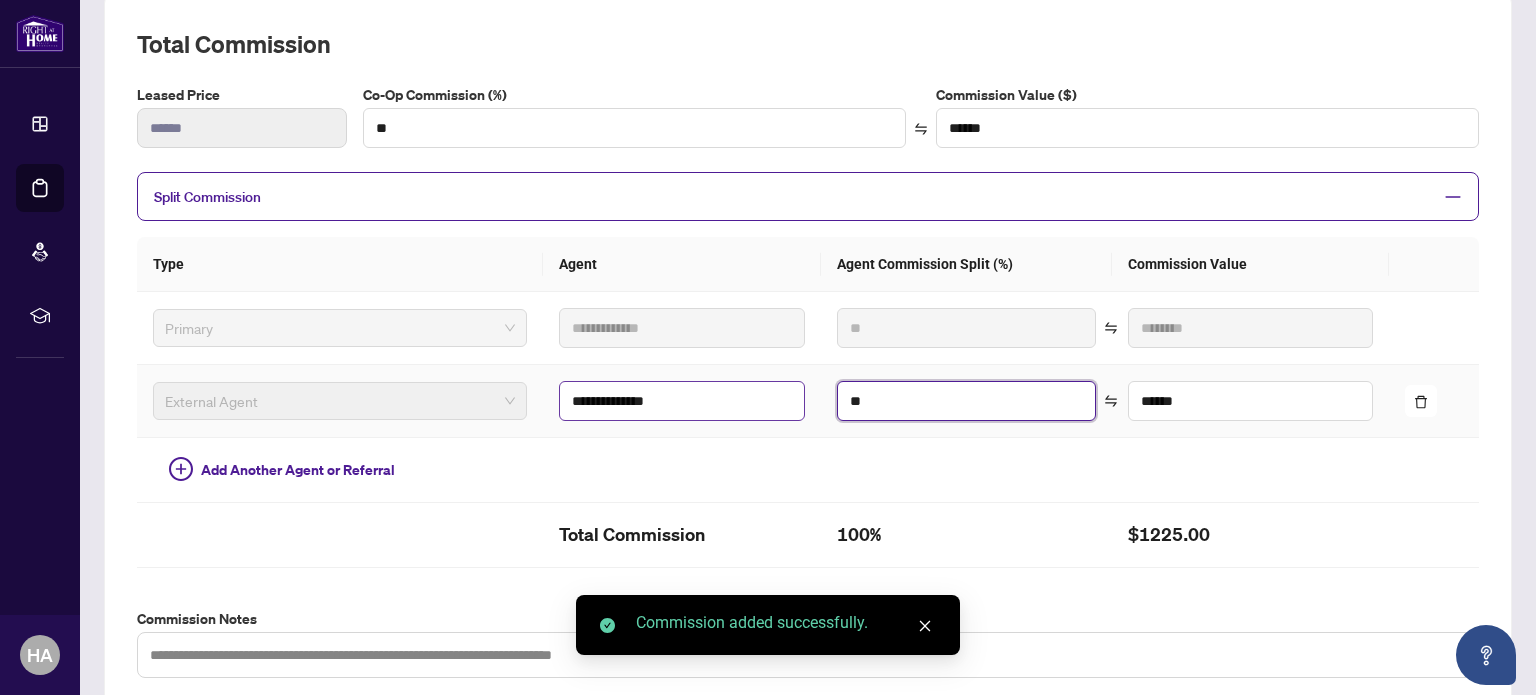 type on "*" 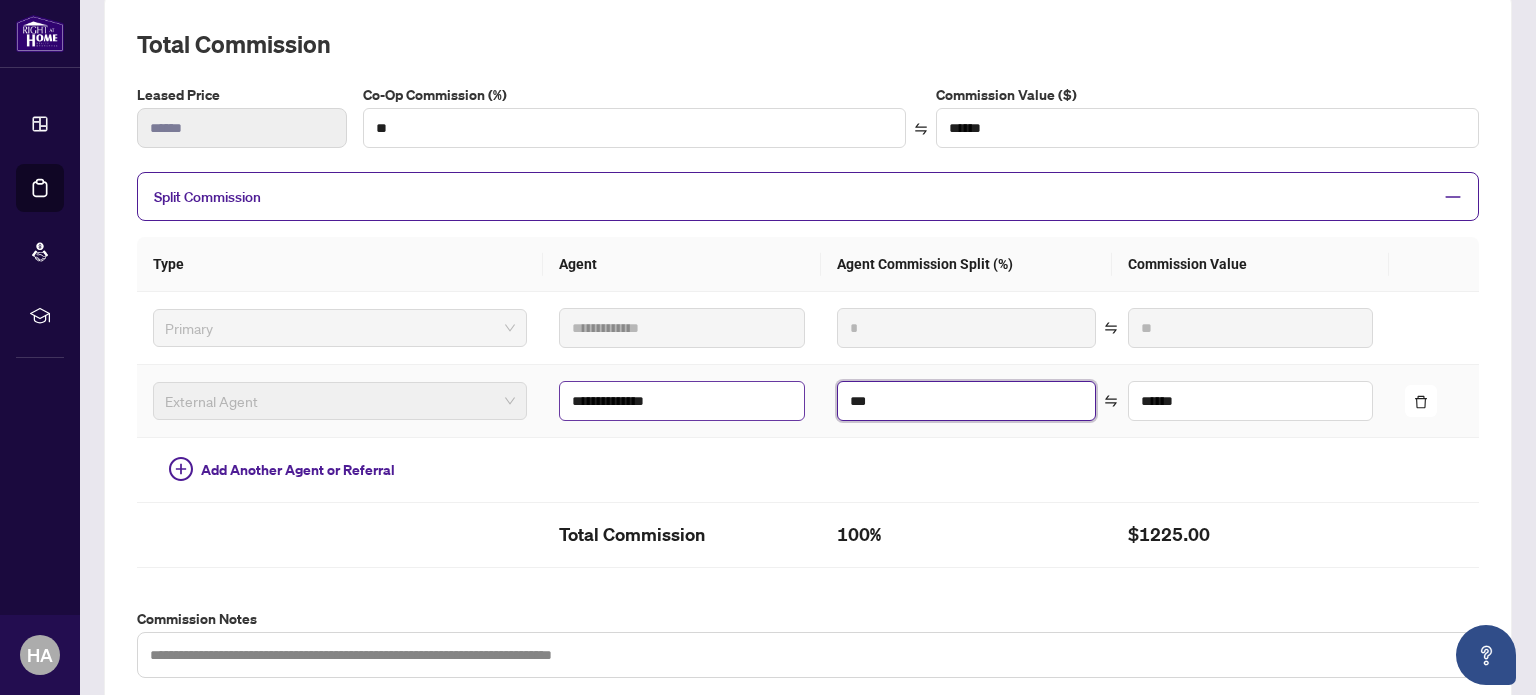 type on "***" 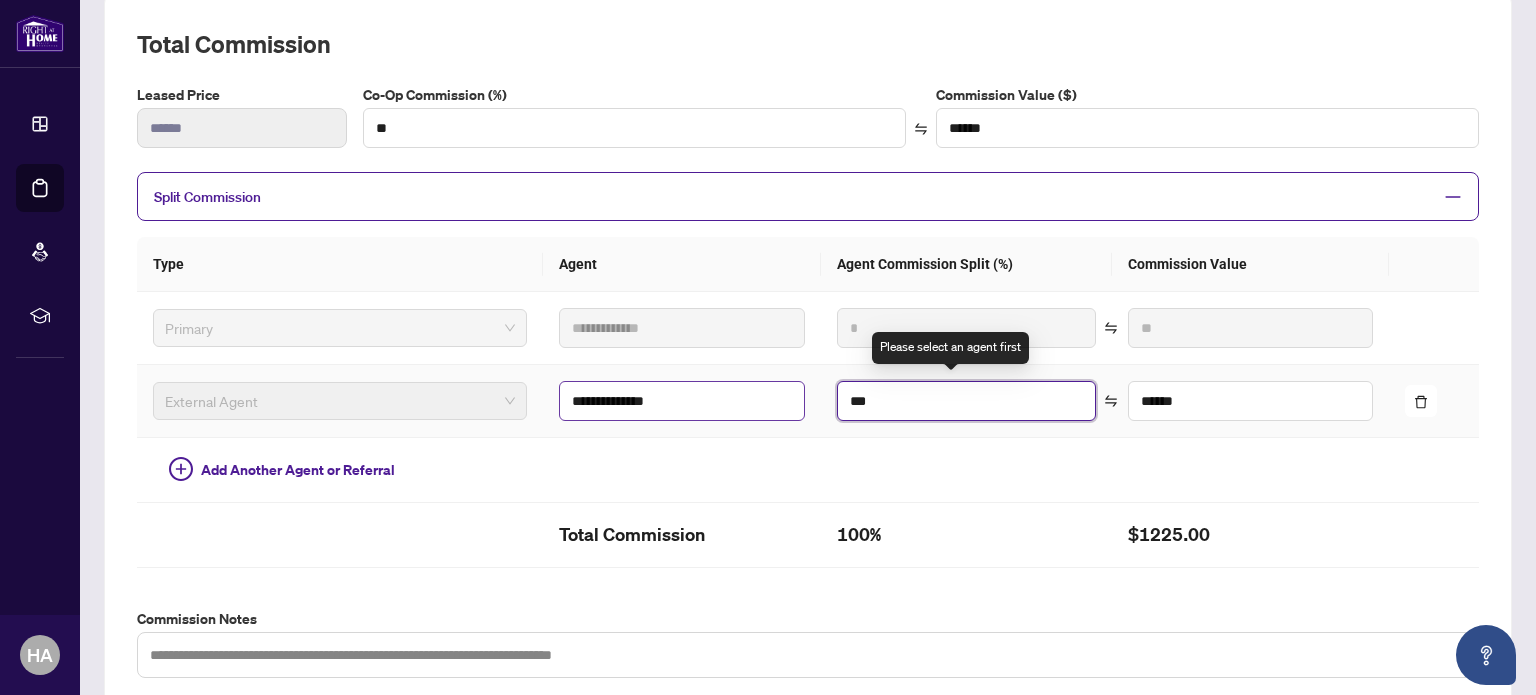 drag, startPoint x: 944, startPoint y: 391, endPoint x: 768, endPoint y: 411, distance: 177.13272 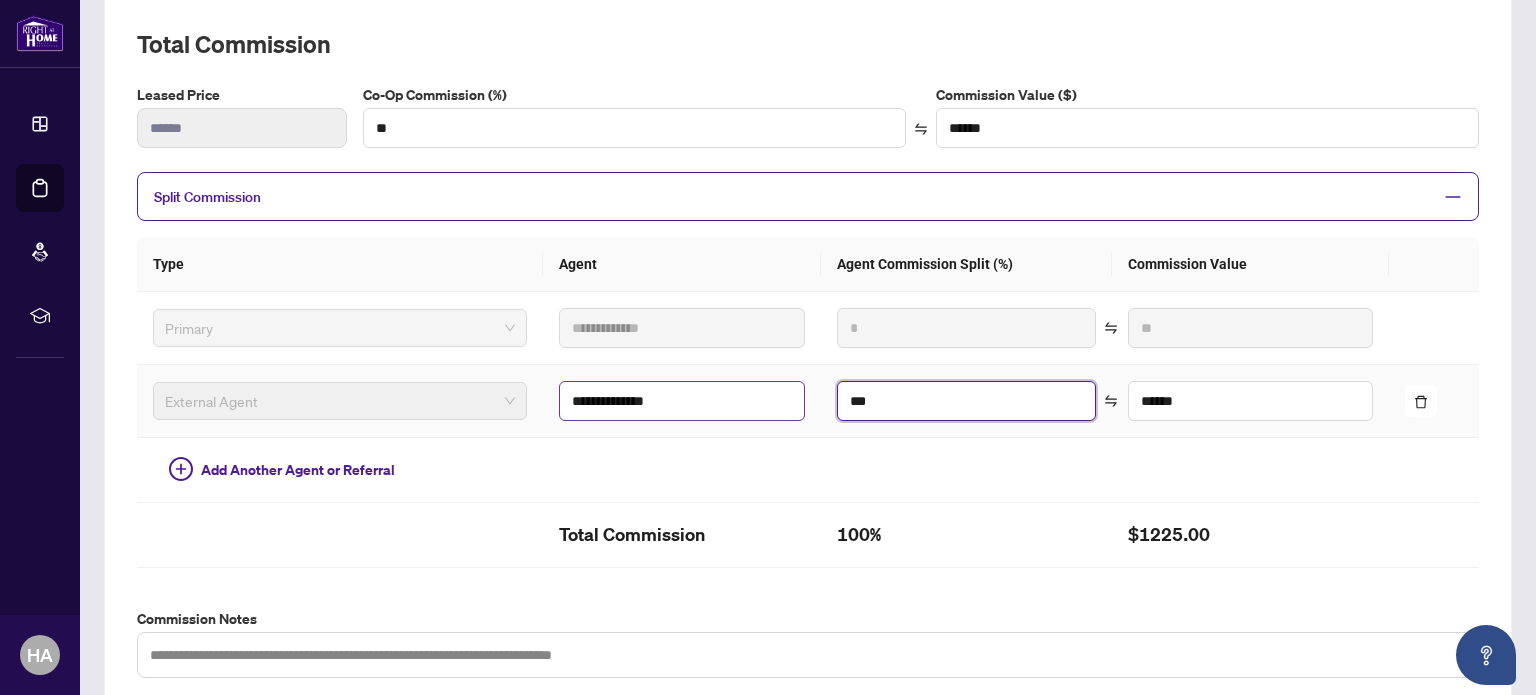 type on "**" 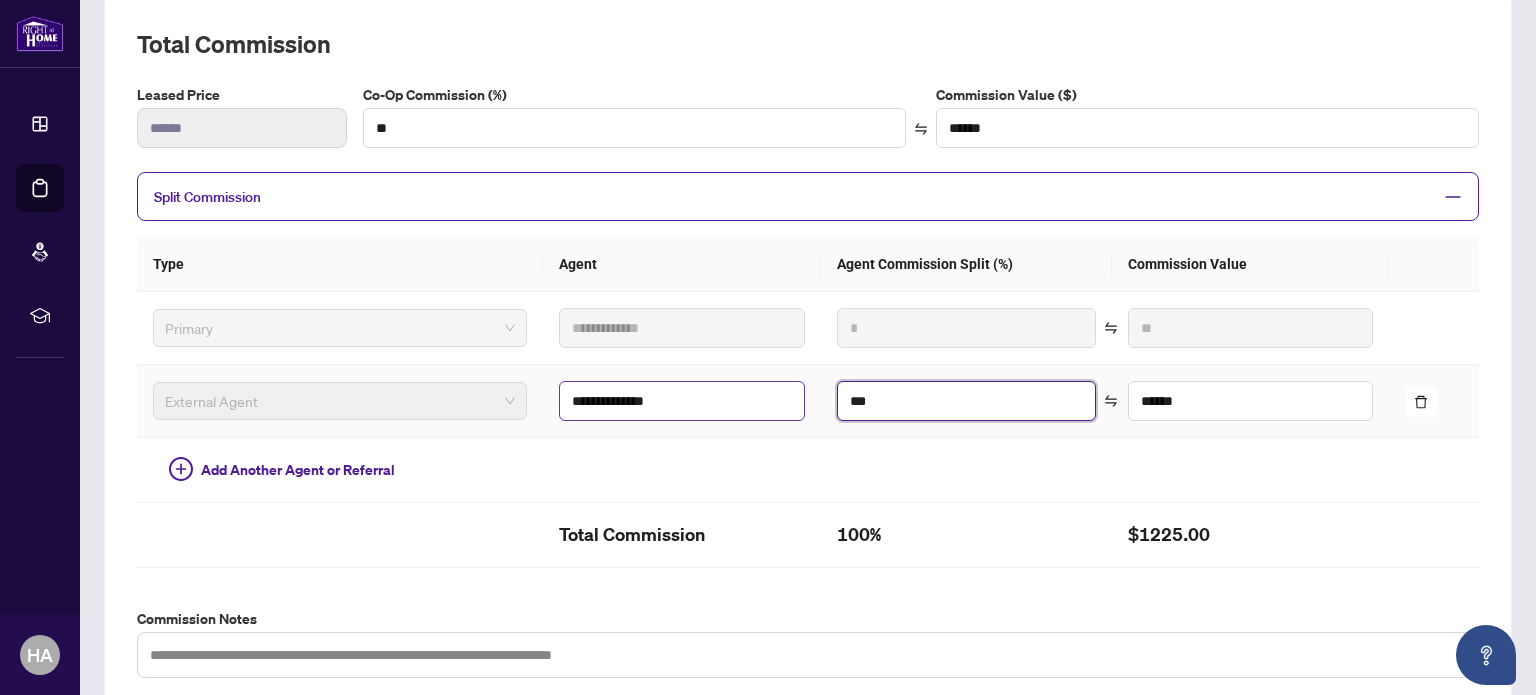 type on "*" 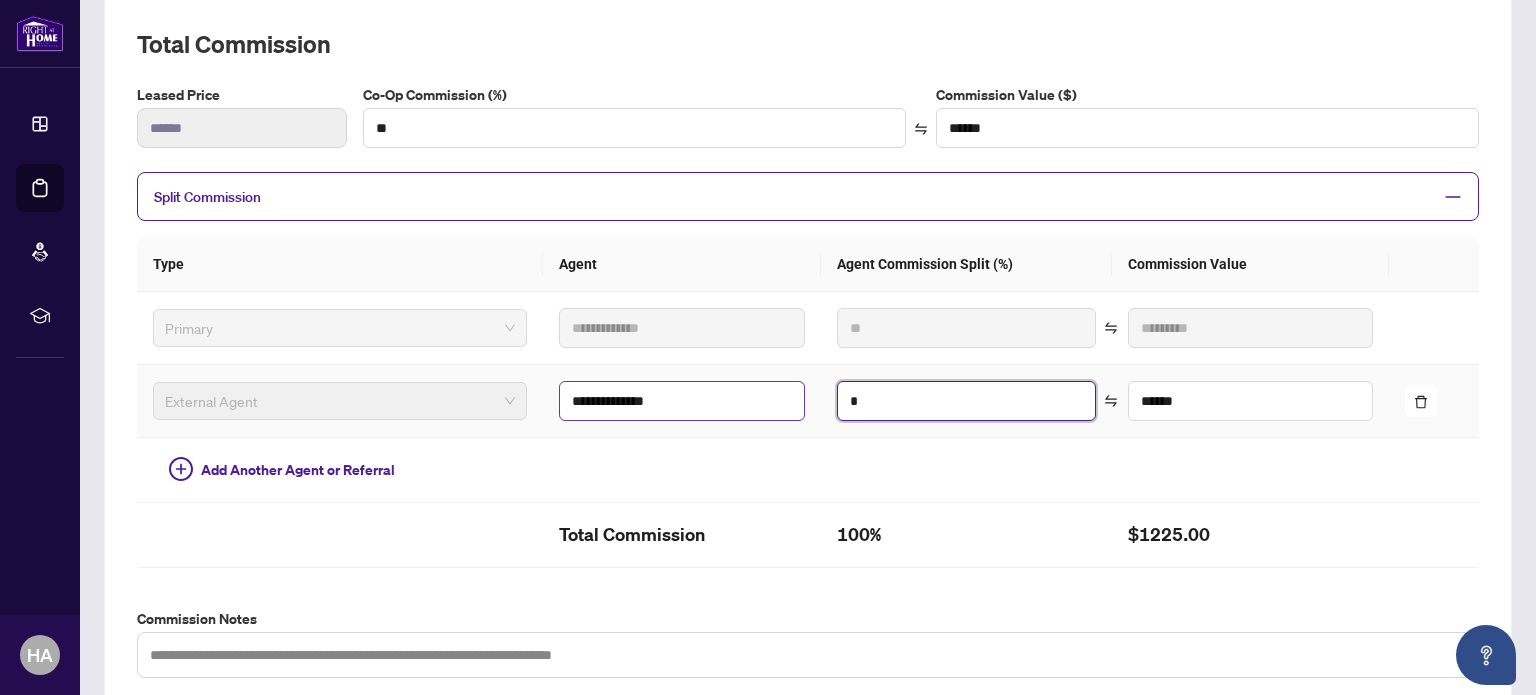 type on "**" 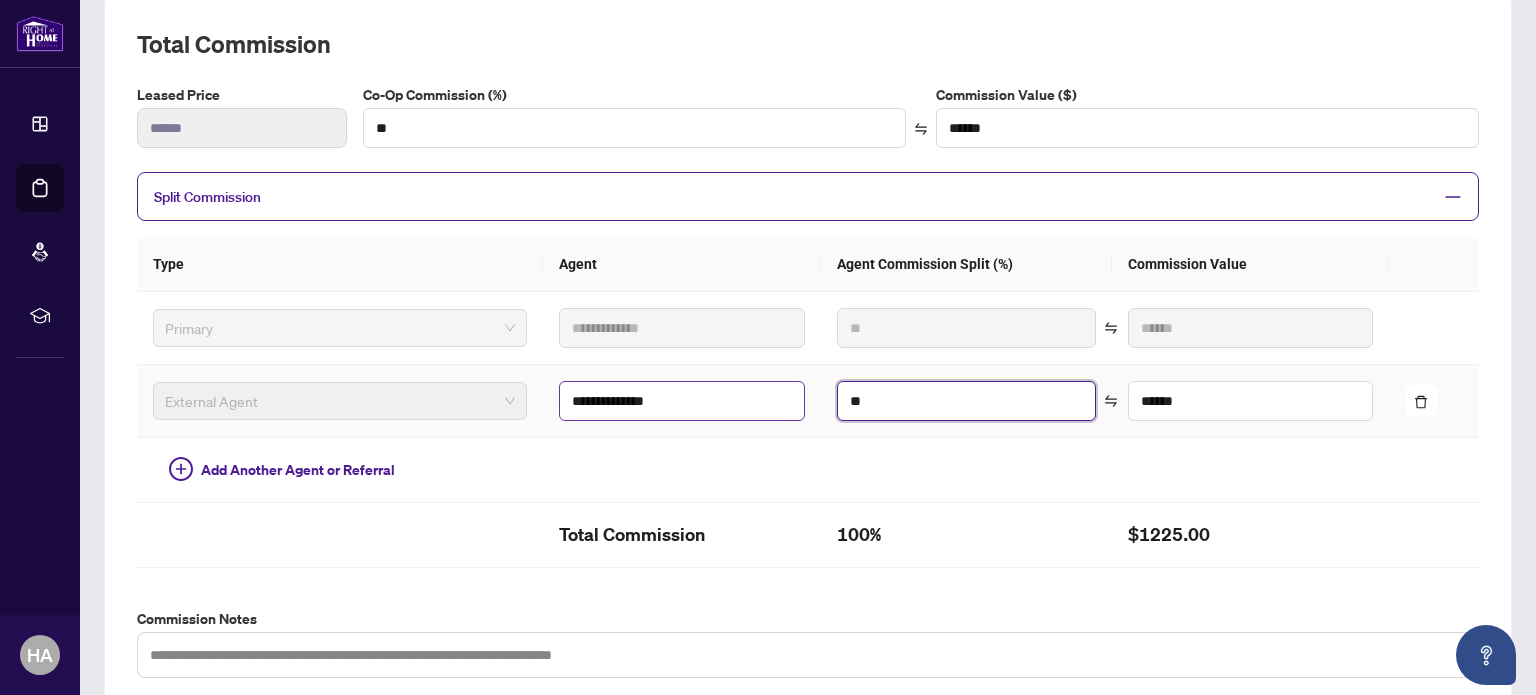 type on "**" 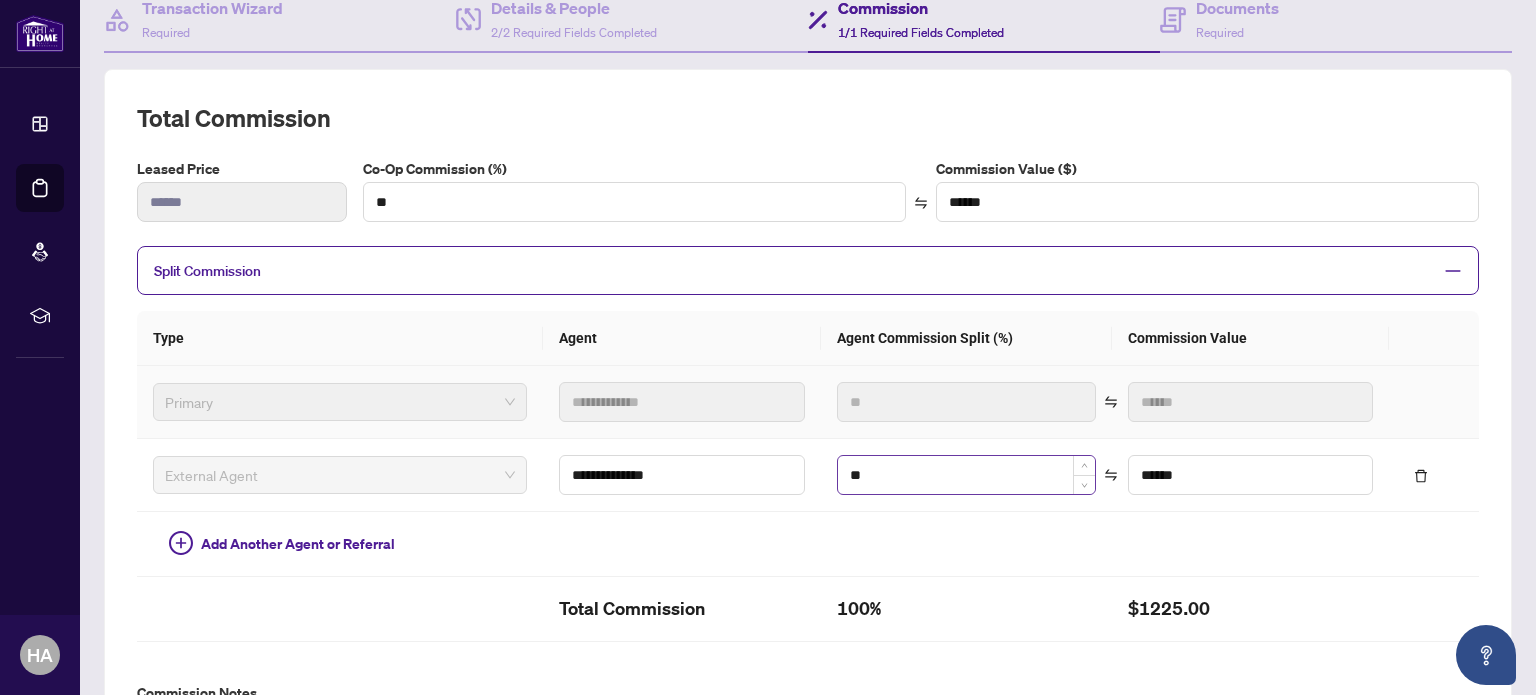 scroll, scrollTop: 204, scrollLeft: 0, axis: vertical 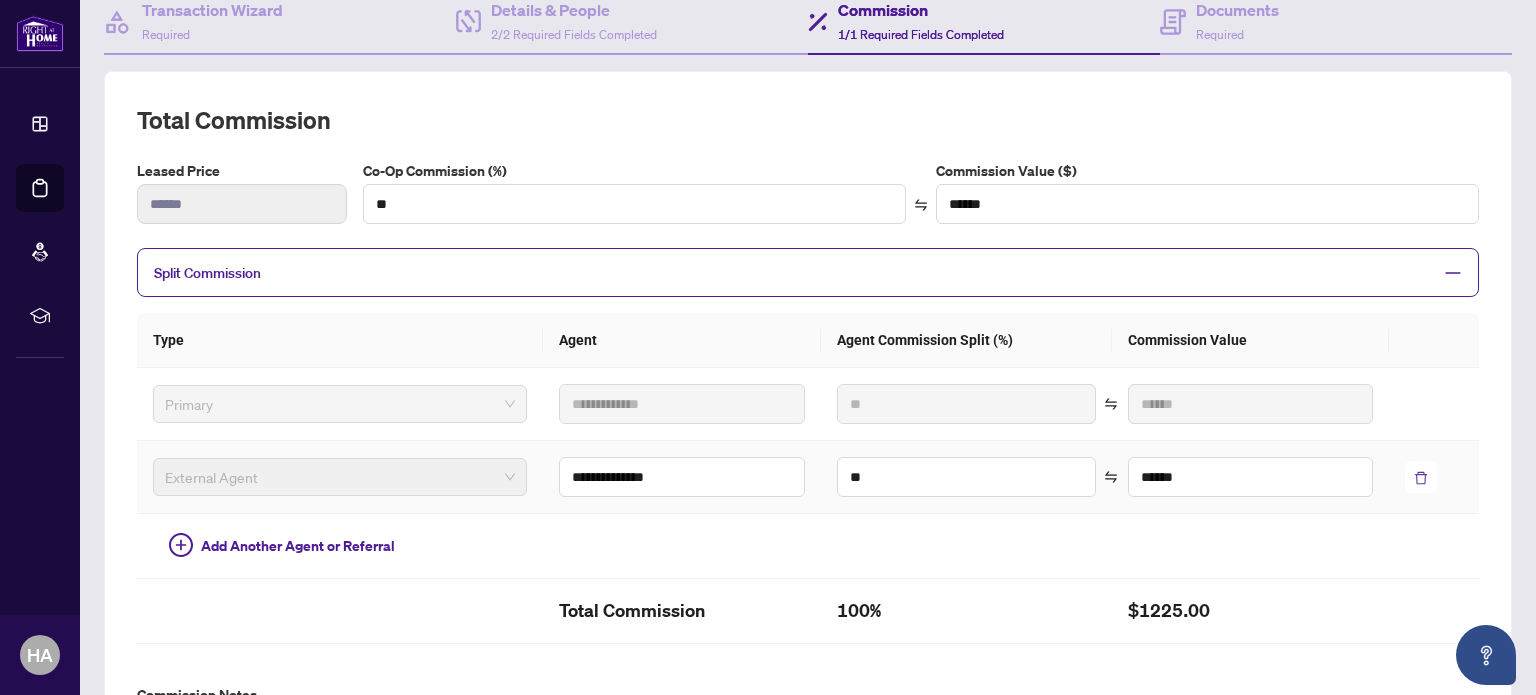 click at bounding box center (1421, 477) 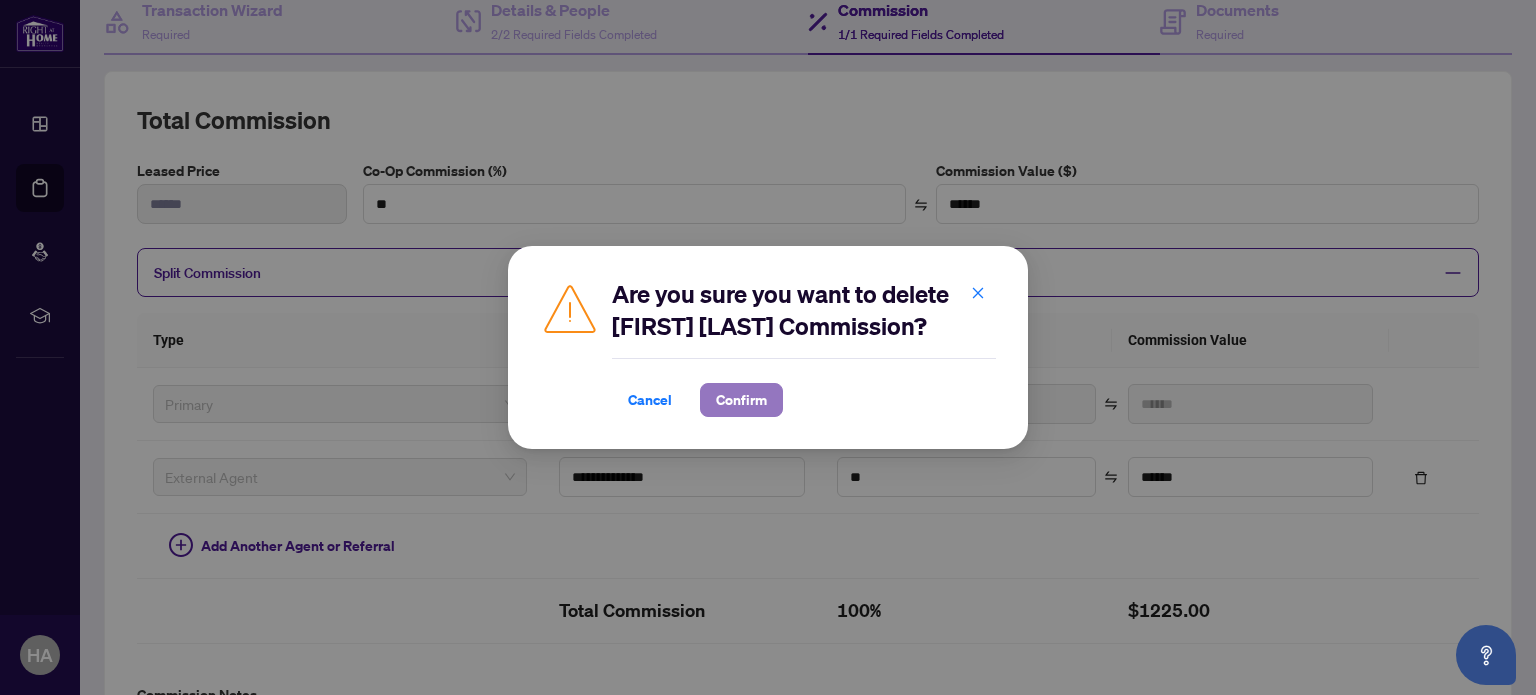 click on "Confirm" at bounding box center (741, 400) 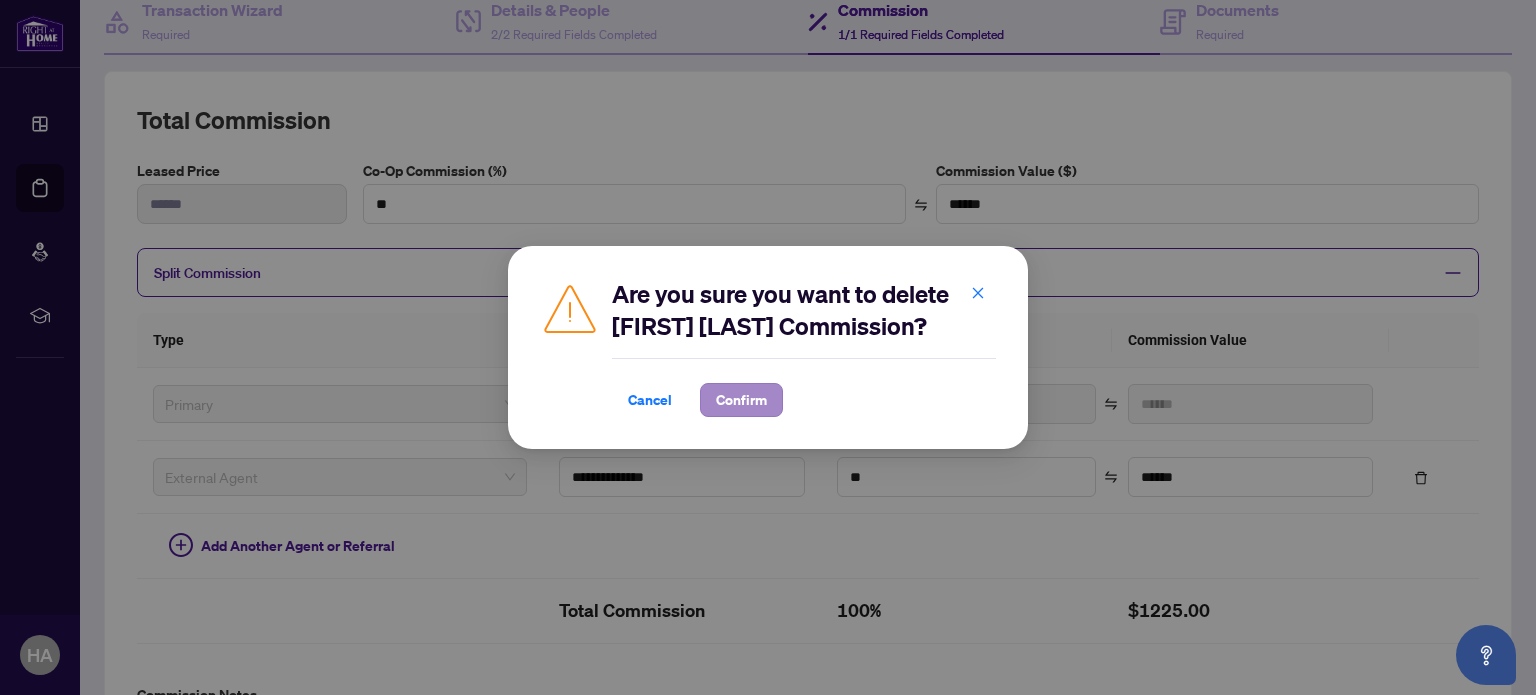 type on "***" 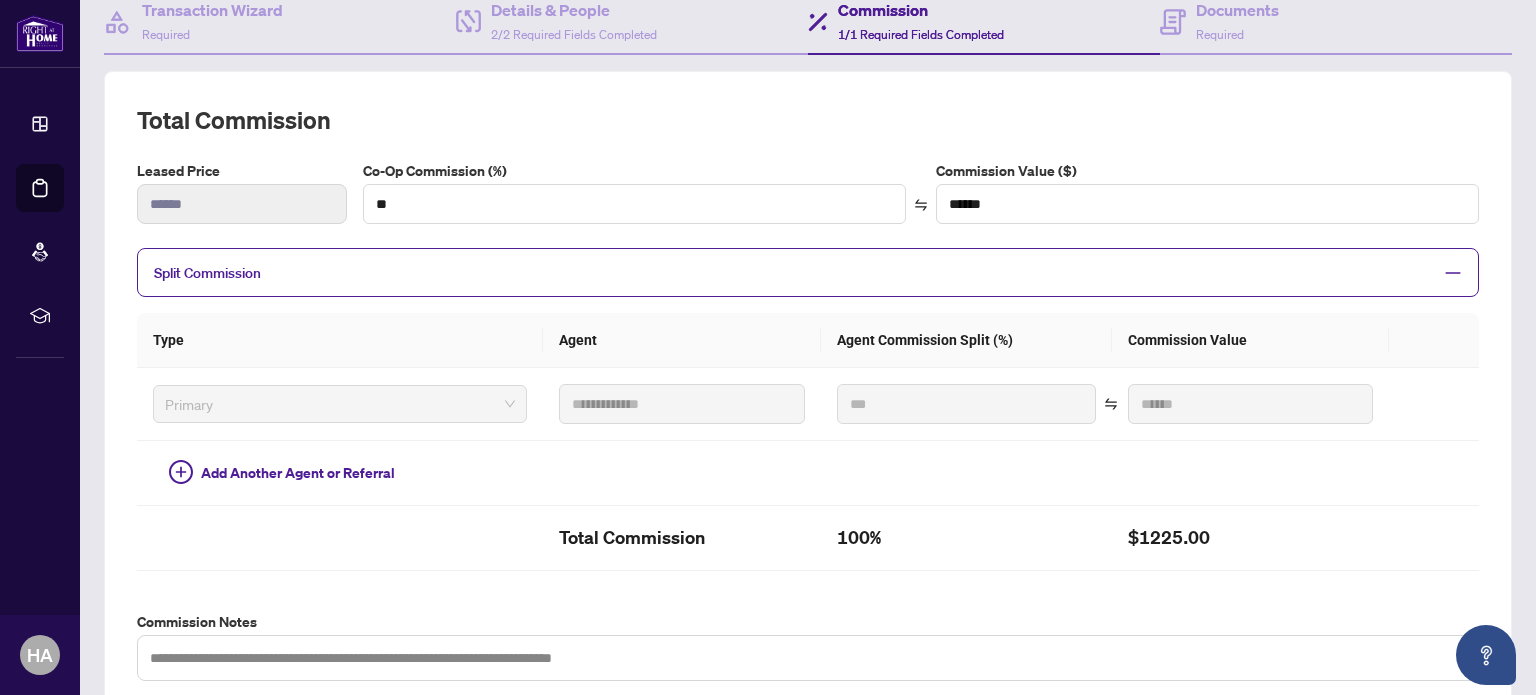 click on "**********" at bounding box center (808, 392) 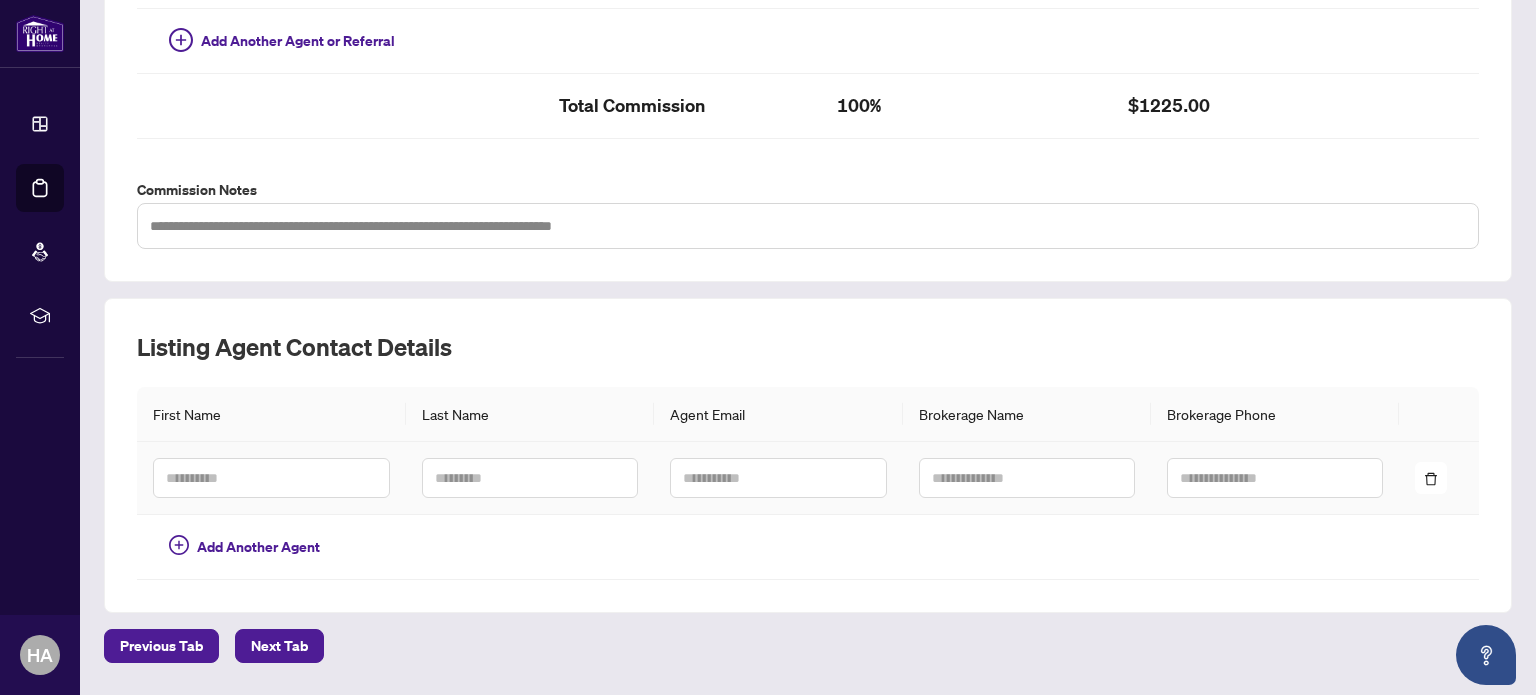 scroll, scrollTop: 640, scrollLeft: 0, axis: vertical 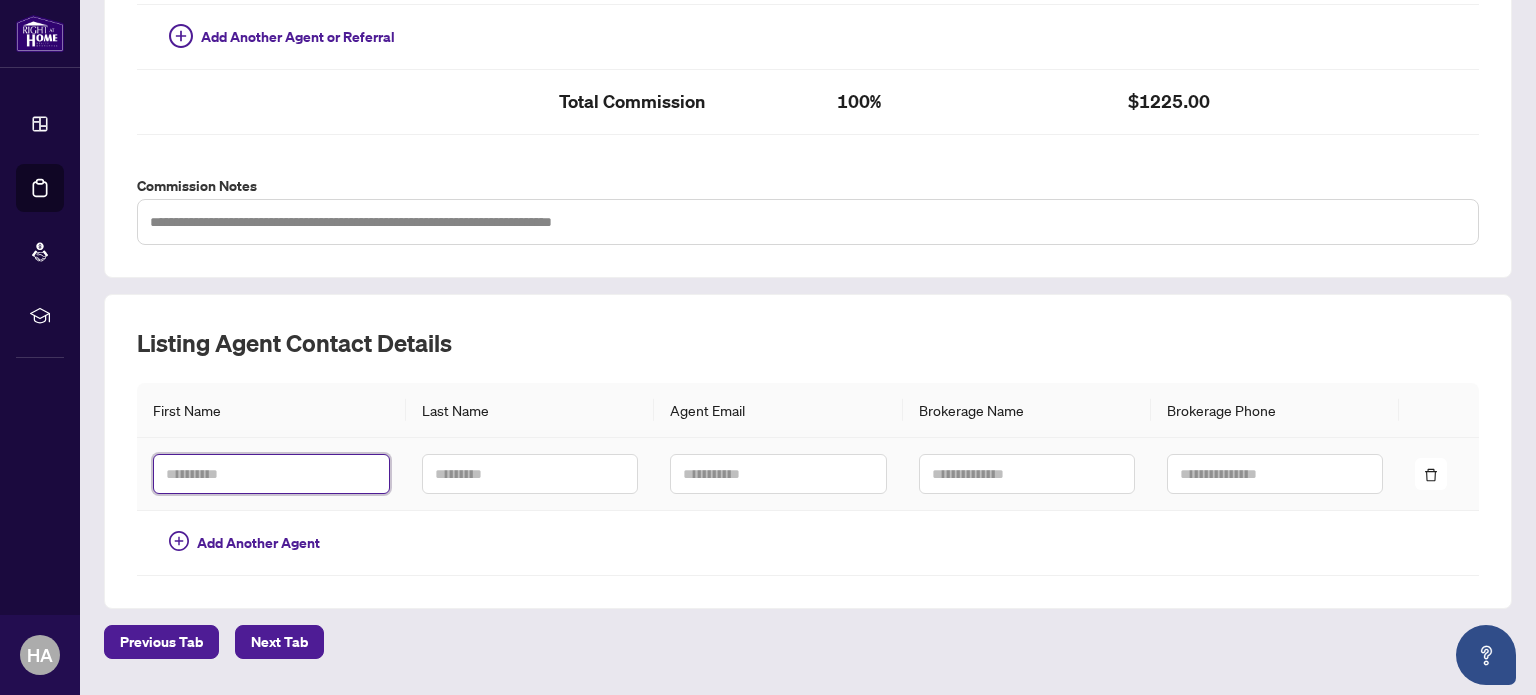 click at bounding box center (271, 474) 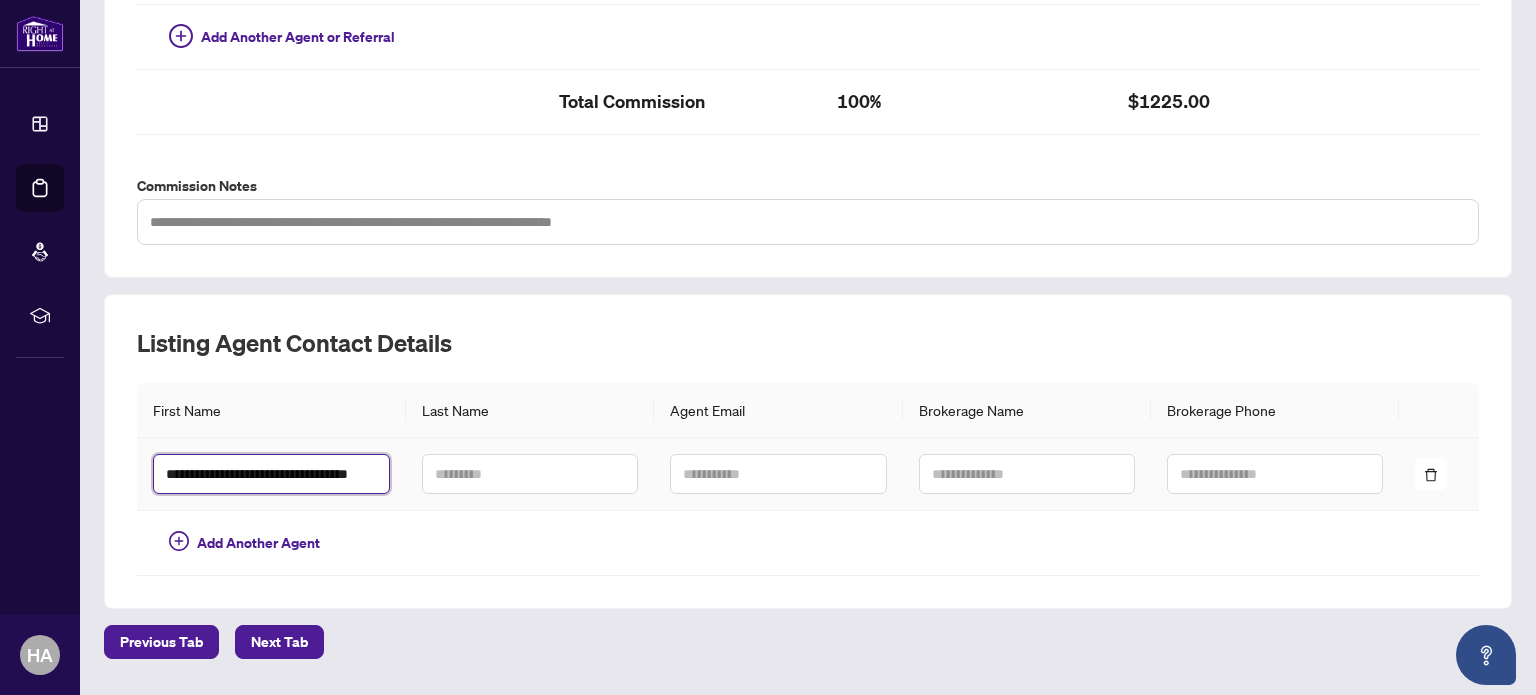 scroll, scrollTop: 0, scrollLeft: 92, axis: horizontal 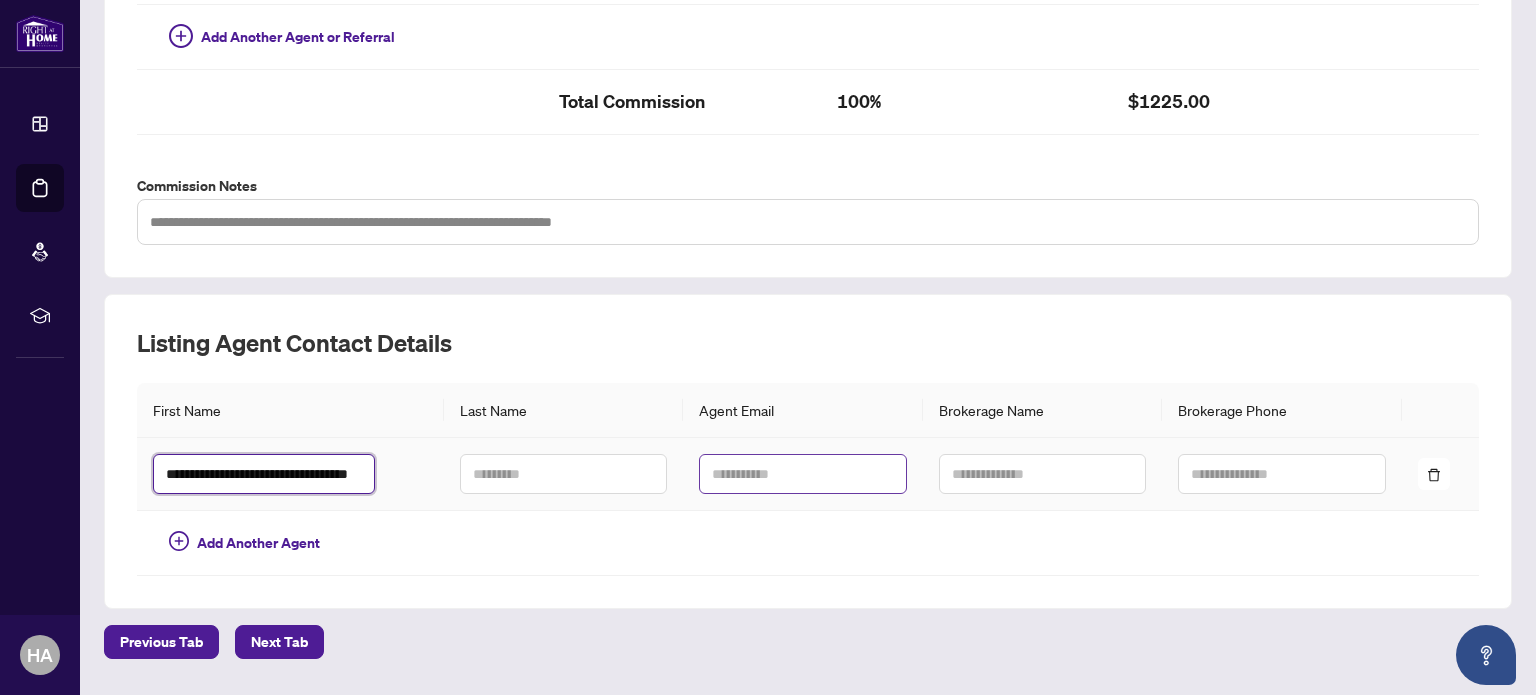 type on "**********" 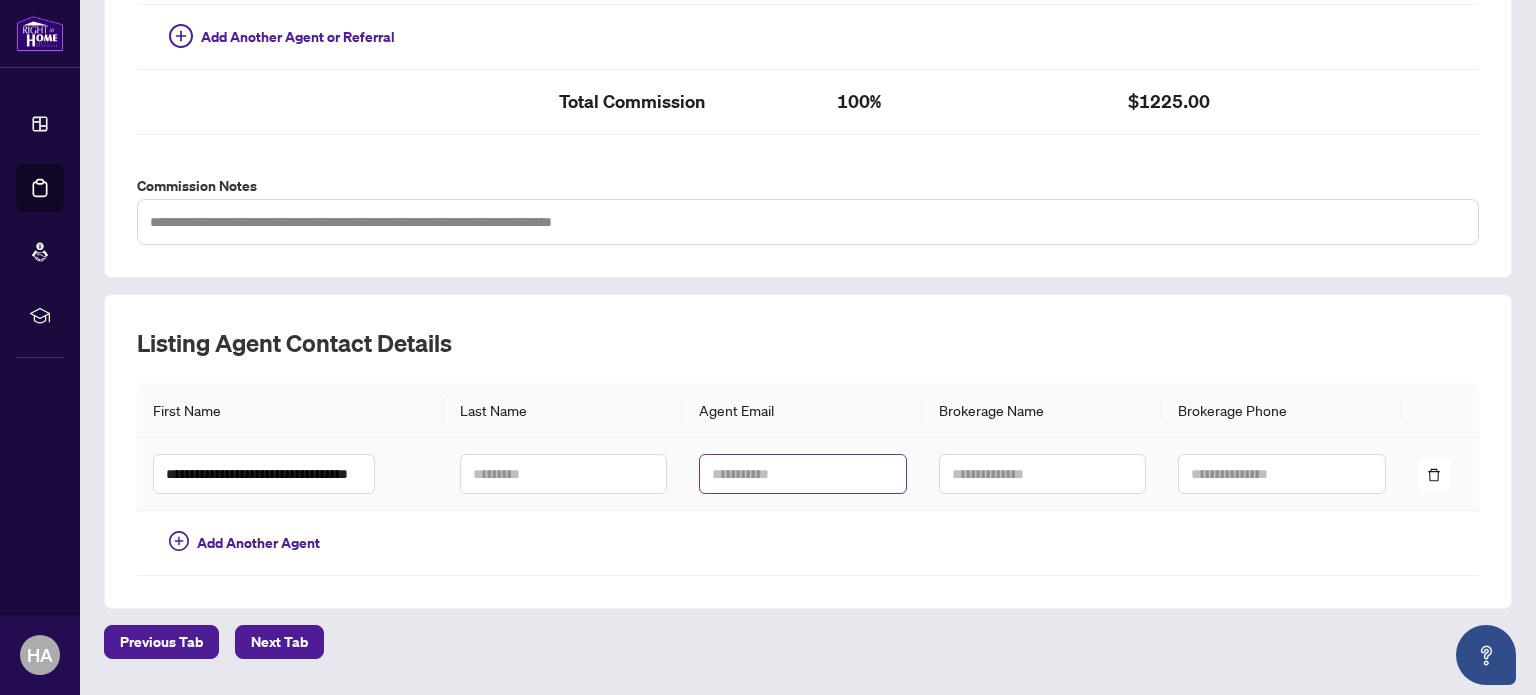 scroll, scrollTop: 0, scrollLeft: 0, axis: both 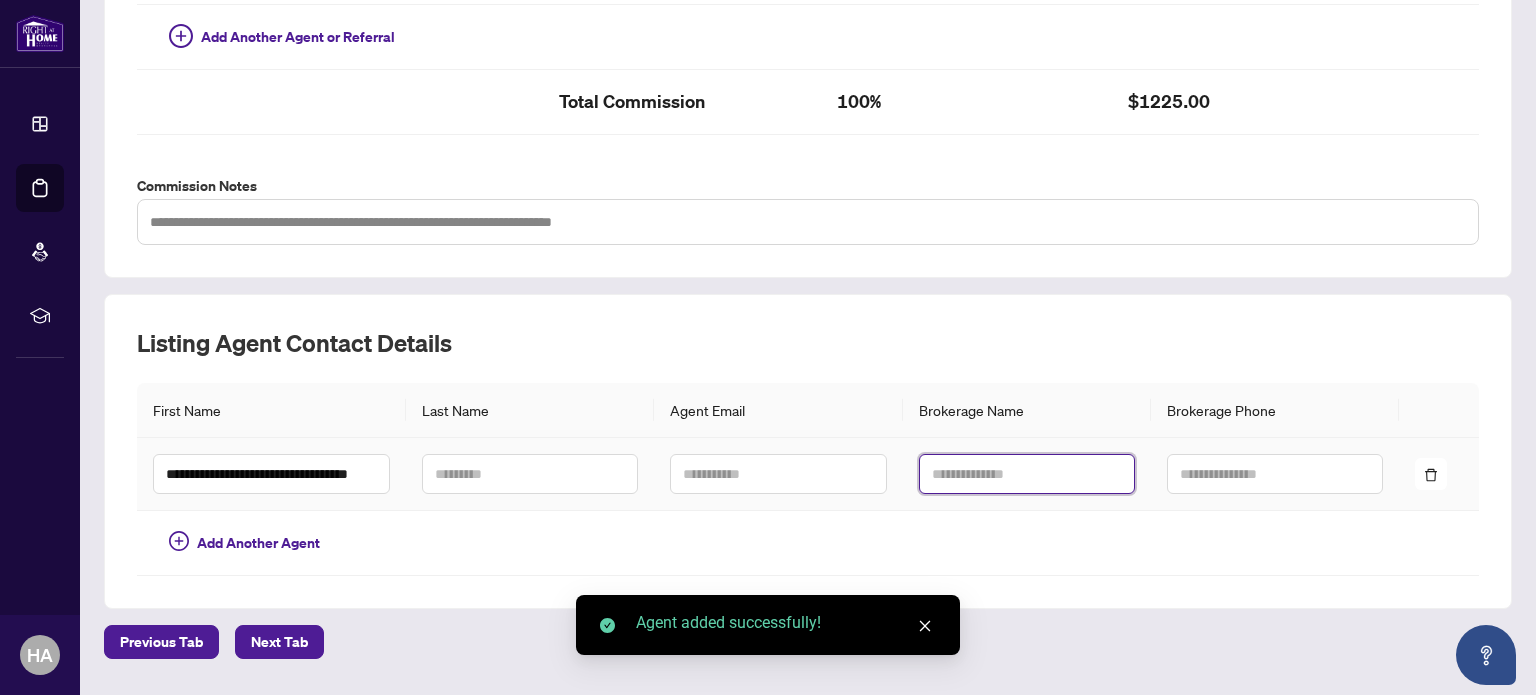 click at bounding box center (1027, 474) 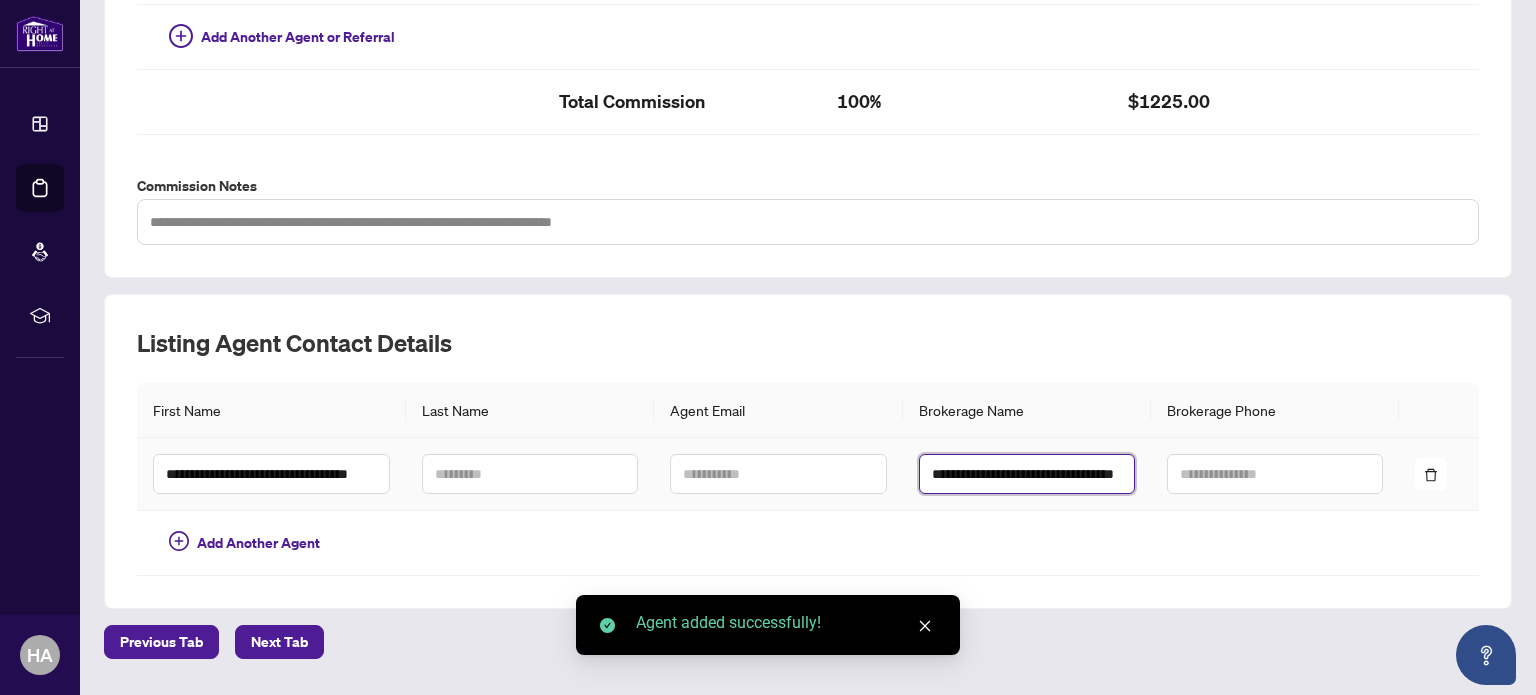 scroll, scrollTop: 0, scrollLeft: 96, axis: horizontal 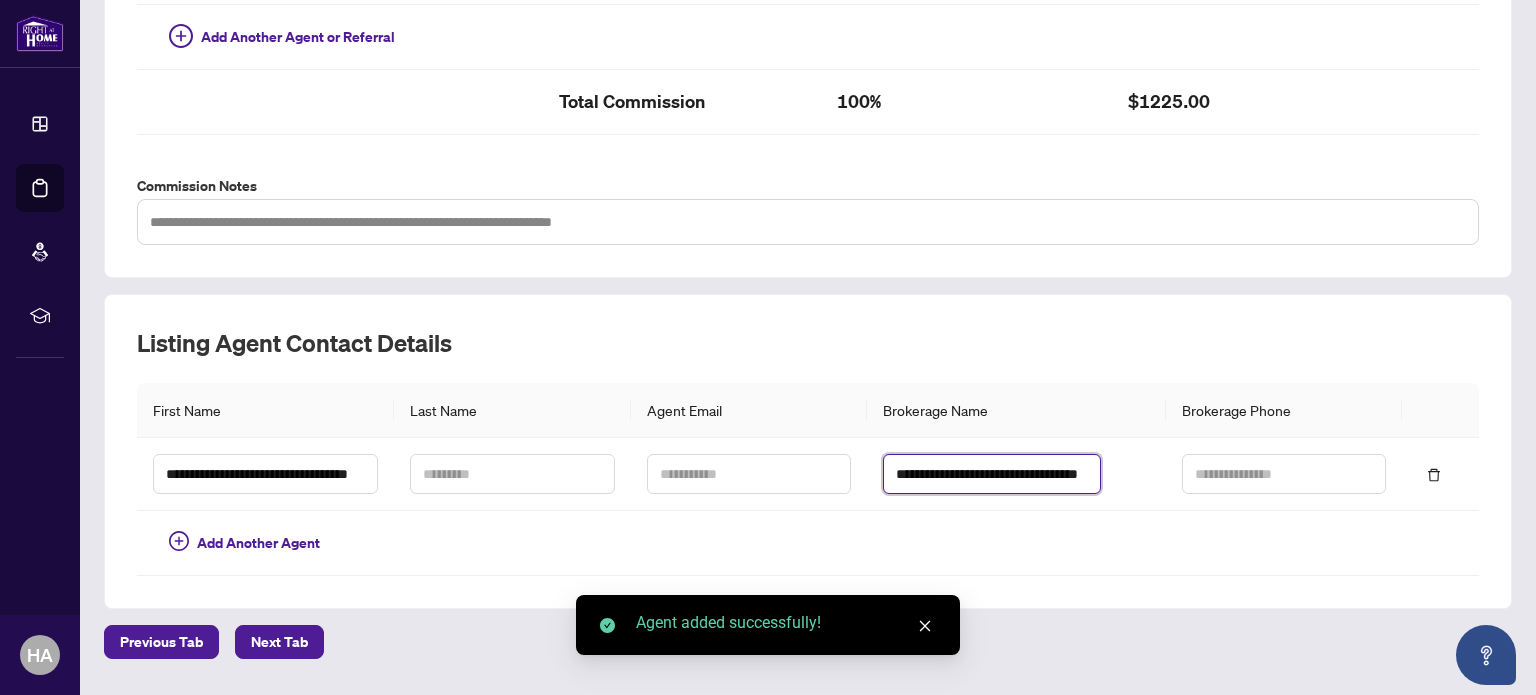type on "**********" 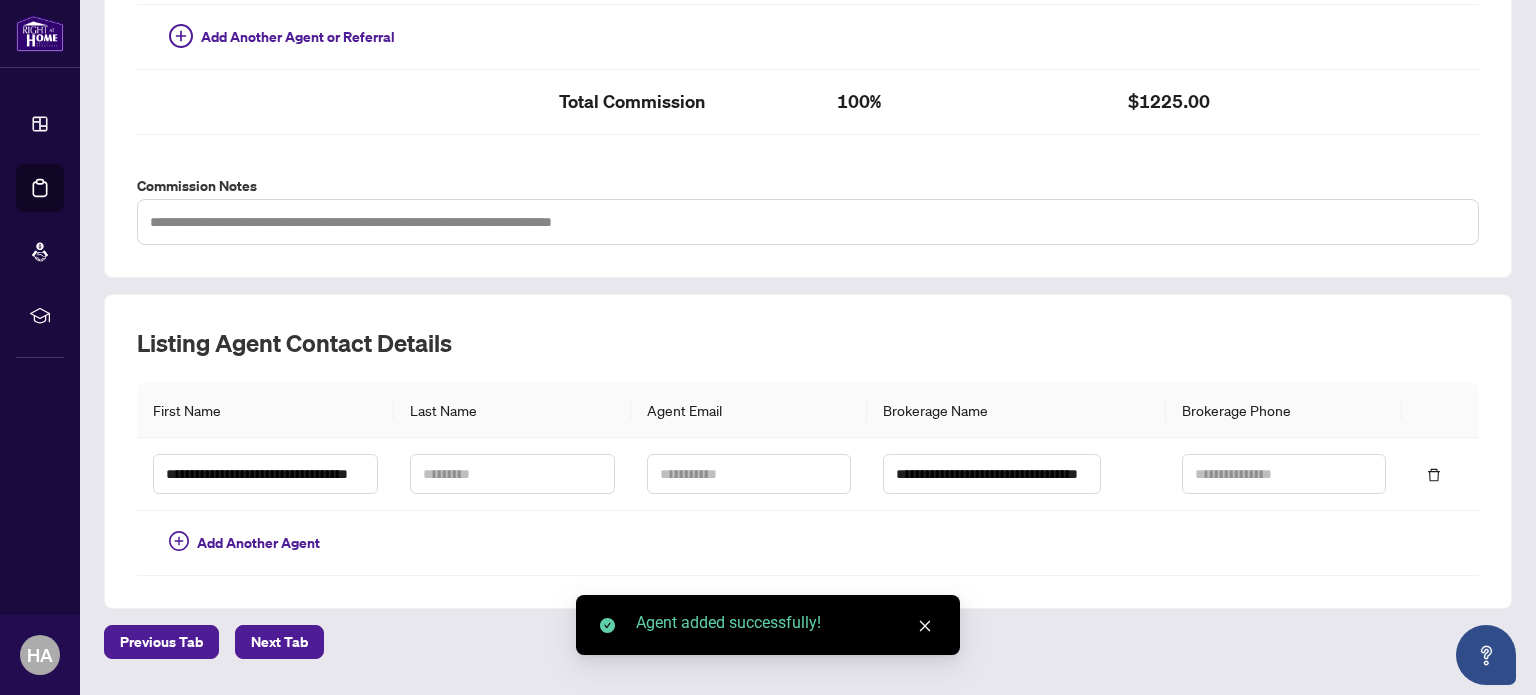 scroll, scrollTop: 0, scrollLeft: 0, axis: both 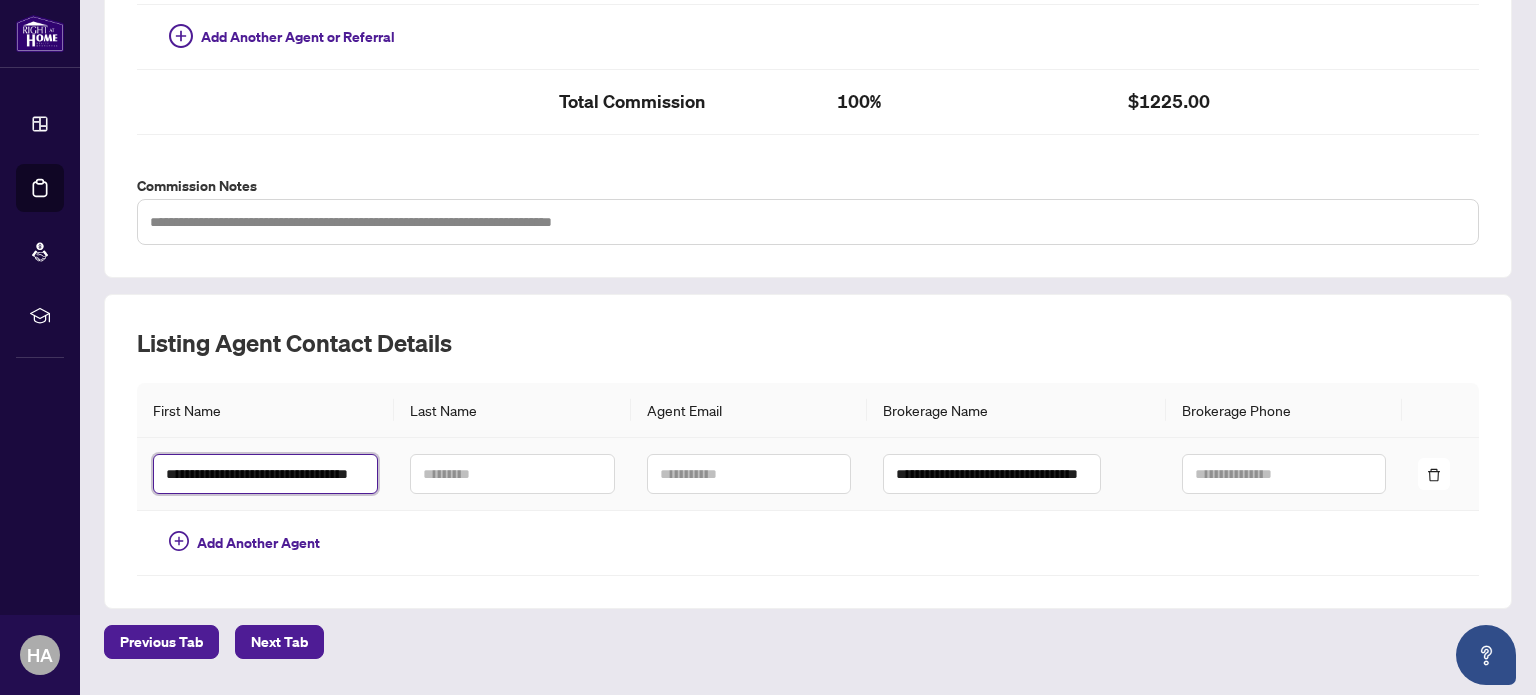 click on "**********" at bounding box center (265, 474) 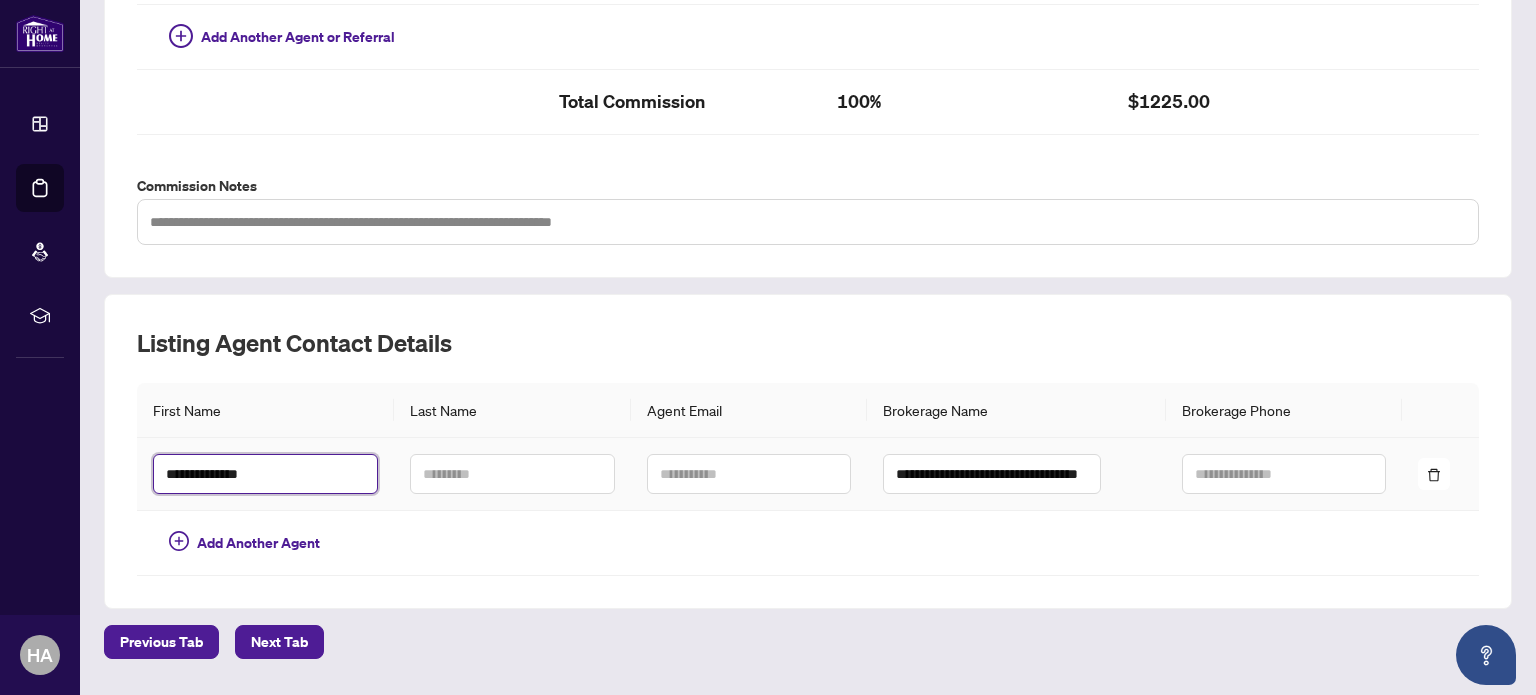 click on "**********" at bounding box center (265, 474) 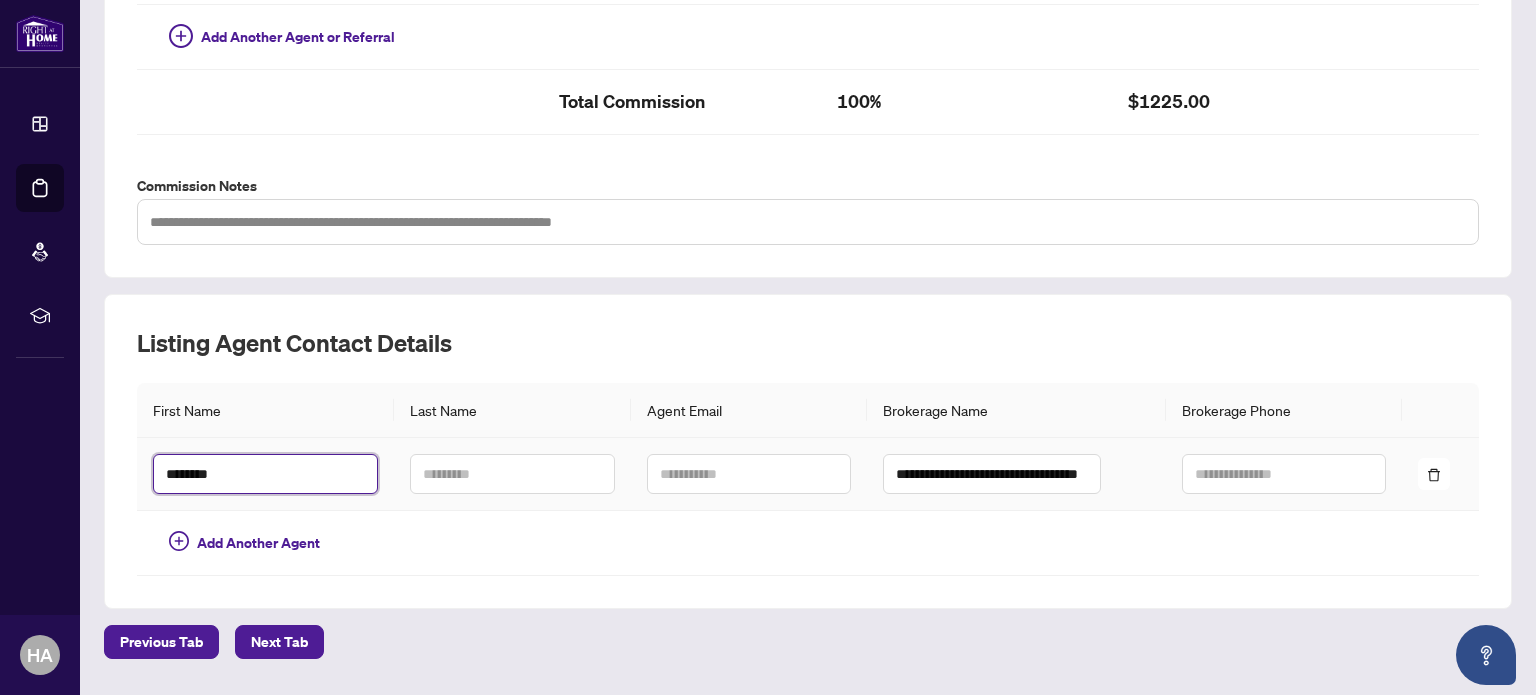 type on "******" 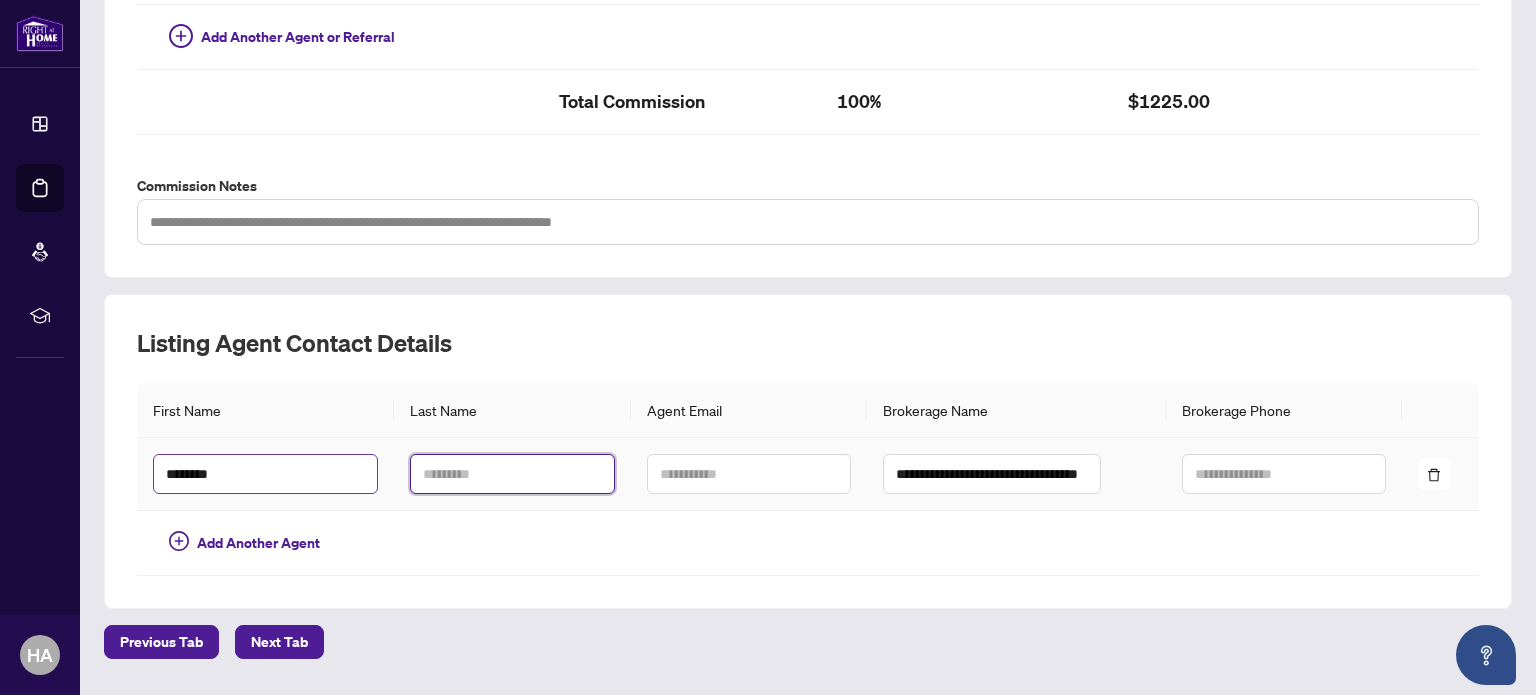 paste on "******" 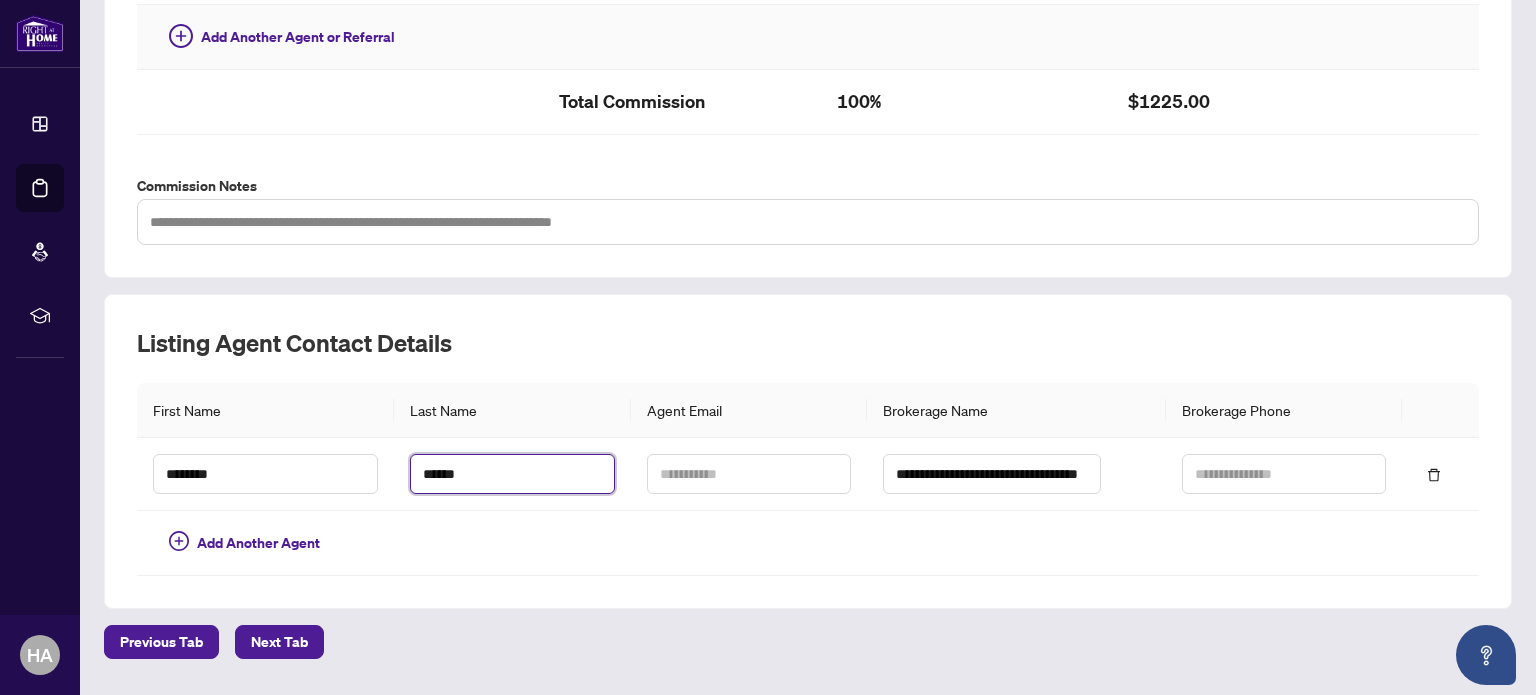 type on "******" 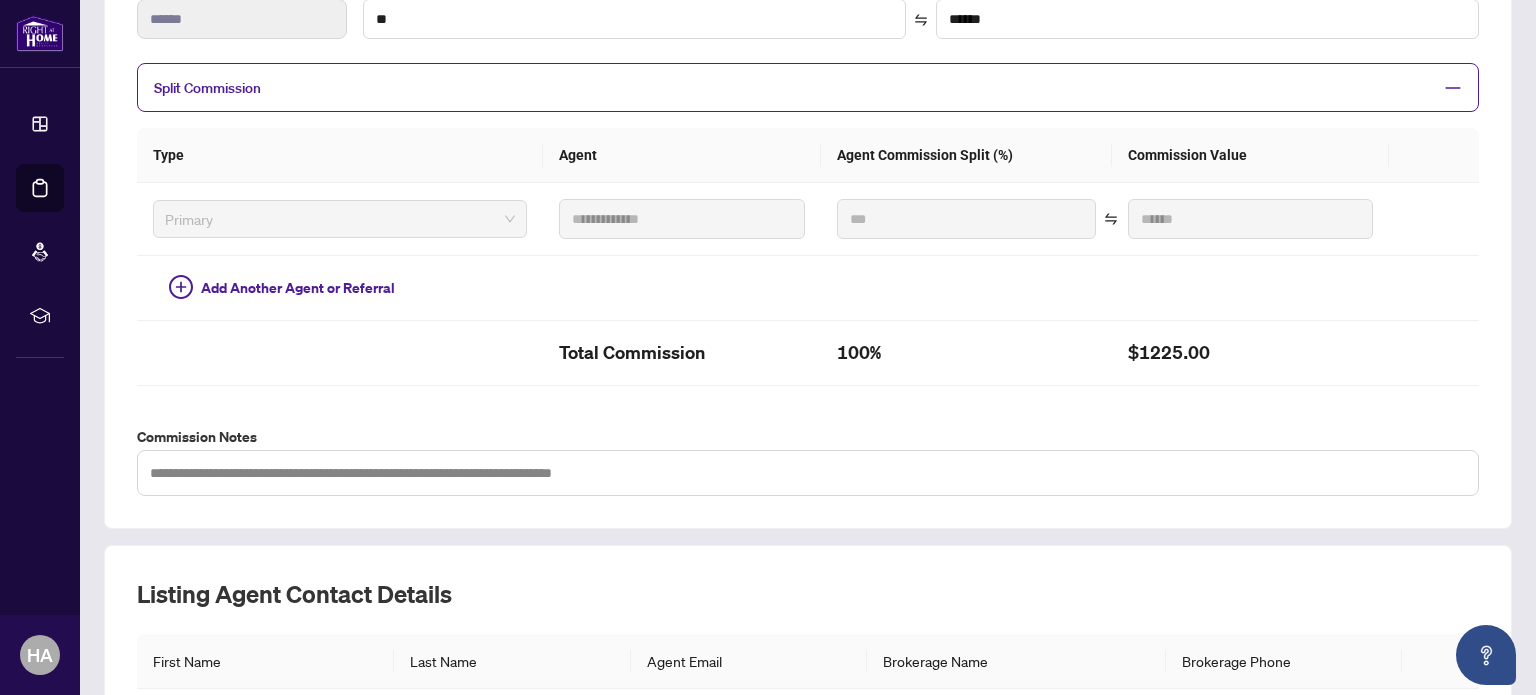 scroll, scrollTop: 0, scrollLeft: 0, axis: both 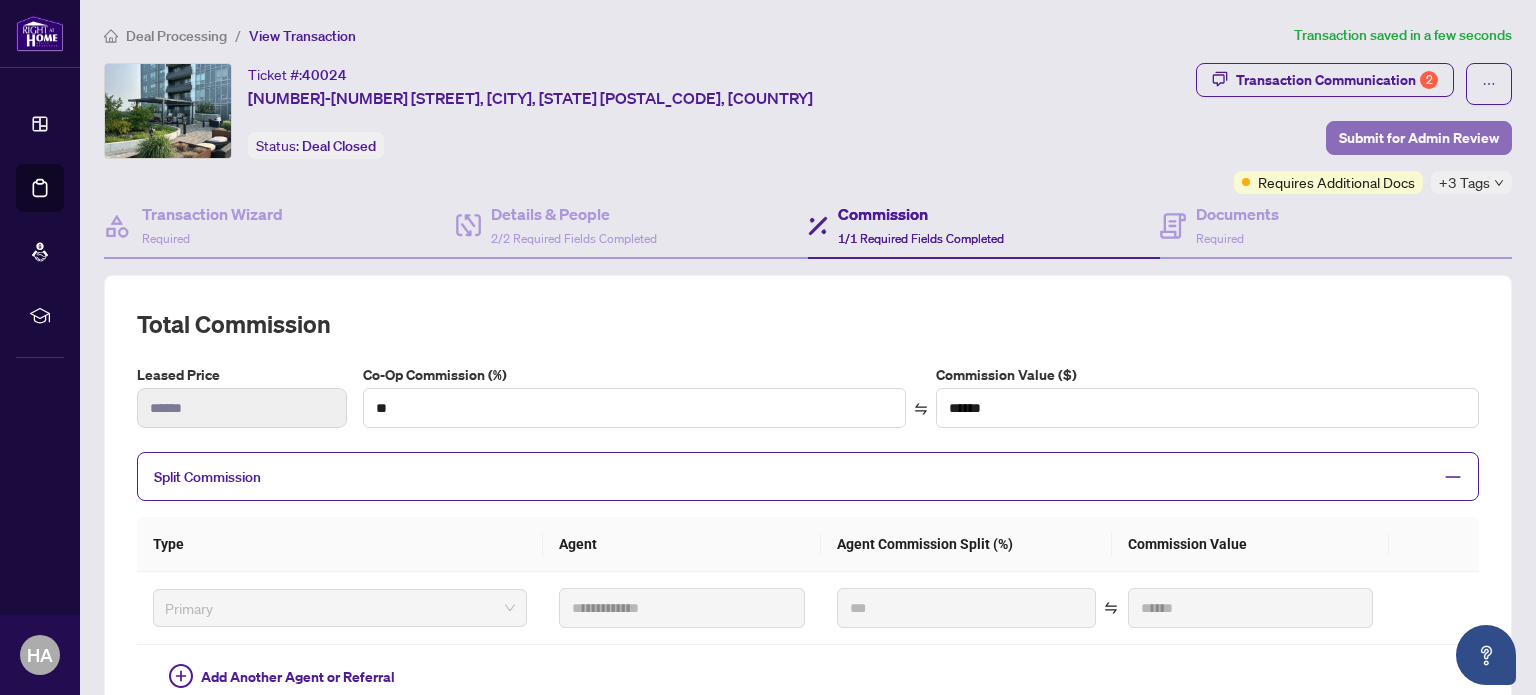 click on "Submit for Admin Review" at bounding box center [1419, 138] 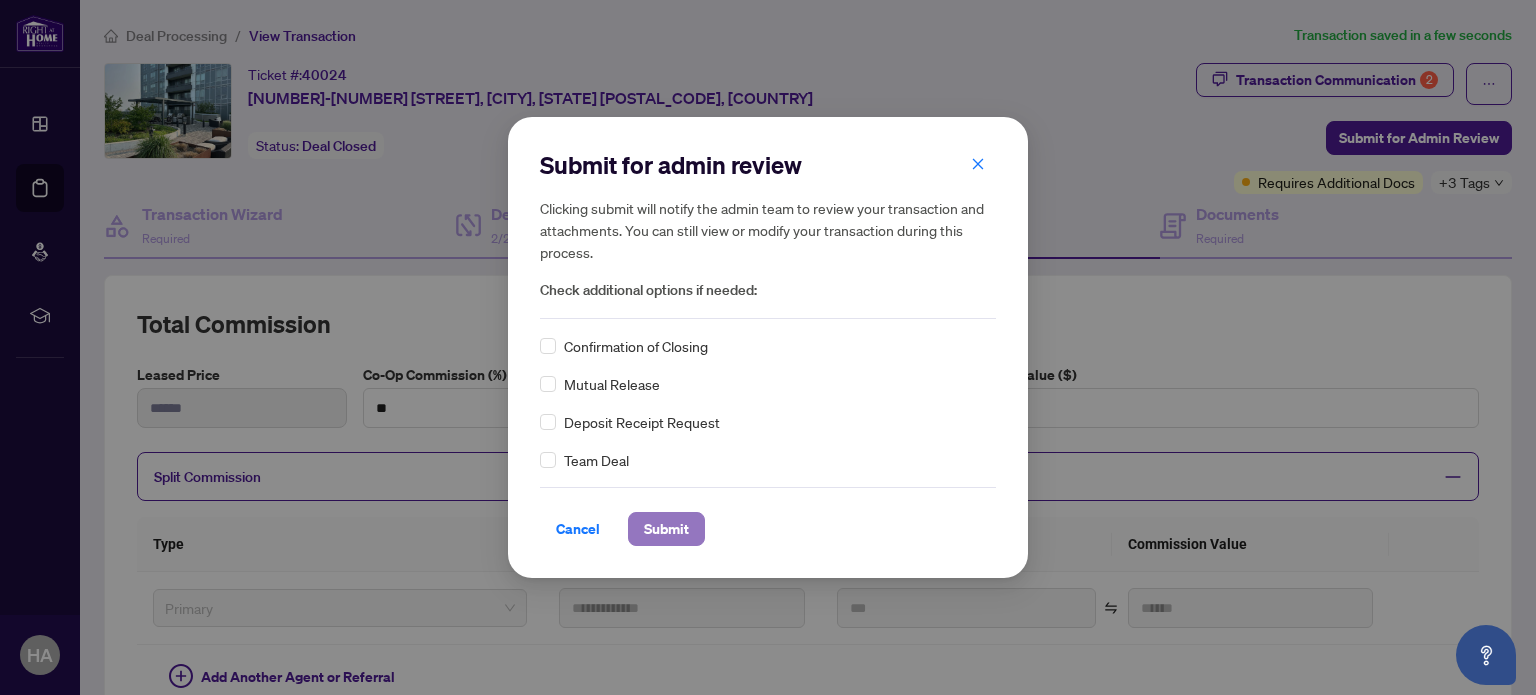 click on "Submit" at bounding box center (666, 529) 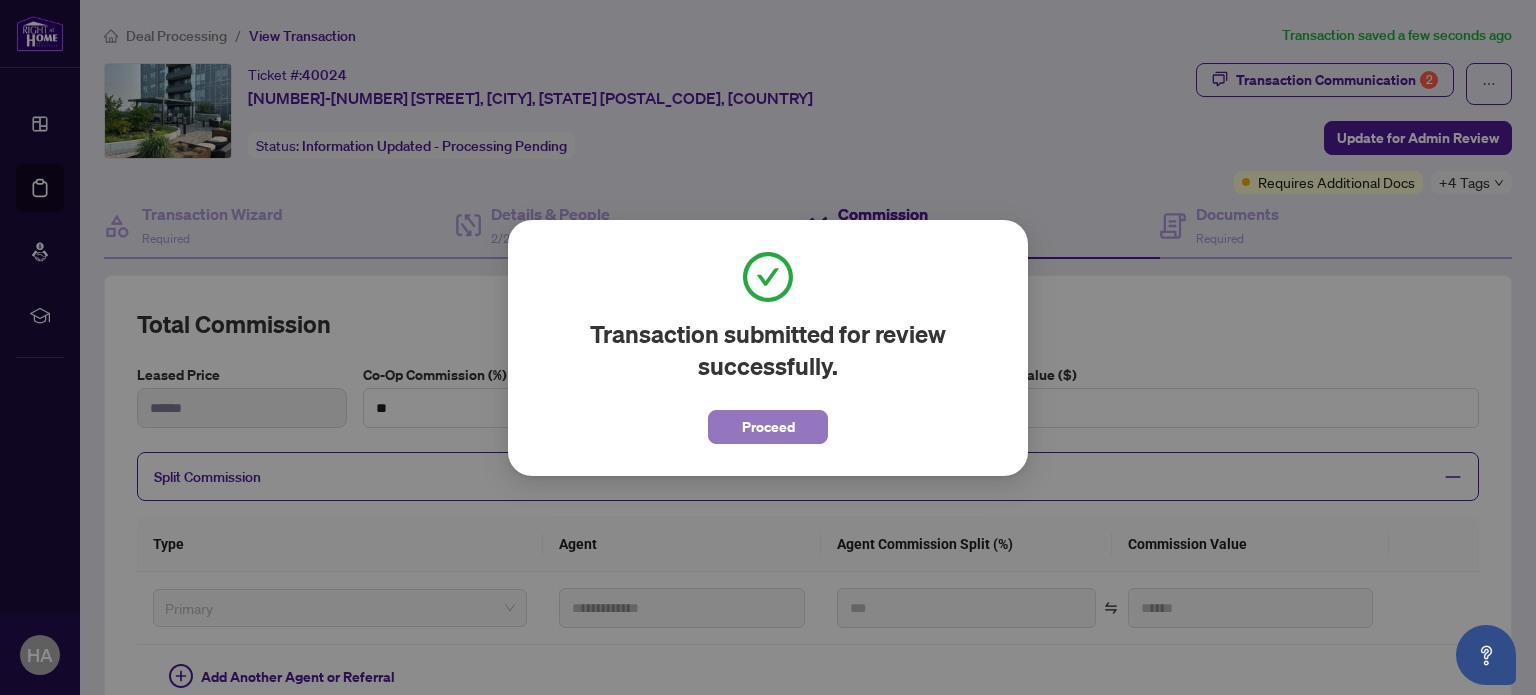 click on "Proceed" at bounding box center (768, 427) 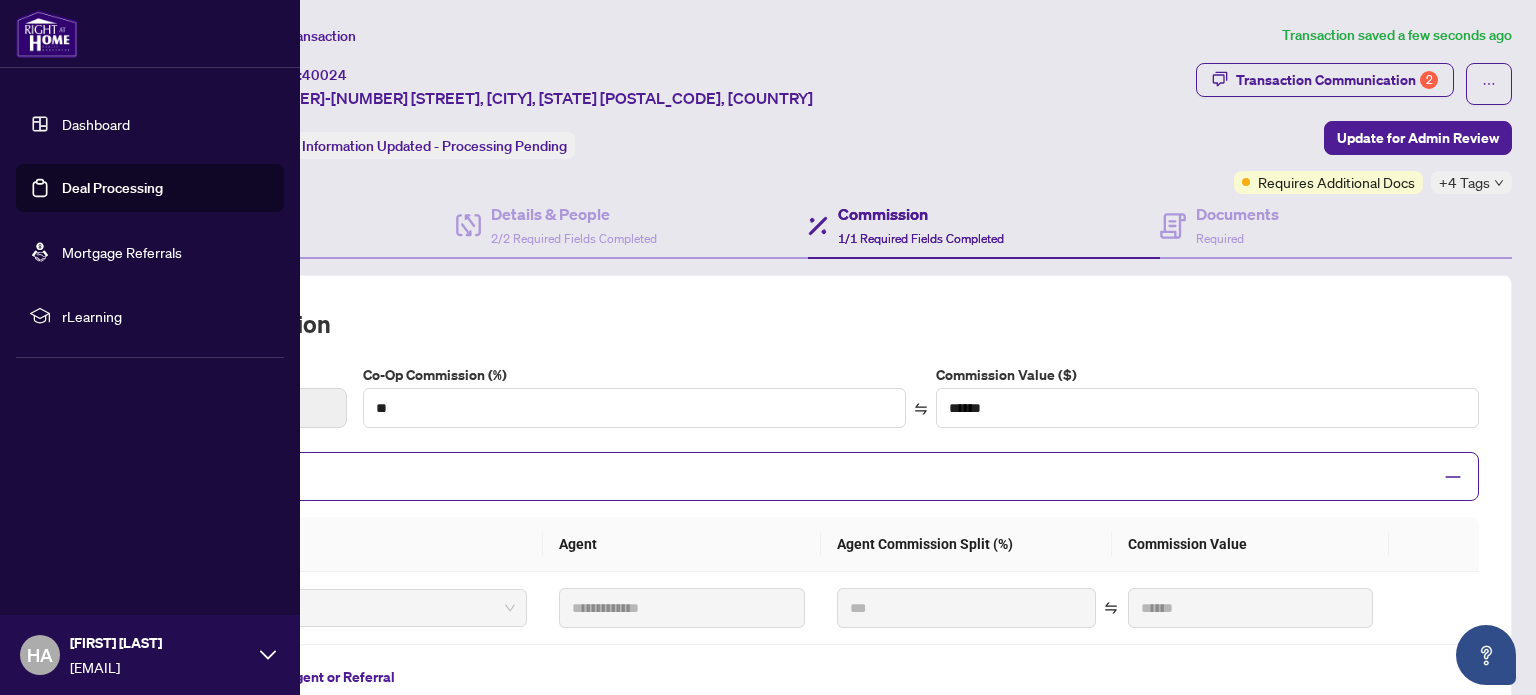 click on "Dashboard" at bounding box center [96, 124] 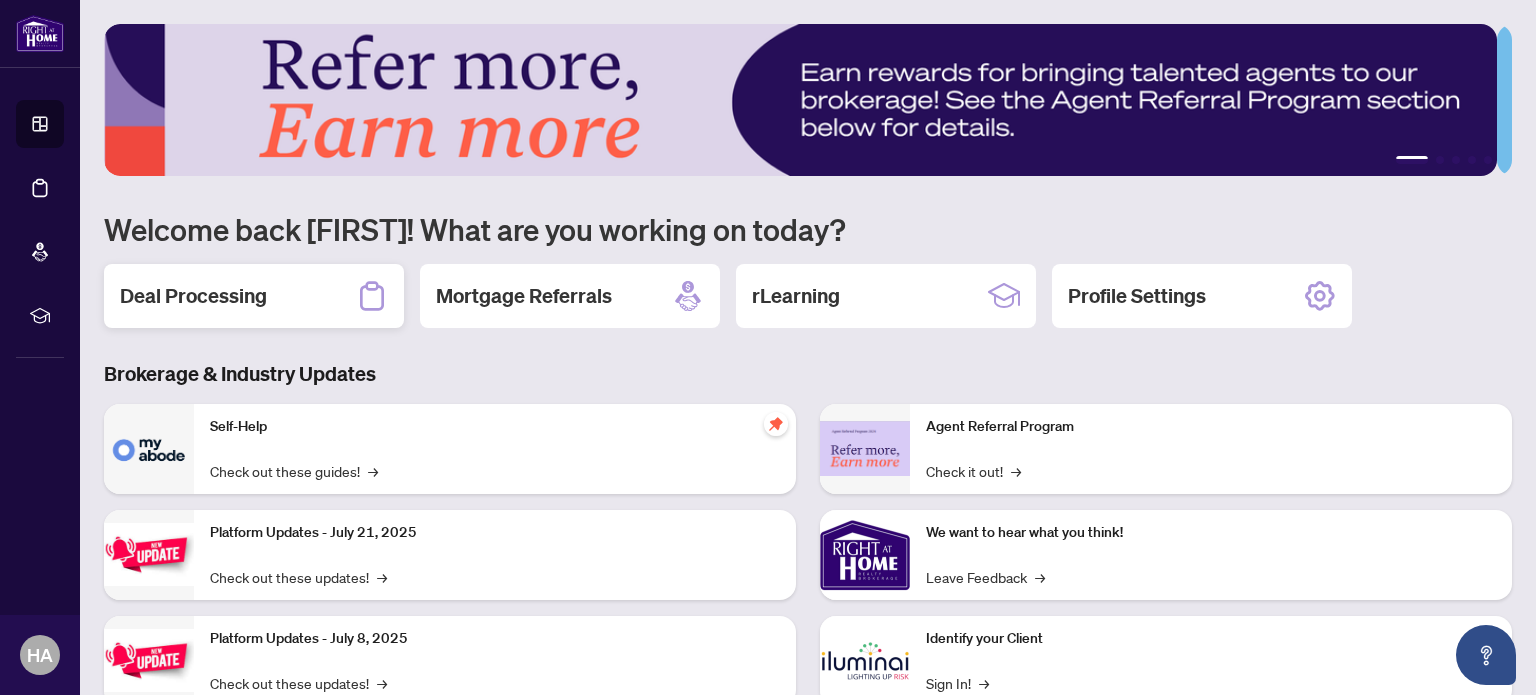 click on "Deal Processing" at bounding box center [254, 296] 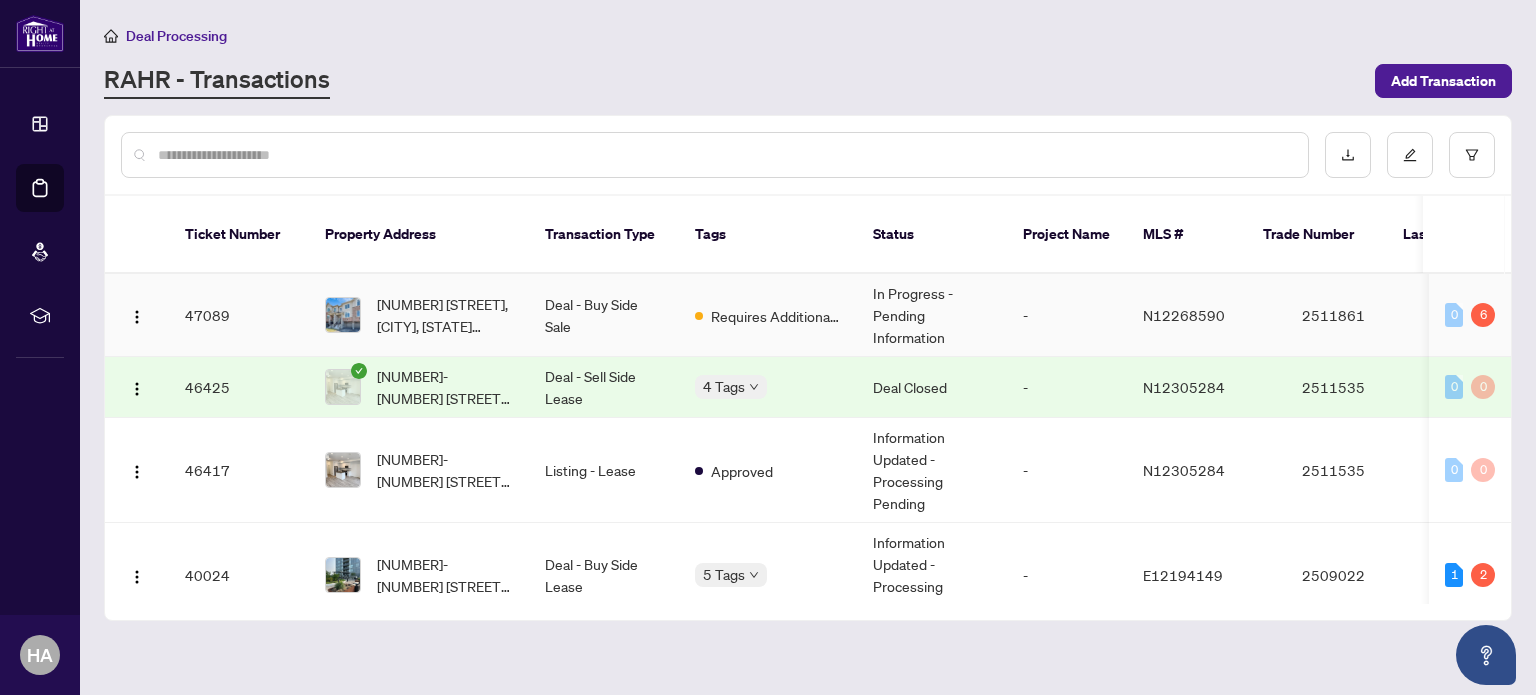 click on "-" at bounding box center [1067, 315] 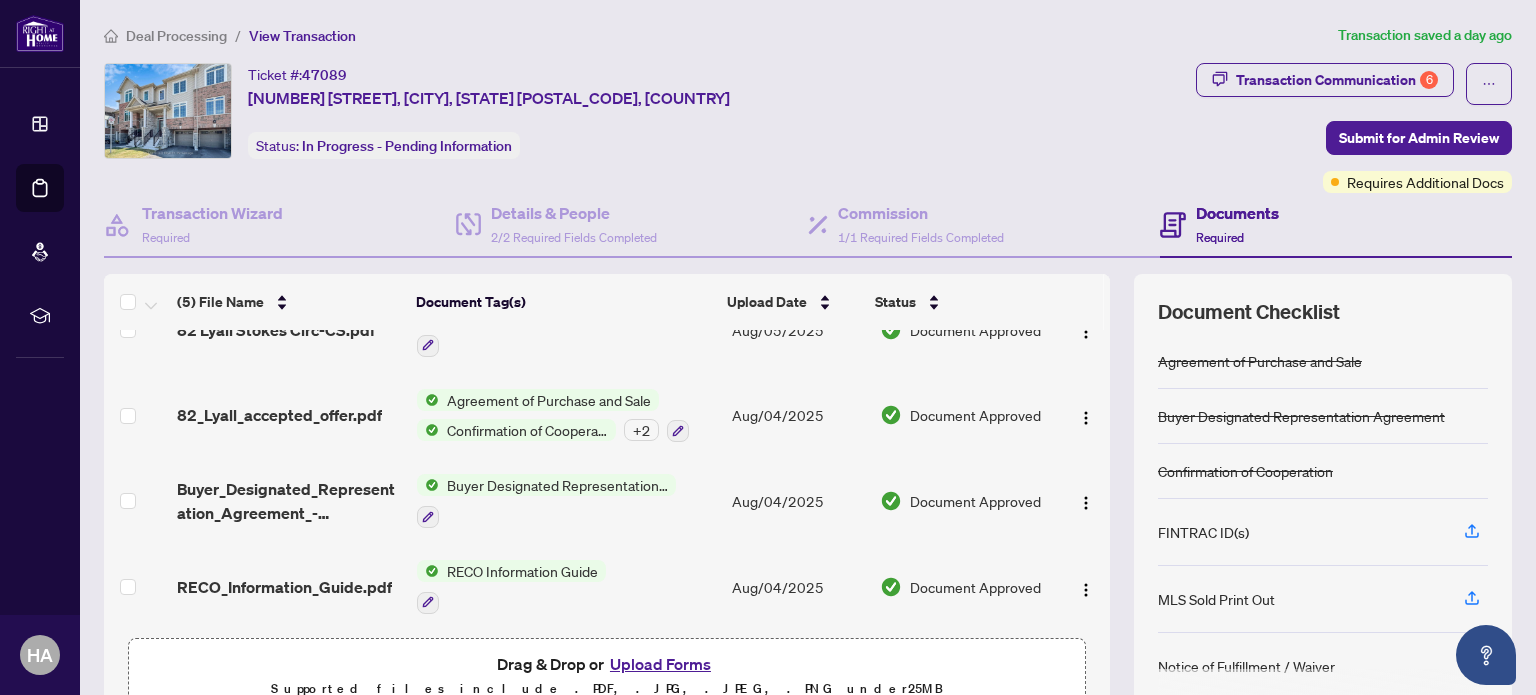scroll, scrollTop: 68, scrollLeft: 0, axis: vertical 